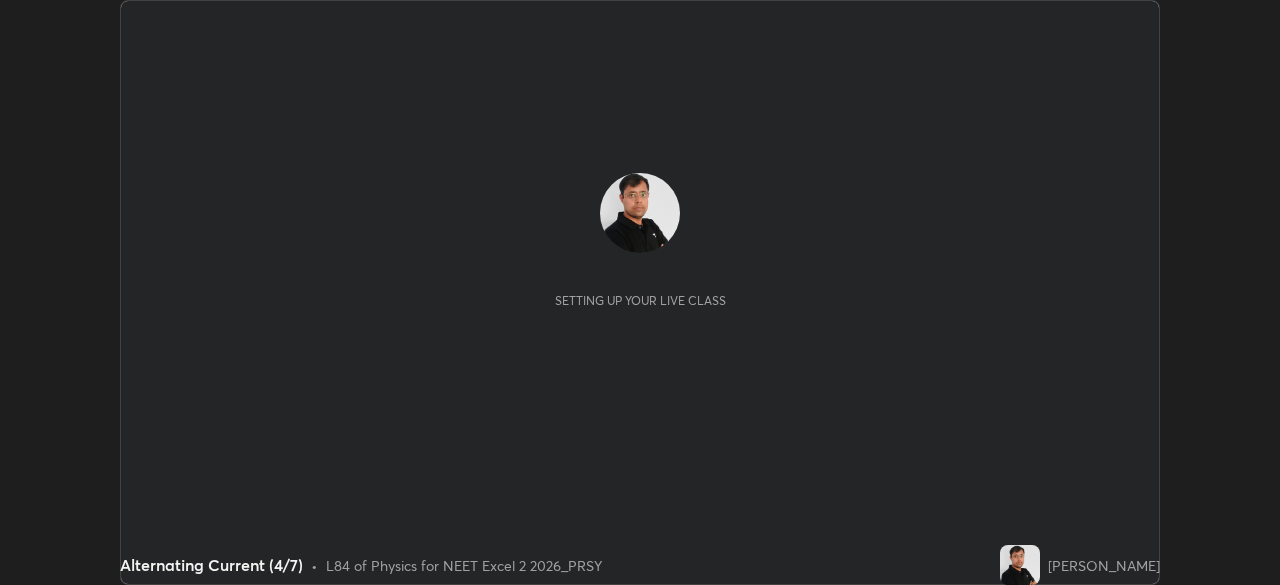 scroll, scrollTop: 0, scrollLeft: 0, axis: both 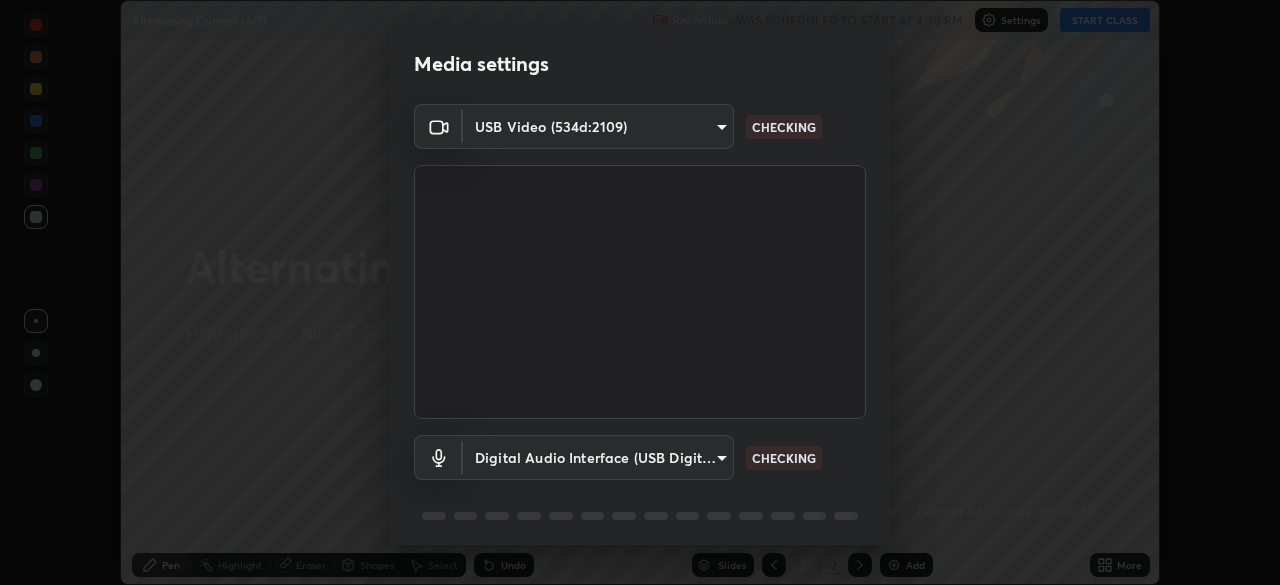 type on "119f56cd3221aa741ff86ef3c15b45e11b875c70691a8bbf6b5e475350e28a87" 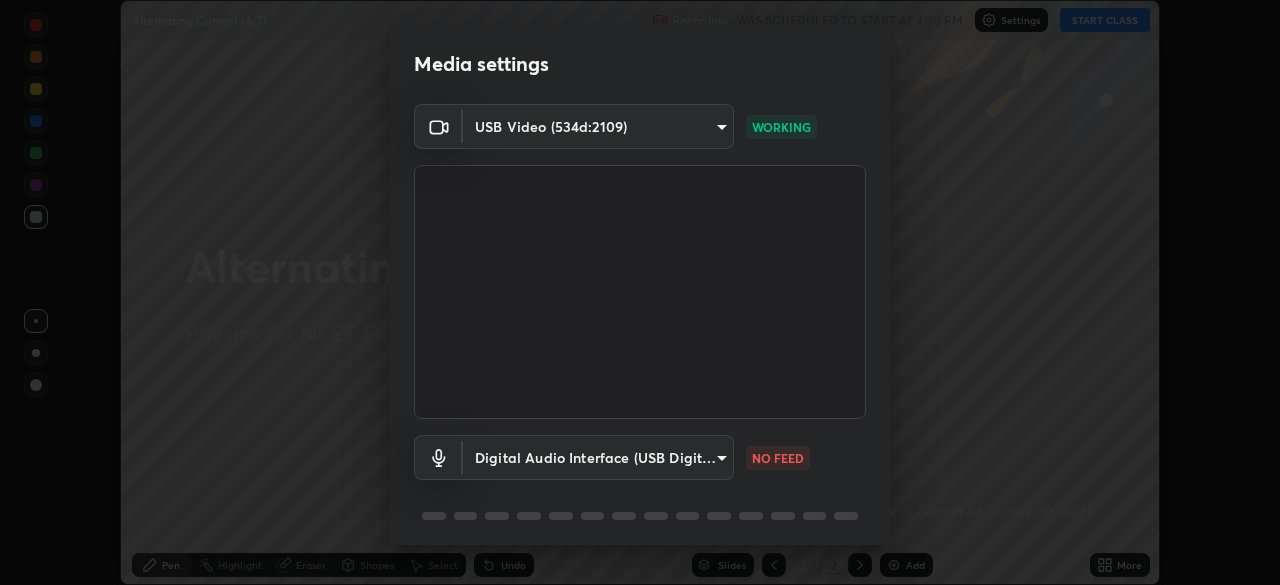 click on "Erase all Alternating Current (4/7) Recording WAS SCHEDULED TO START AT  4:30 PM Settings START CLASS Setting up your live class Alternating Current (4/7) • L84 of Physics for NEET Excel 2 2026_PRSY [PERSON_NAME] Pen Highlight Eraser Shapes Select Undo Slides 2 / 2 Add More No doubts shared Encourage your learners to ask a doubt for better clarity Report an issue Reason for reporting Buffering Chat not working Audio - Video sync issue Educator video quality low ​ Attach an image Report Media settings USB Video (534d:2109) 119f56cd3221aa741ff86ef3c15b45e11b875c70691a8bbf6b5e475350e28a87 WORKING Digital Audio Interface (USB Digital Audio) 45a9c77d48fdde6e6cd03441b68dd99a2e6cd2d3e6fd1e76814a193bea44ce11 NO FEED 1 / 5 Next" at bounding box center [640, 292] 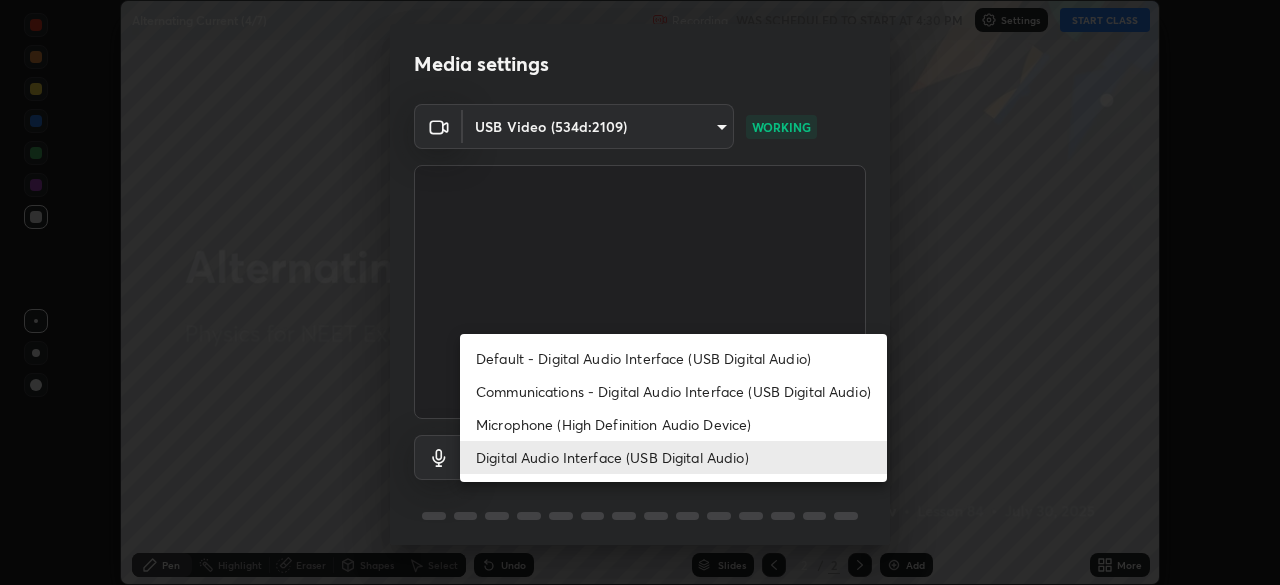 click on "Microphone (High Definition Audio Device)" at bounding box center [673, 424] 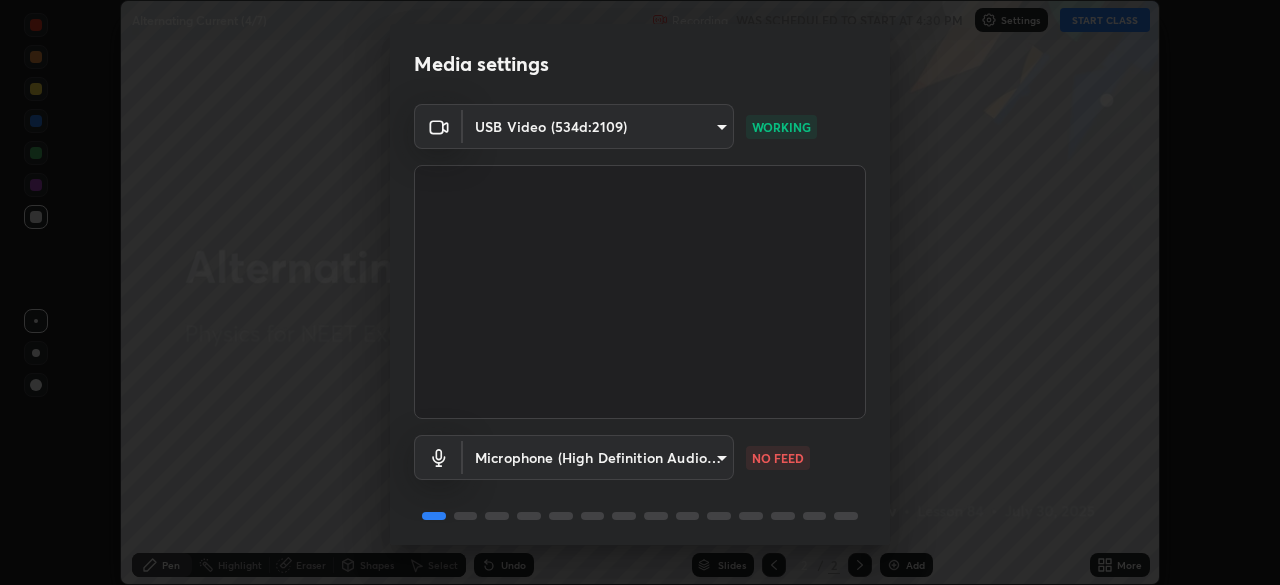 click on "Erase all Alternating Current (4/7) Recording WAS SCHEDULED TO START AT  4:30 PM Settings START CLASS Setting up your live class Alternating Current (4/7) • L84 of Physics for NEET Excel 2 2026_PRSY [PERSON_NAME] Pen Highlight Eraser Shapes Select Undo Slides 2 / 2 Add More No doubts shared Encourage your learners to ask a doubt for better clarity Report an issue Reason for reporting Buffering Chat not working Audio - Video sync issue Educator video quality low ​ Attach an image Report Media settings USB Video (534d:2109) 119f56cd3221aa741ff86ef3c15b45e11b875c70691a8bbf6b5e475350e28a87 WORKING Microphone (High Definition Audio Device) 5115d90af2b768309cf9210d1f5d99a2374f83237944261c33c84720b57b6582 NO FEED 1 / 5 Next" at bounding box center (640, 292) 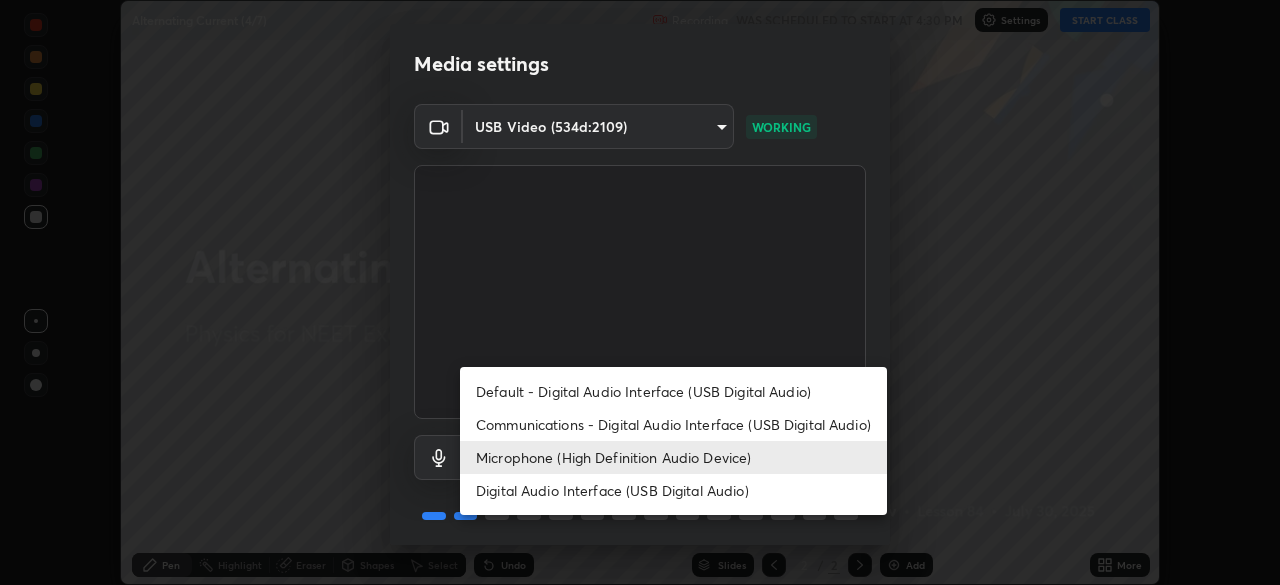 click on "Digital Audio Interface (USB Digital Audio)" at bounding box center [673, 490] 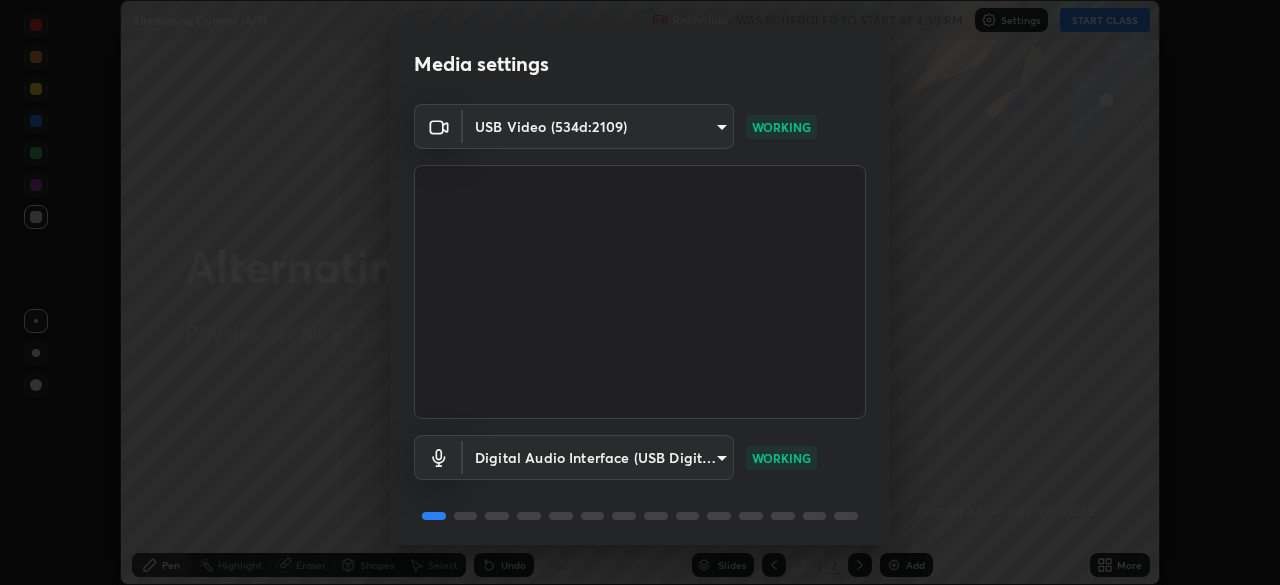 scroll, scrollTop: 71, scrollLeft: 0, axis: vertical 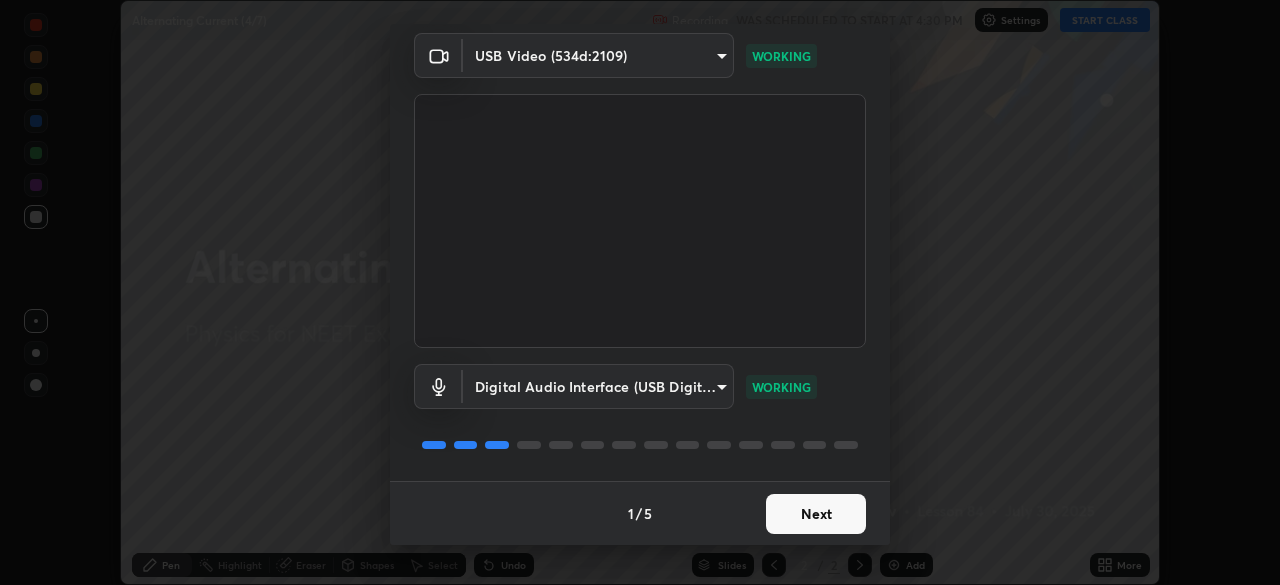 click on "Next" at bounding box center [816, 514] 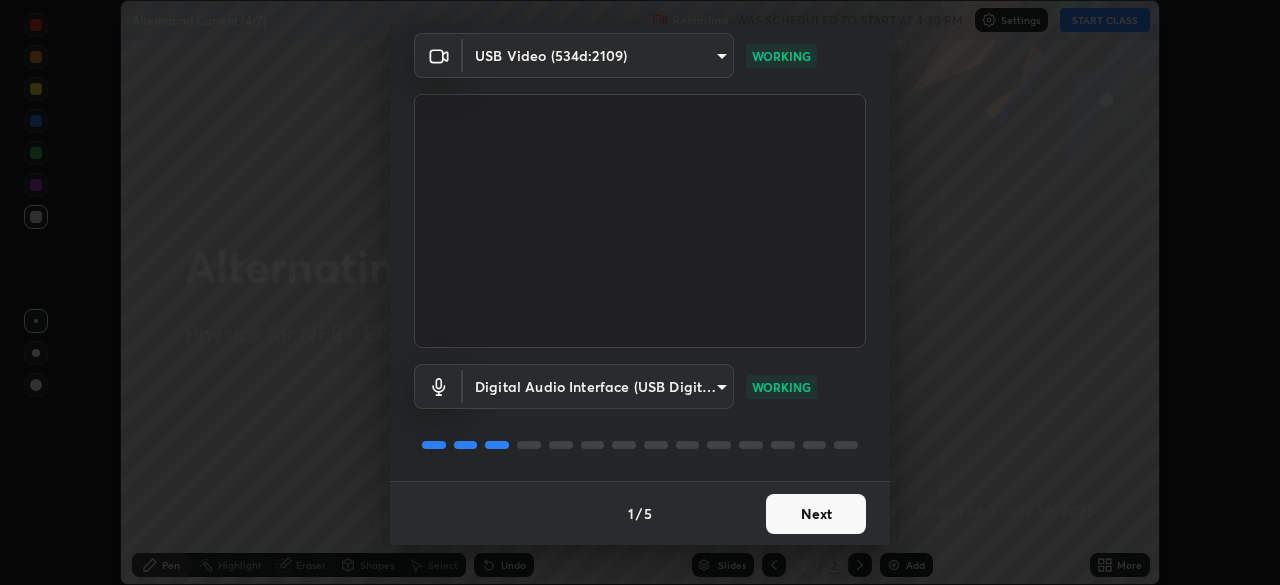scroll, scrollTop: 0, scrollLeft: 0, axis: both 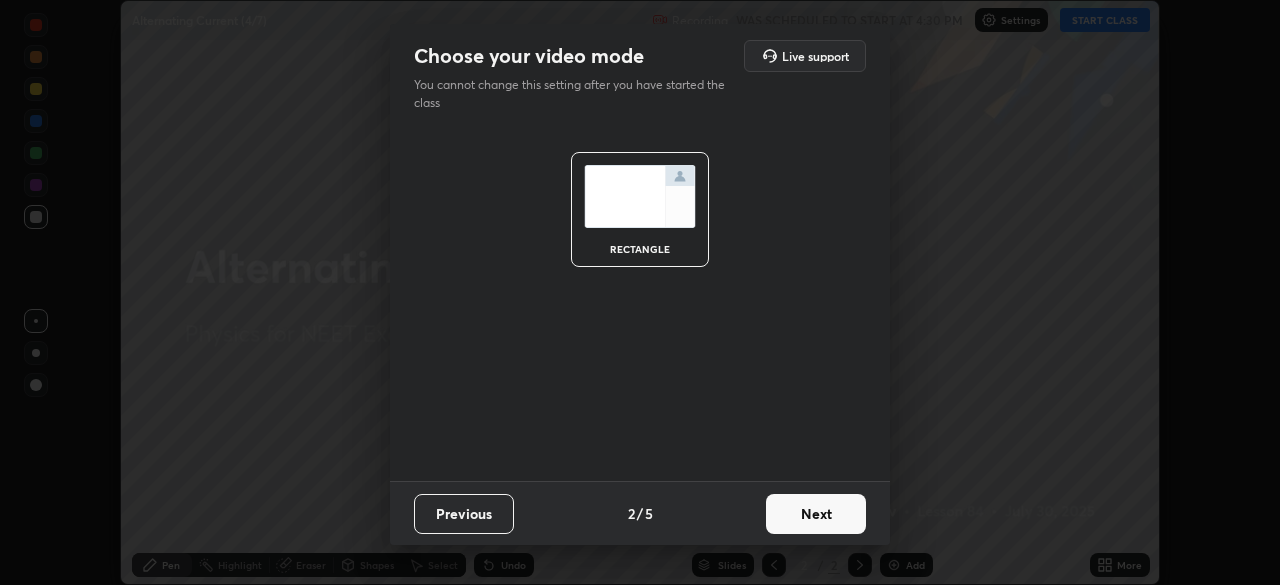 click on "Next" at bounding box center (816, 514) 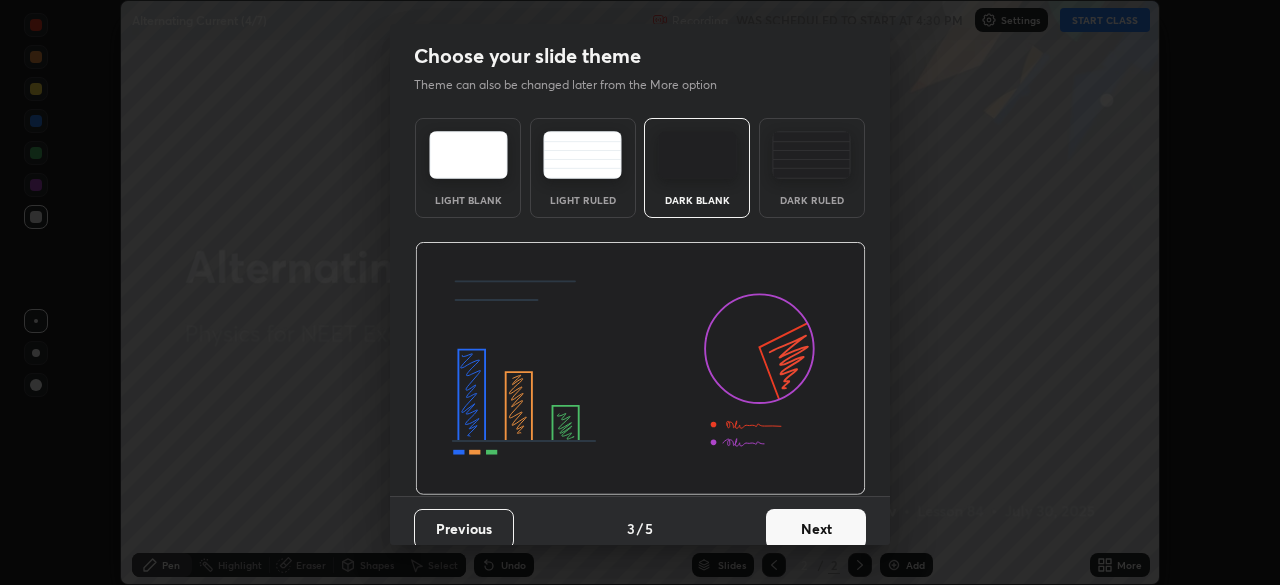click at bounding box center [811, 155] 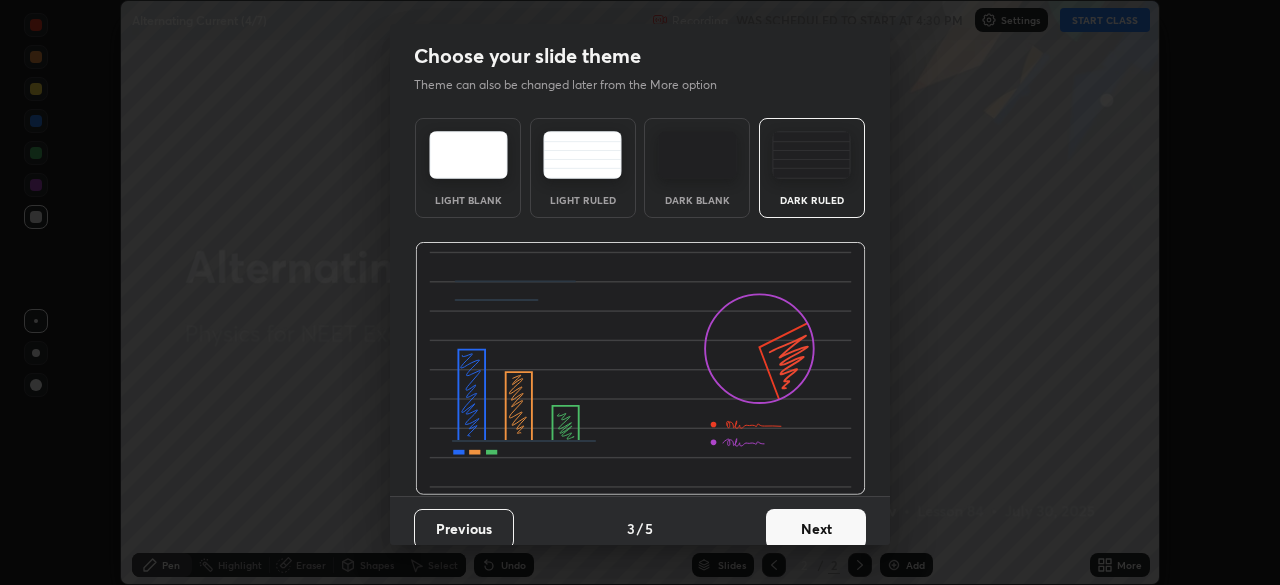 click on "Next" at bounding box center [816, 529] 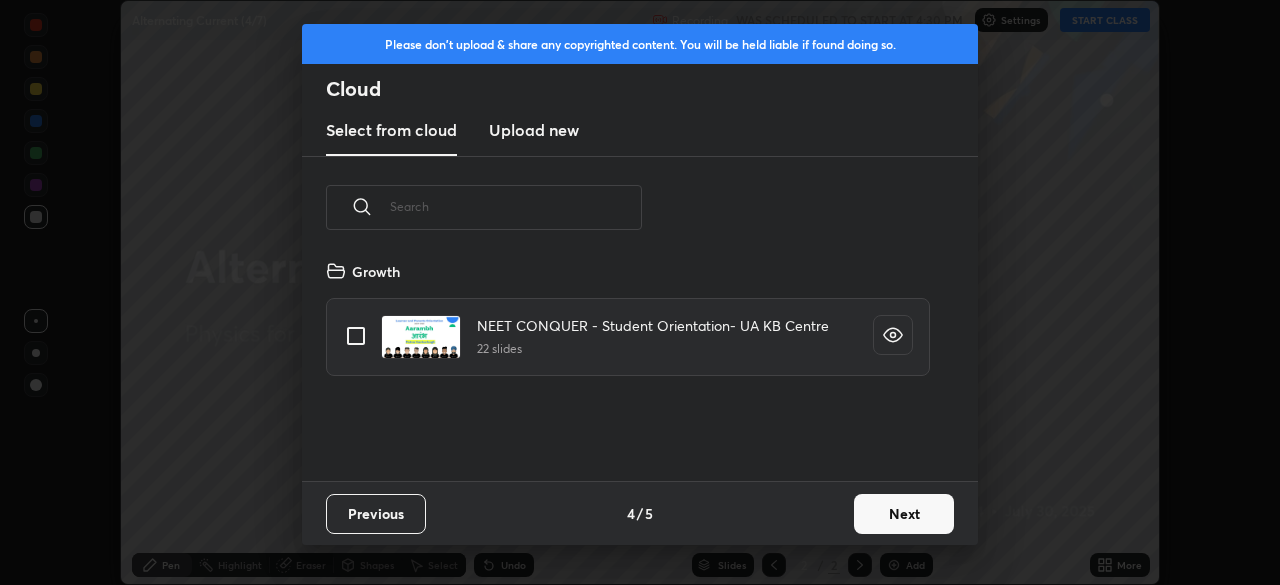 scroll, scrollTop: 222, scrollLeft: 642, axis: both 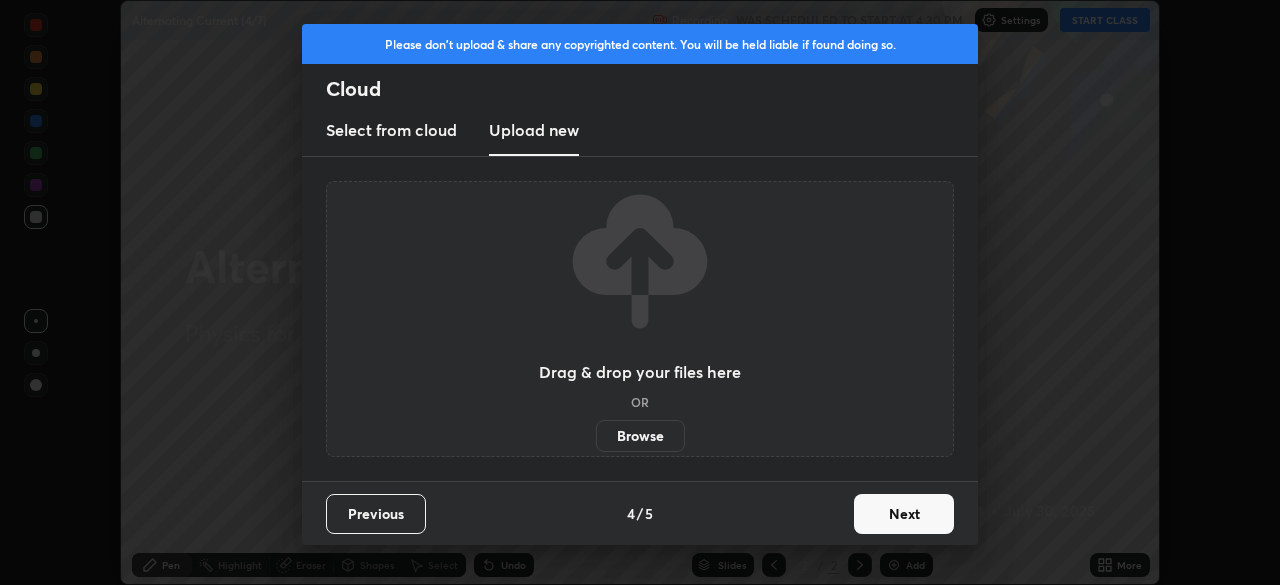click on "Browse" at bounding box center [640, 436] 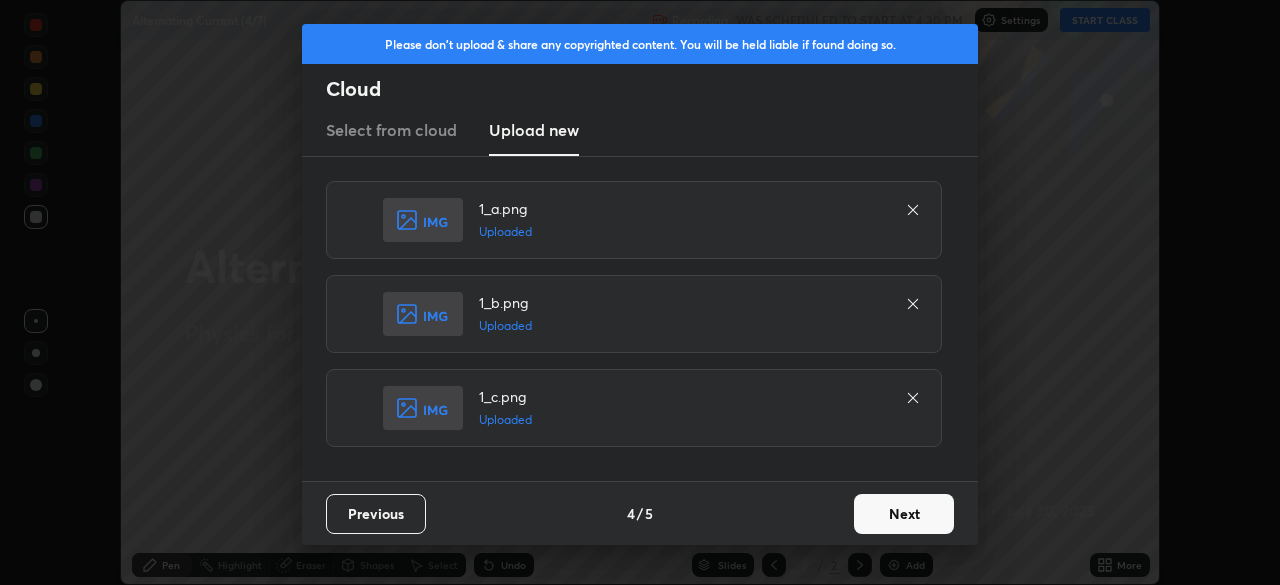 click on "Next" at bounding box center (904, 514) 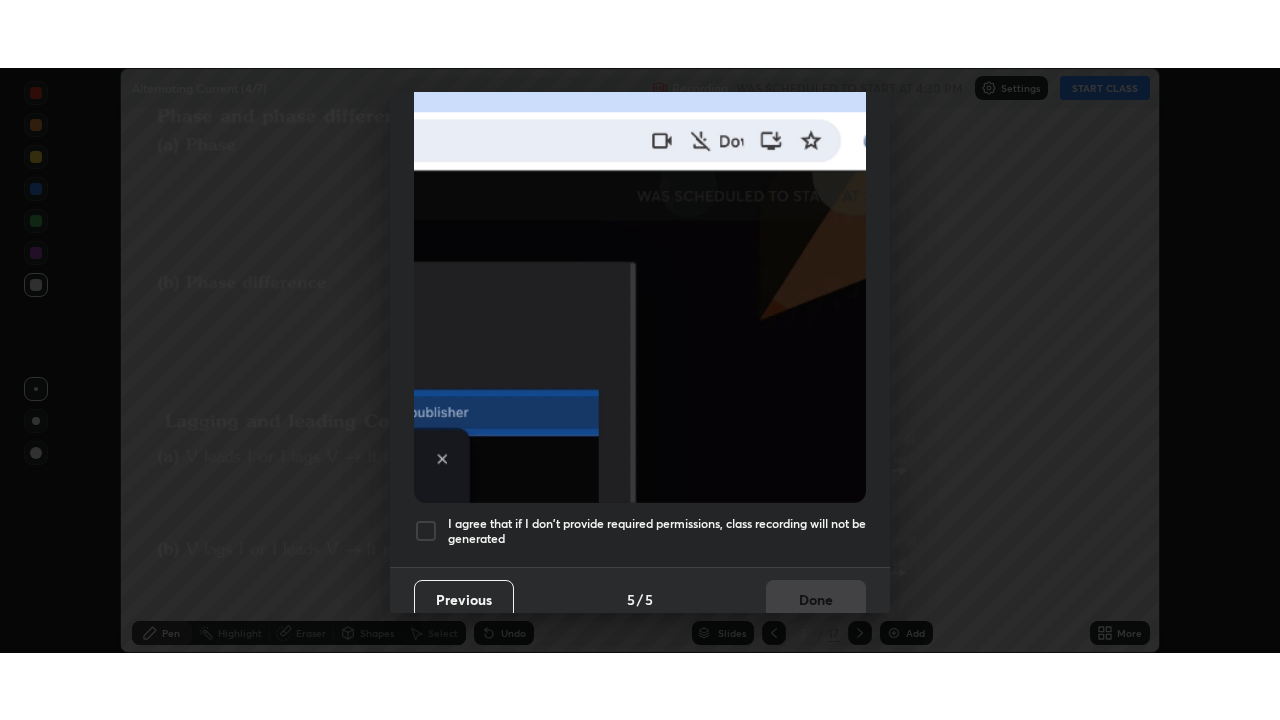 scroll, scrollTop: 479, scrollLeft: 0, axis: vertical 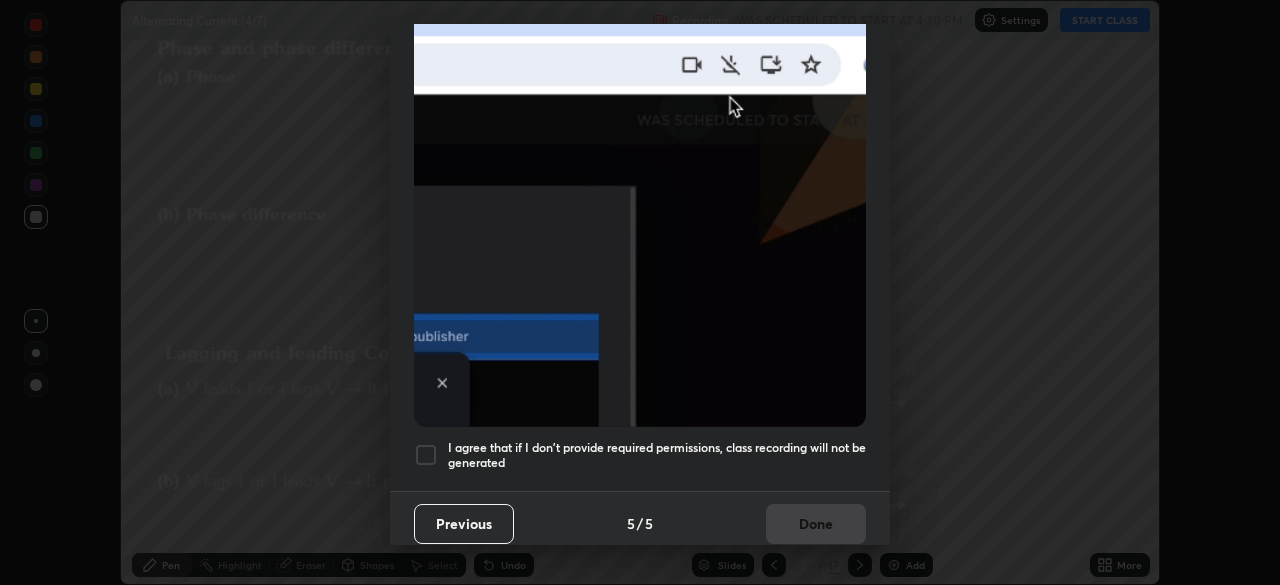 click at bounding box center [426, 455] 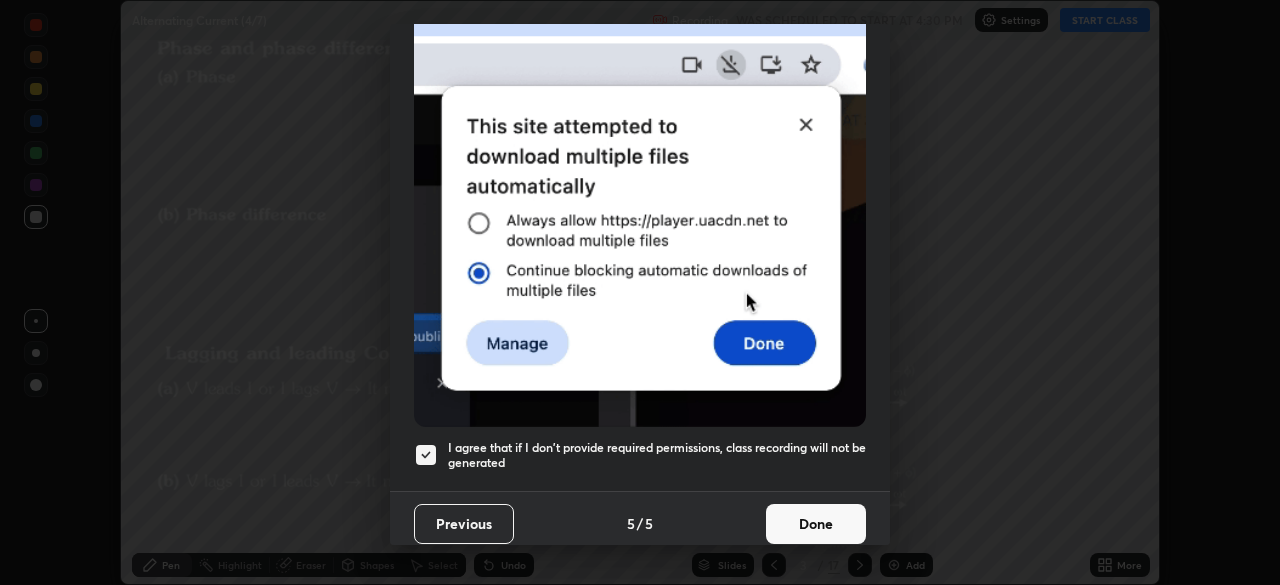 click on "Done" at bounding box center (816, 524) 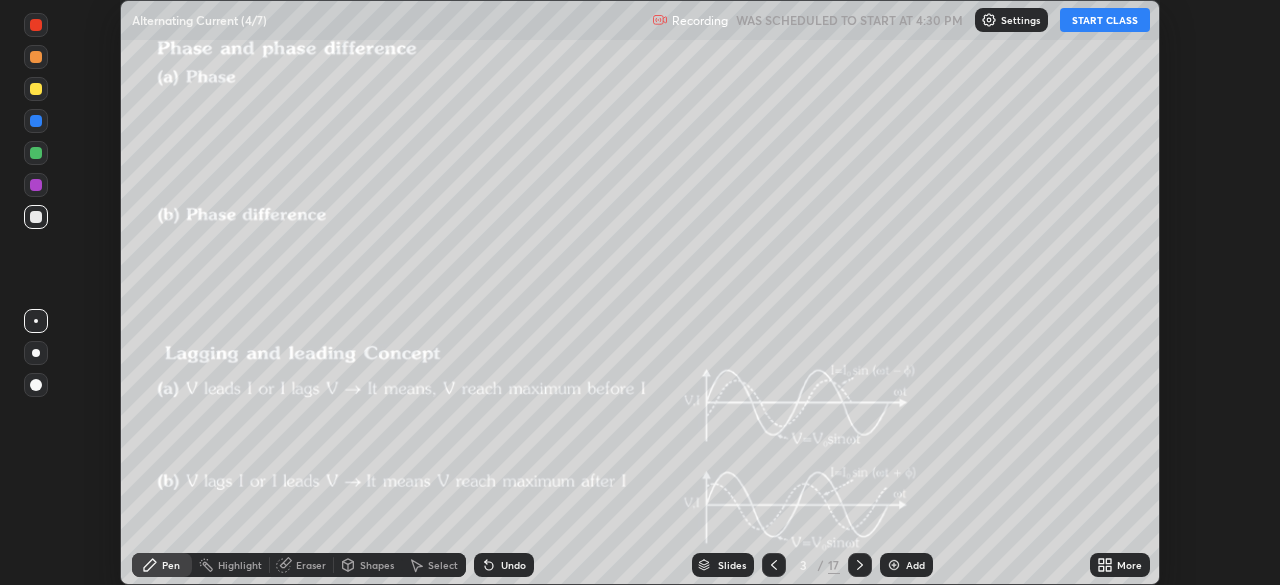 click on "More" at bounding box center [1129, 565] 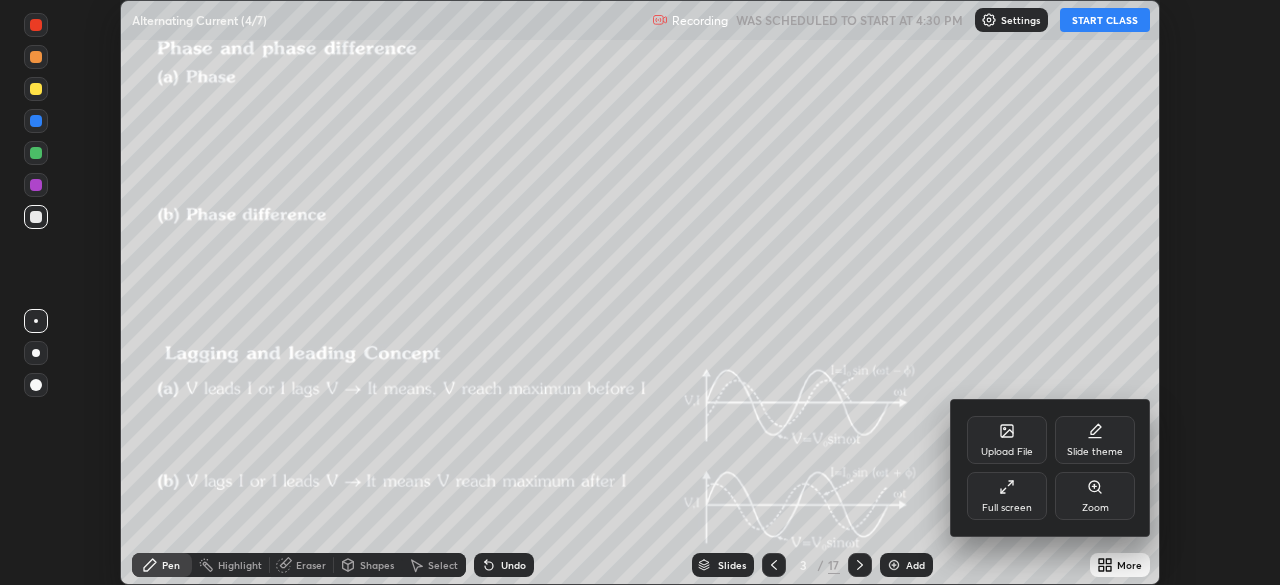 click 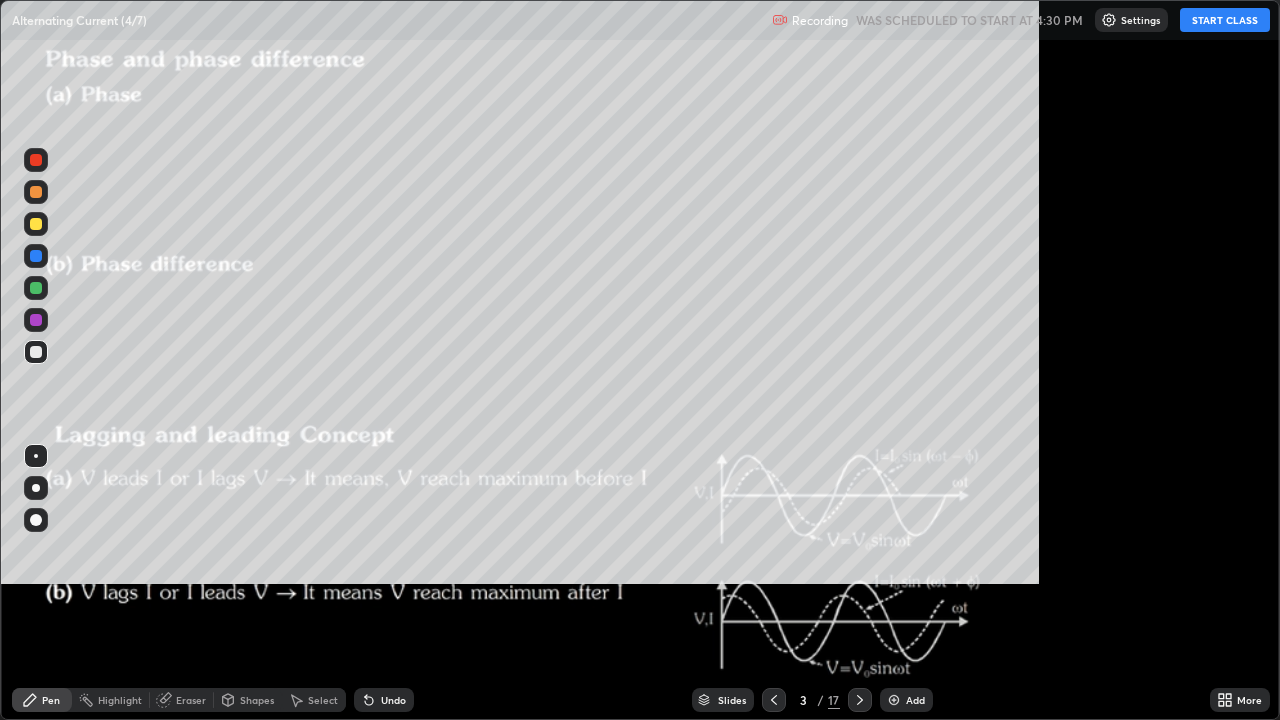 scroll, scrollTop: 99280, scrollLeft: 98720, axis: both 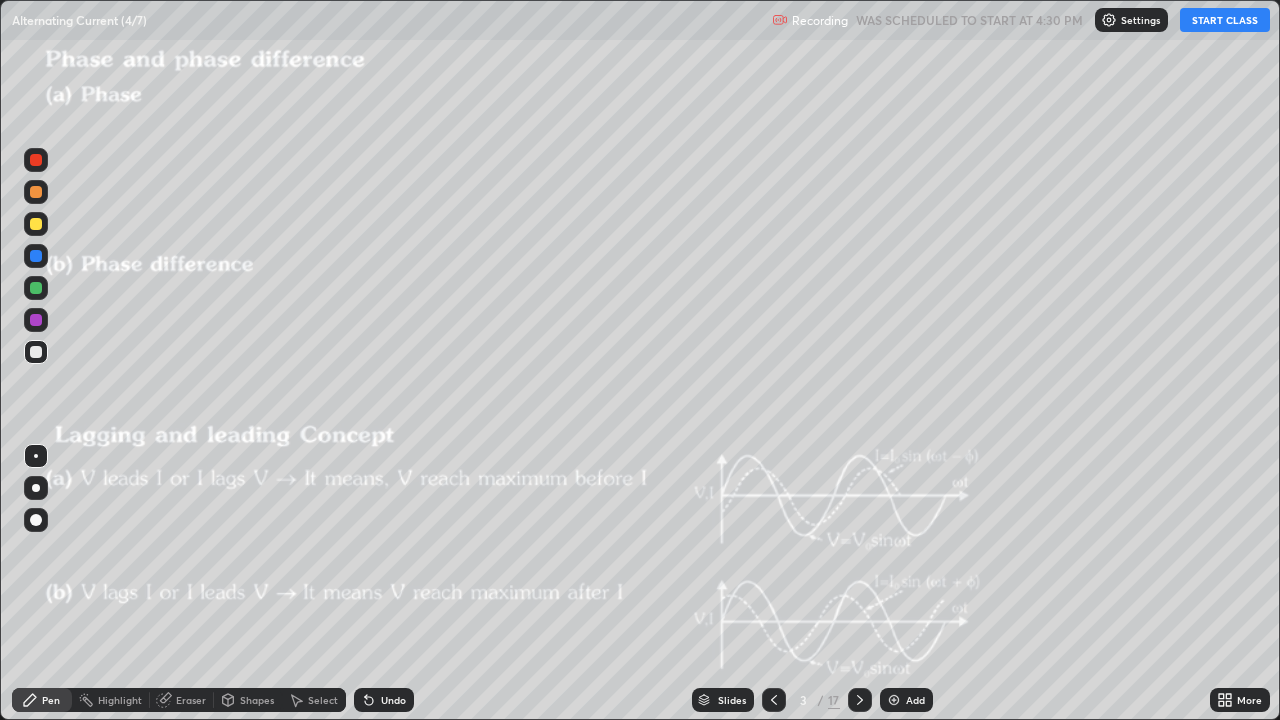 click on "/" at bounding box center [821, 700] 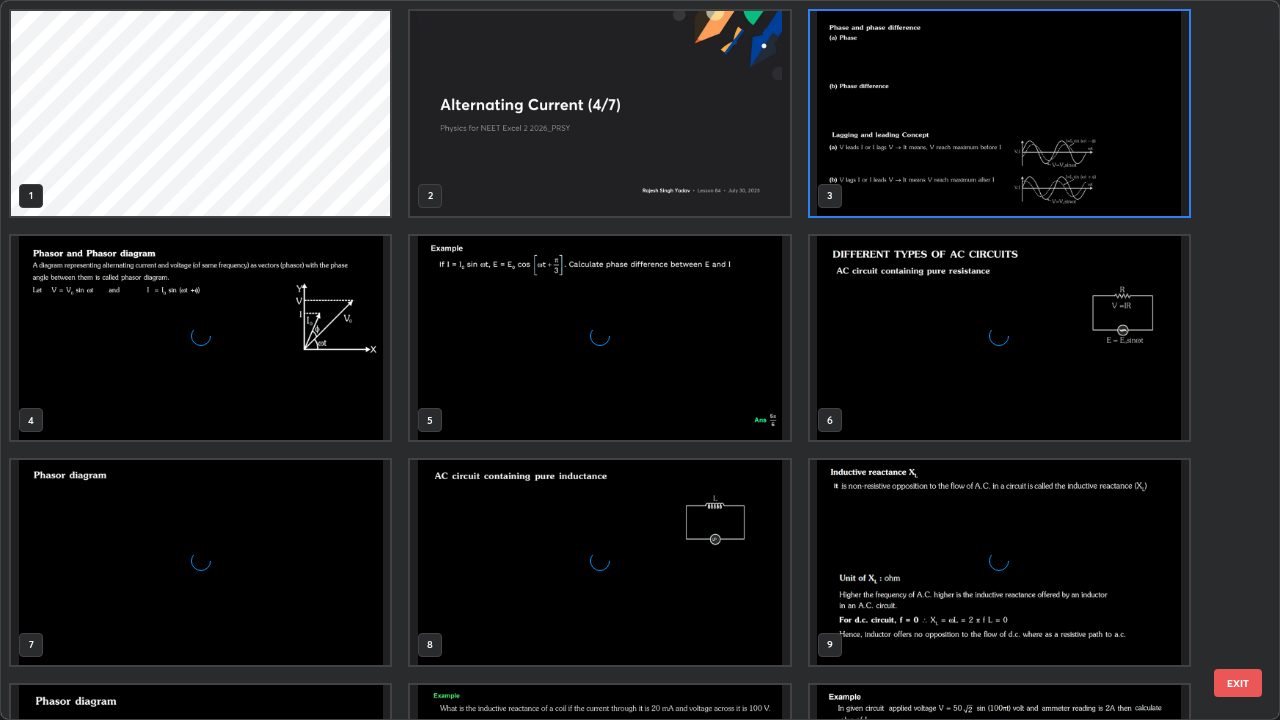 scroll, scrollTop: 7, scrollLeft: 11, axis: both 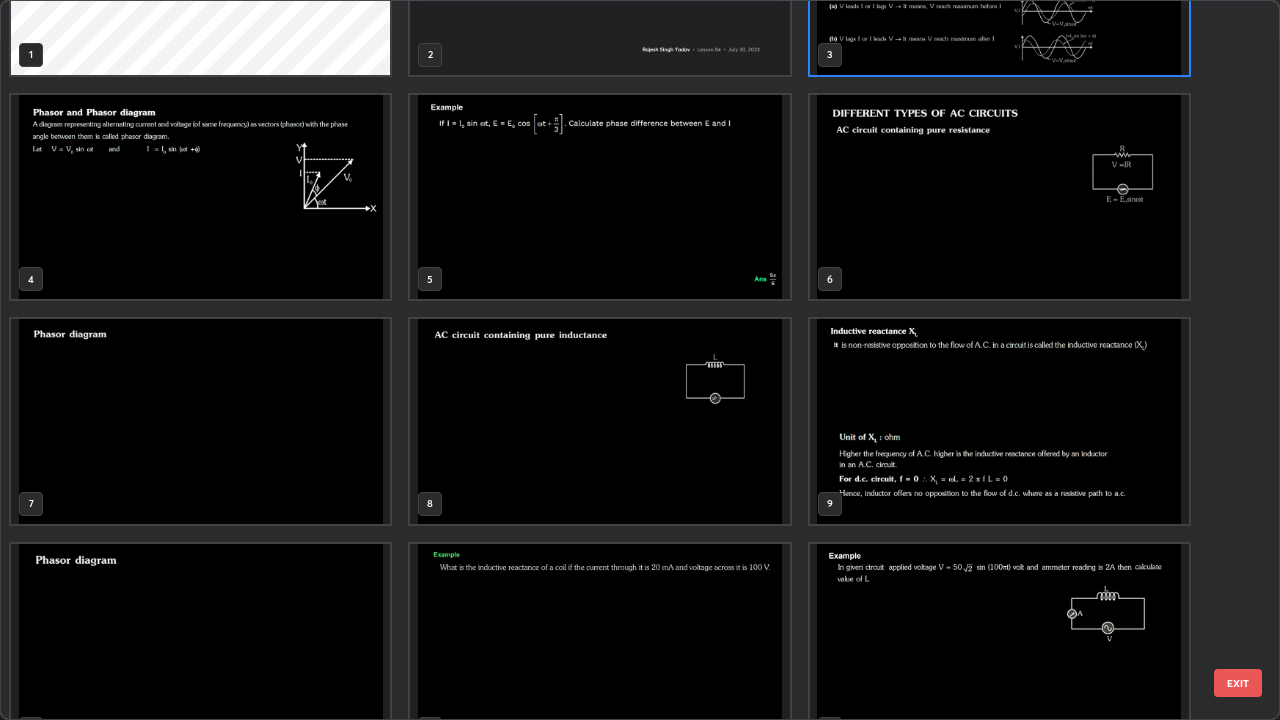 click at bounding box center (599, 197) 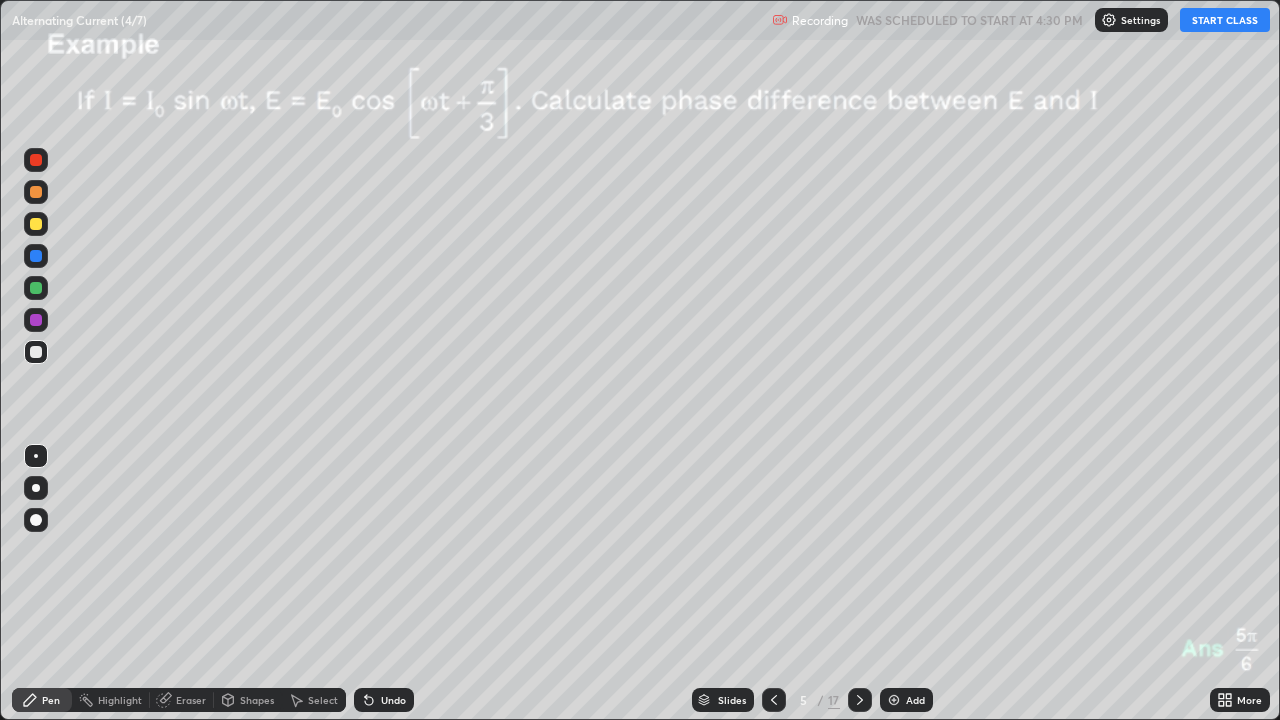 click at bounding box center (599, 197) 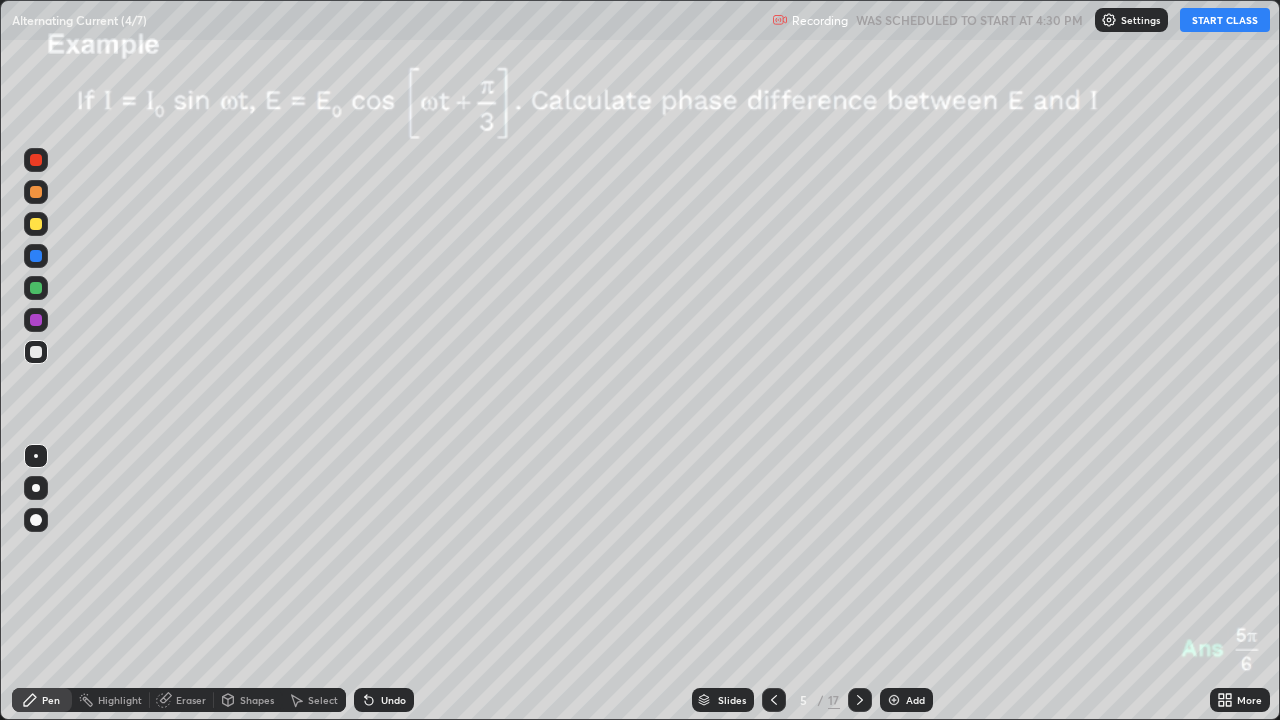 click on "START CLASS" at bounding box center (1225, 20) 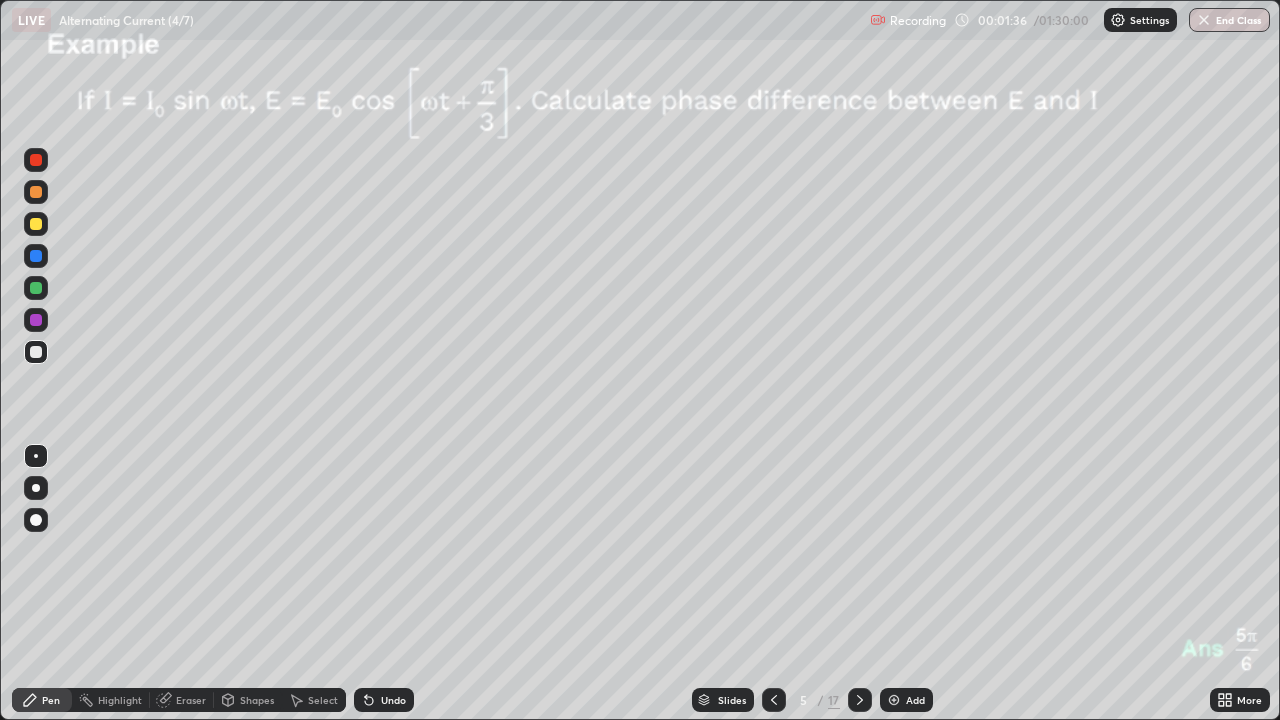 click at bounding box center [36, 224] 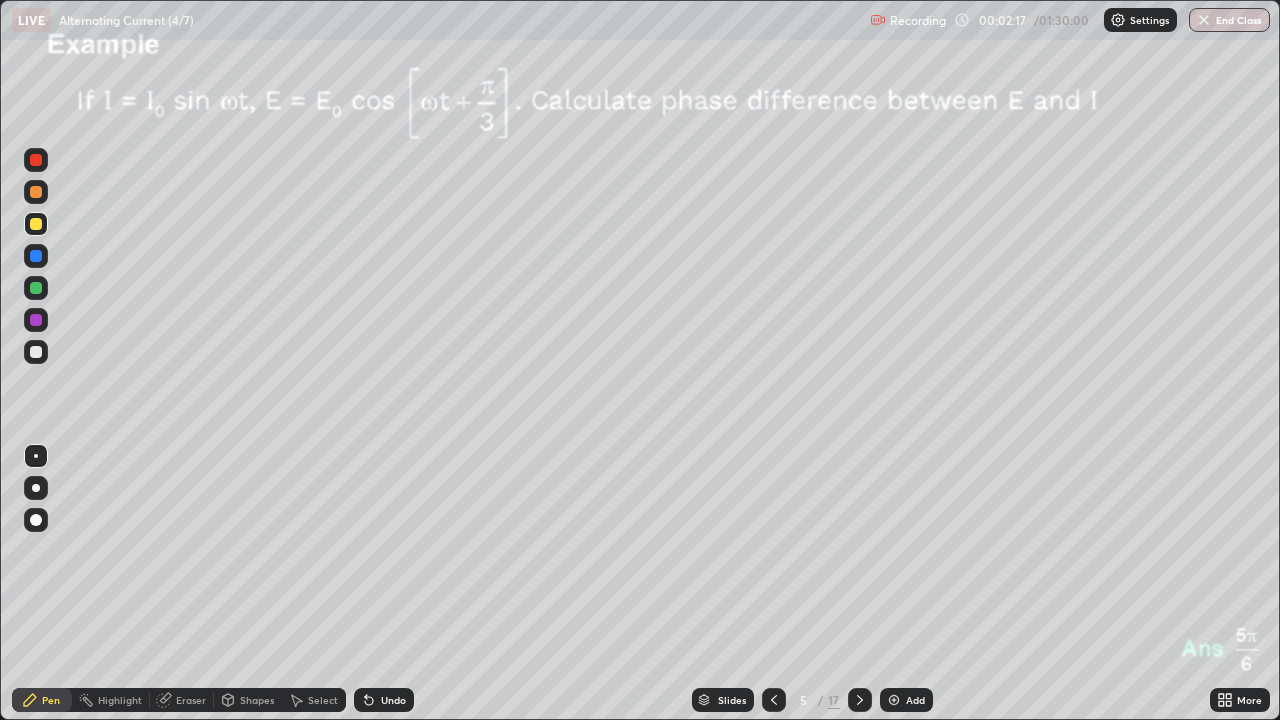click on "Undo" at bounding box center [393, 700] 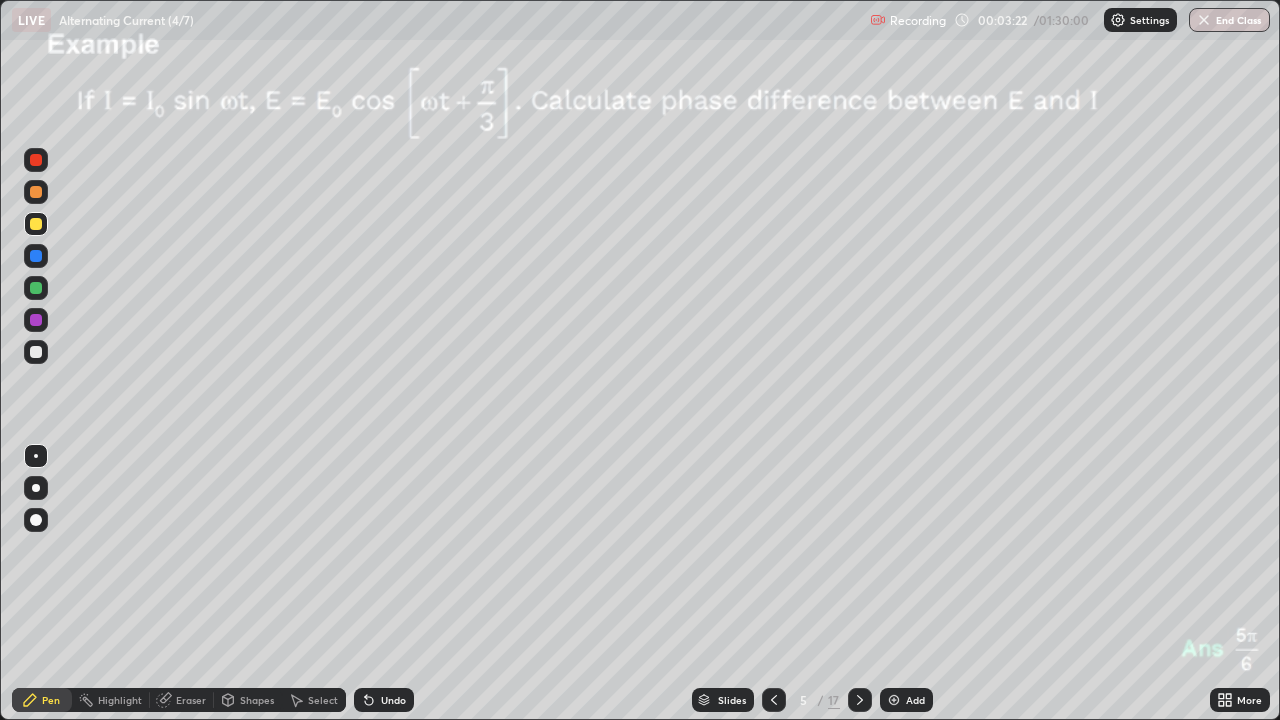click at bounding box center [36, 352] 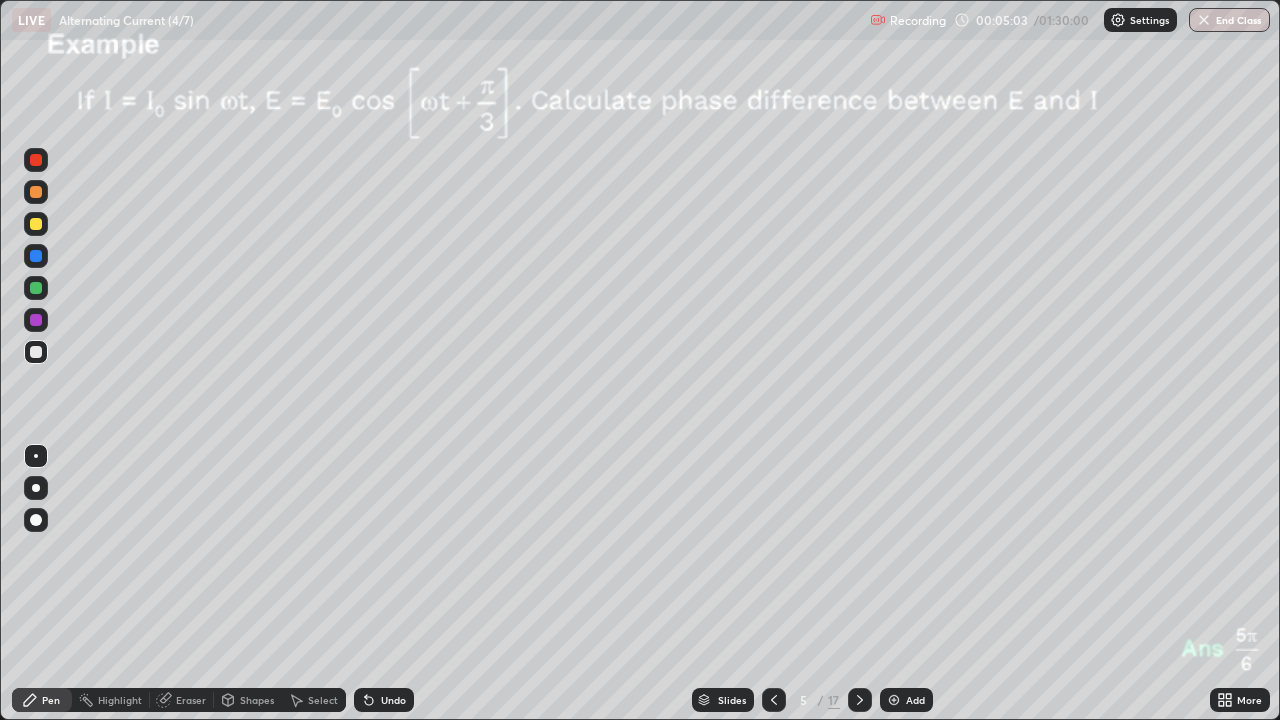 click 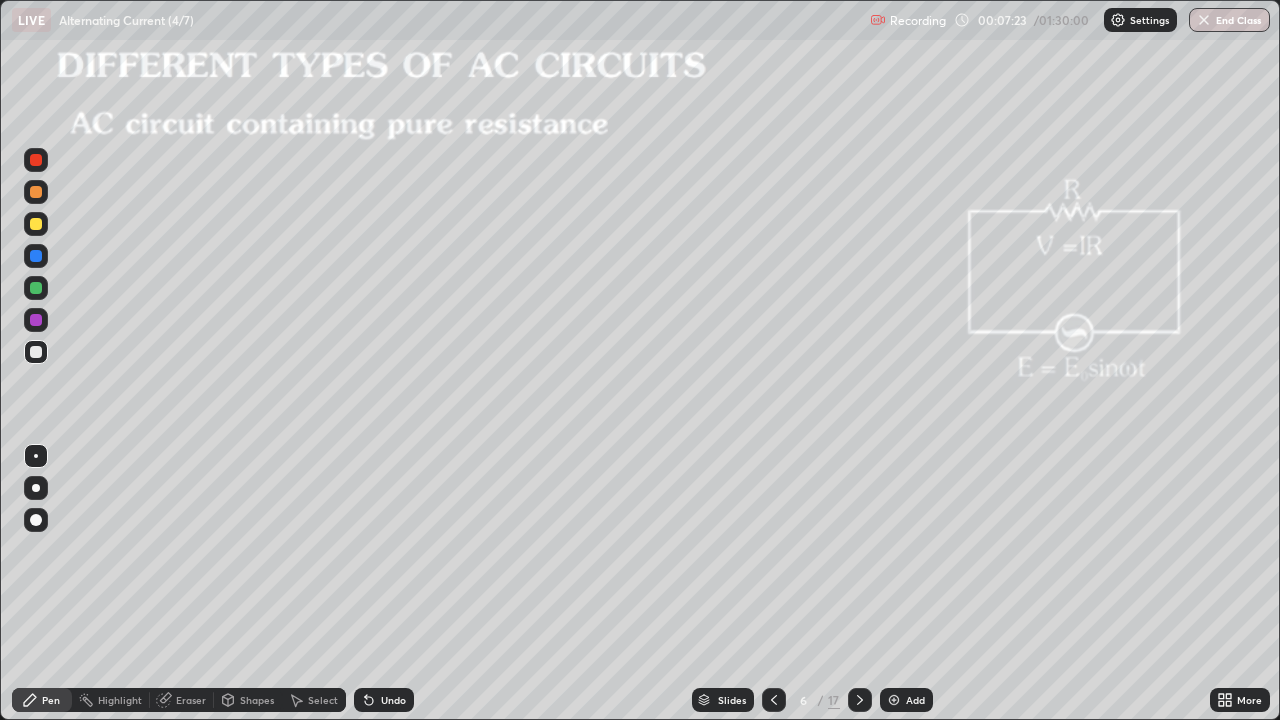 click at bounding box center [36, 488] 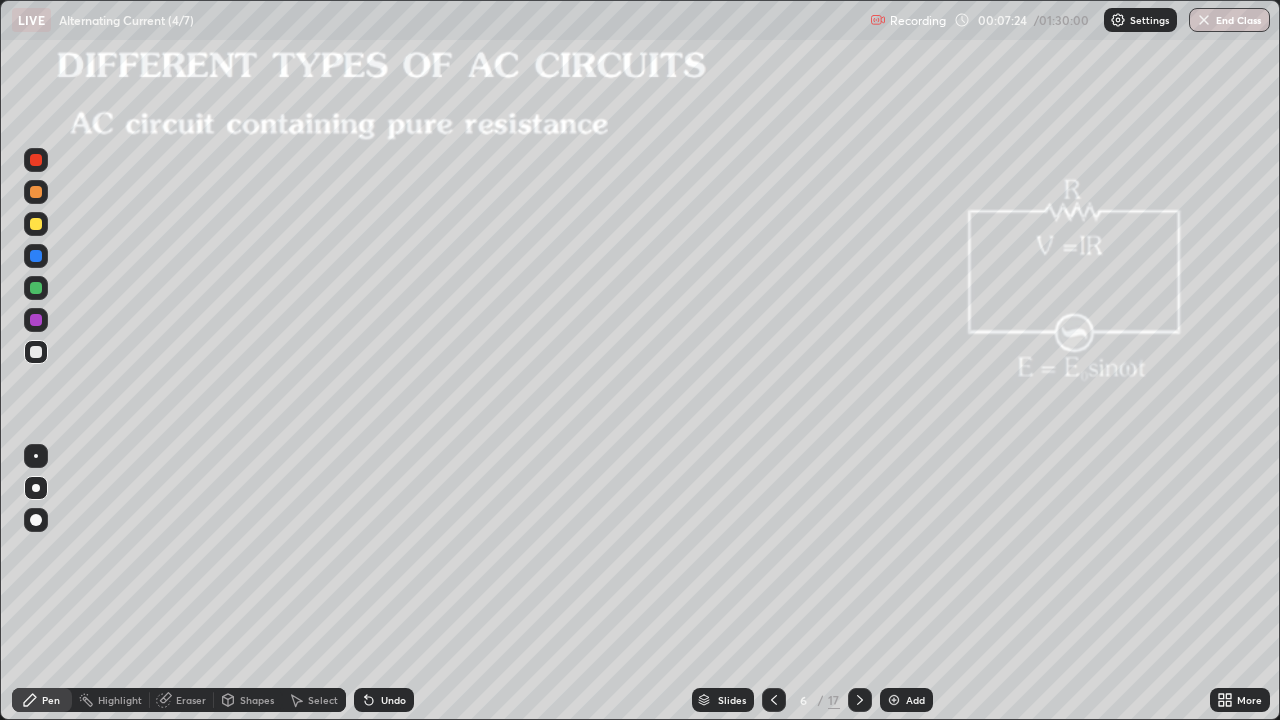 click at bounding box center [36, 224] 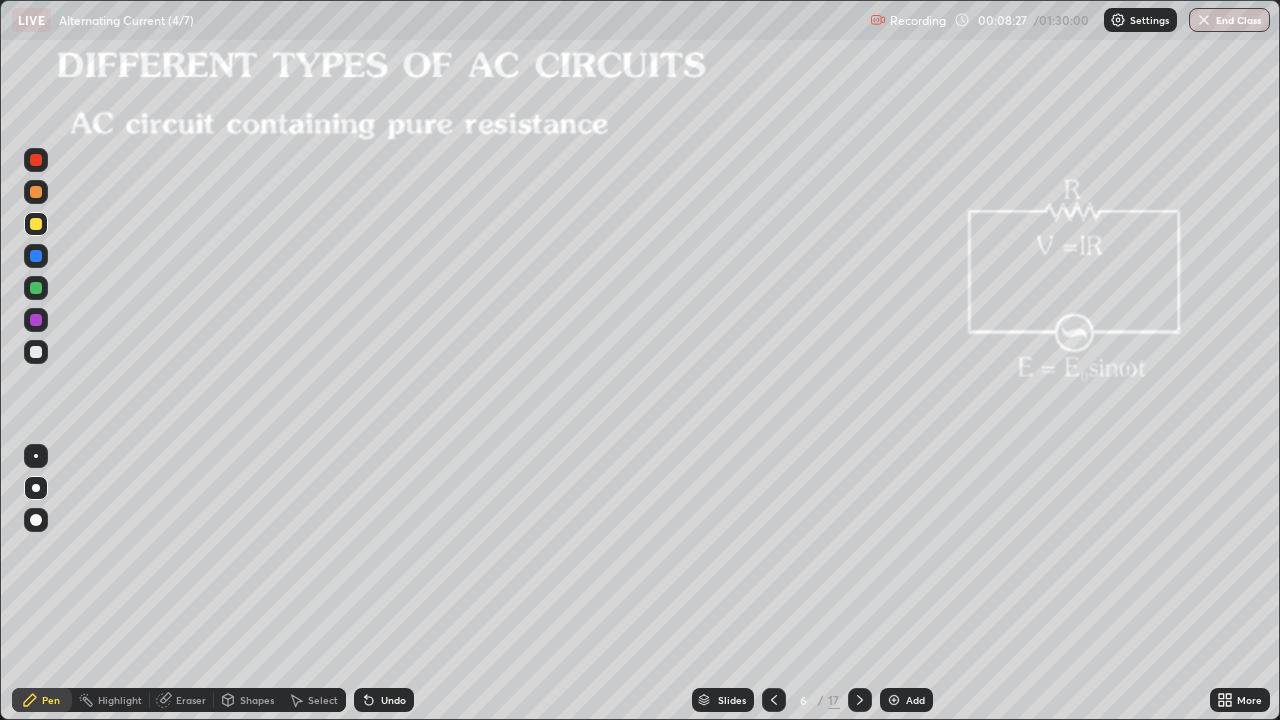 click at bounding box center (36, 320) 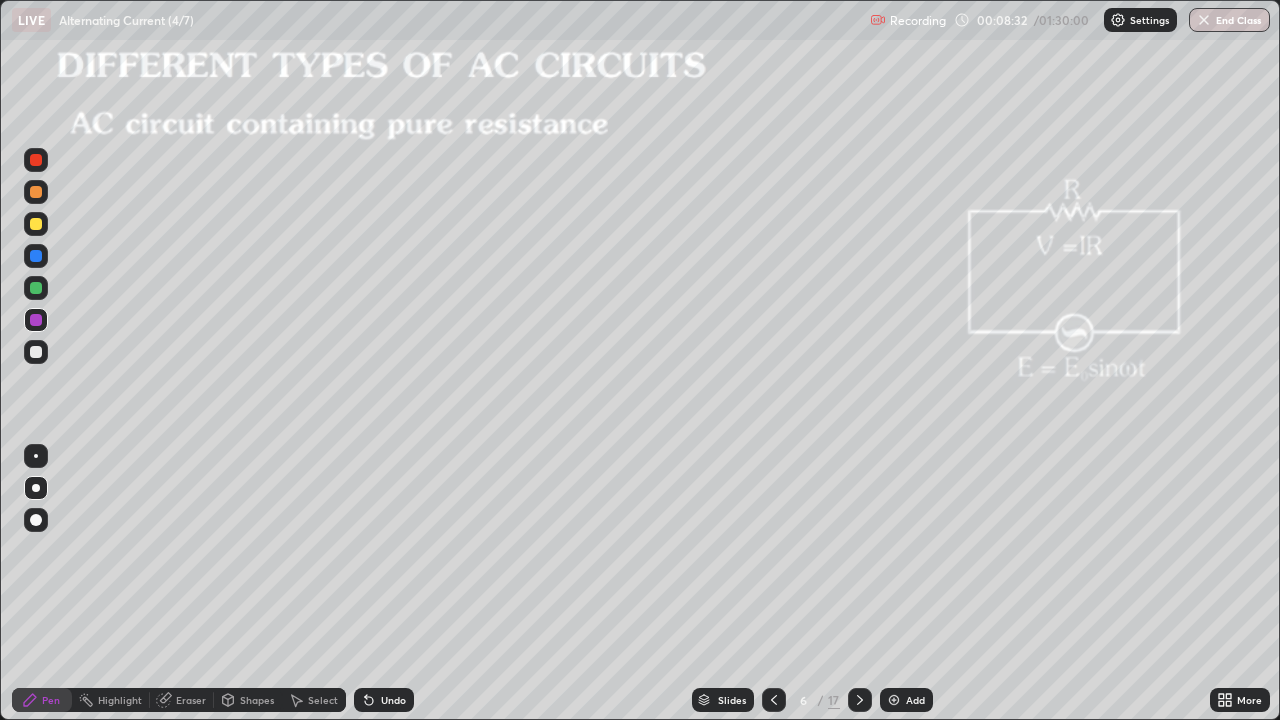 click on "Undo" at bounding box center (393, 700) 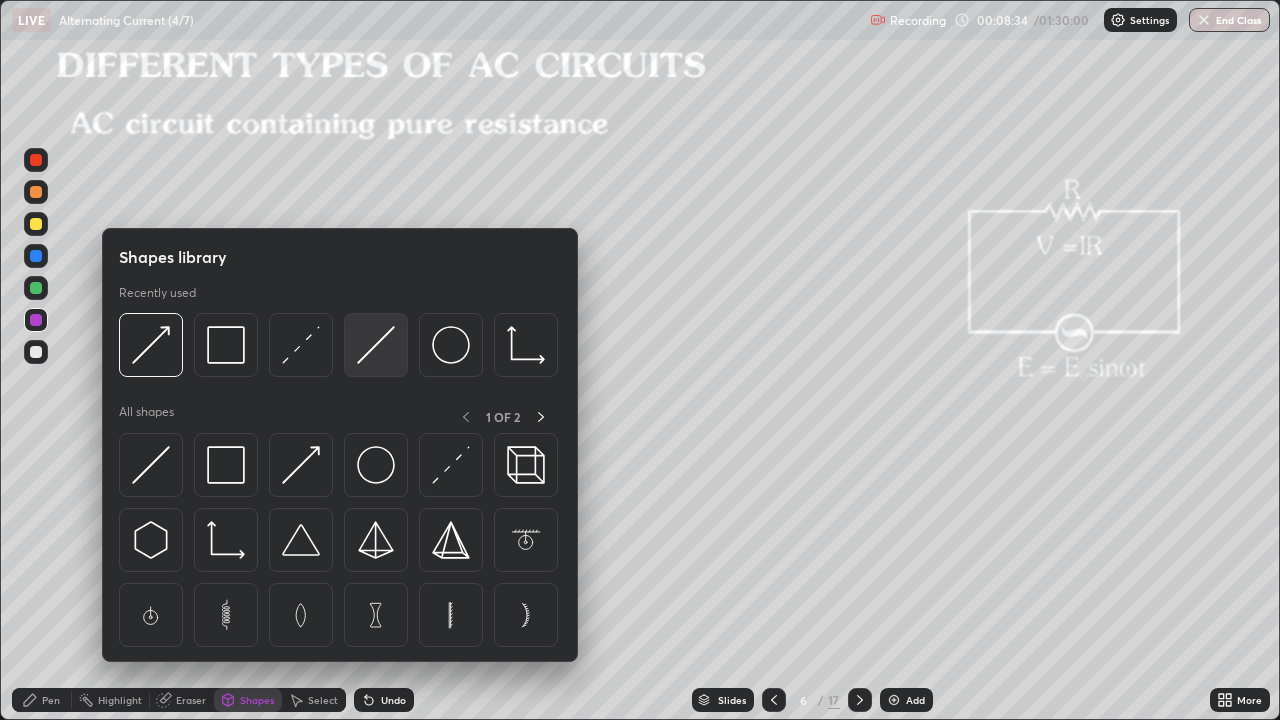 click at bounding box center (376, 345) 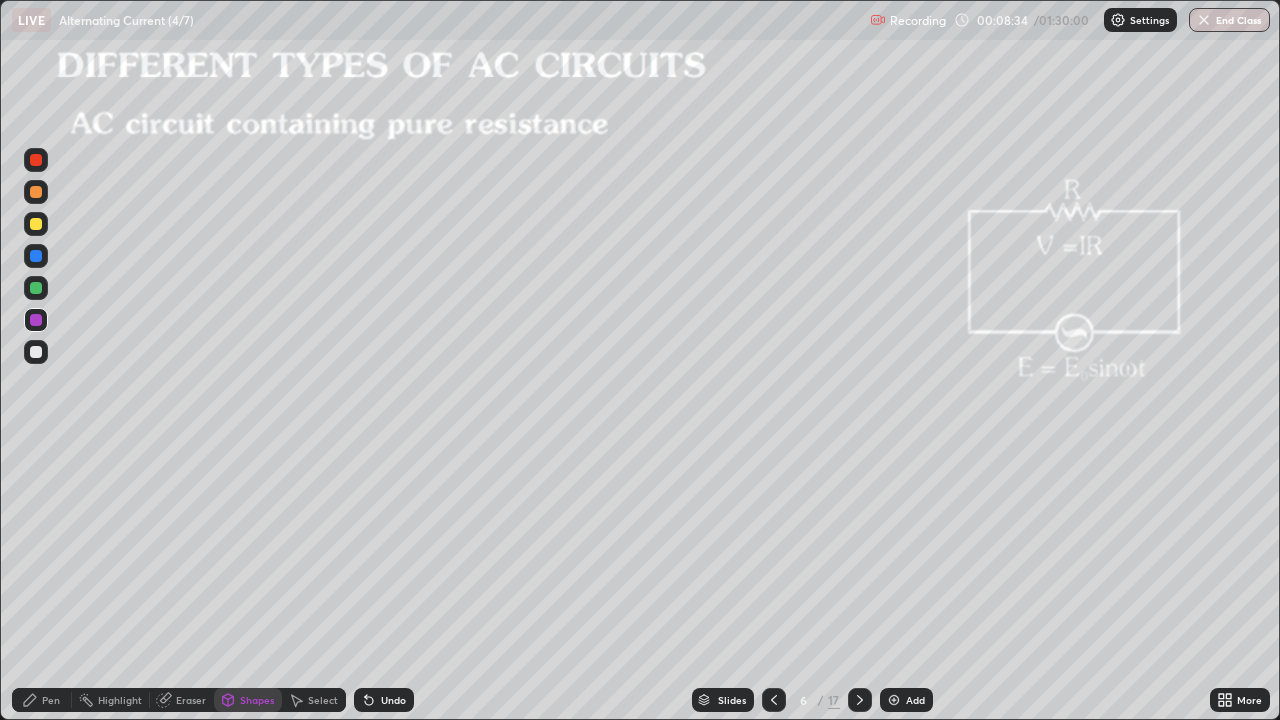 click at bounding box center [36, 320] 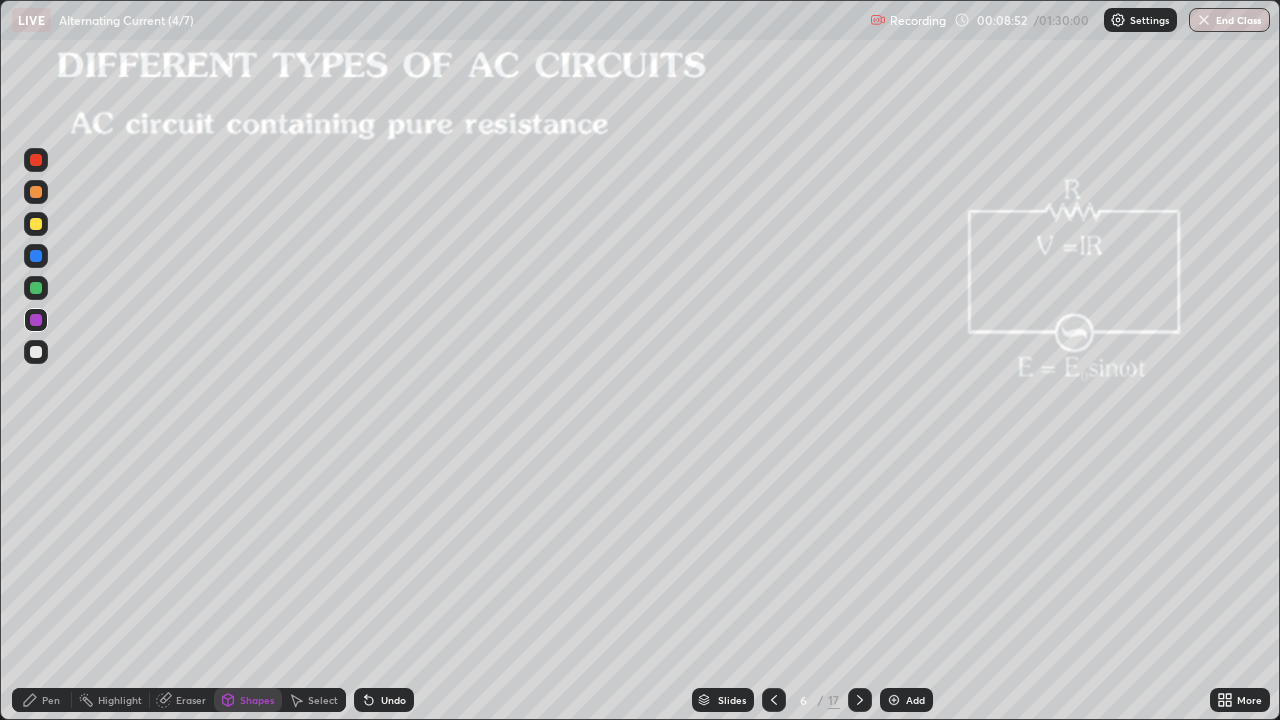 click on "Shapes" at bounding box center (257, 700) 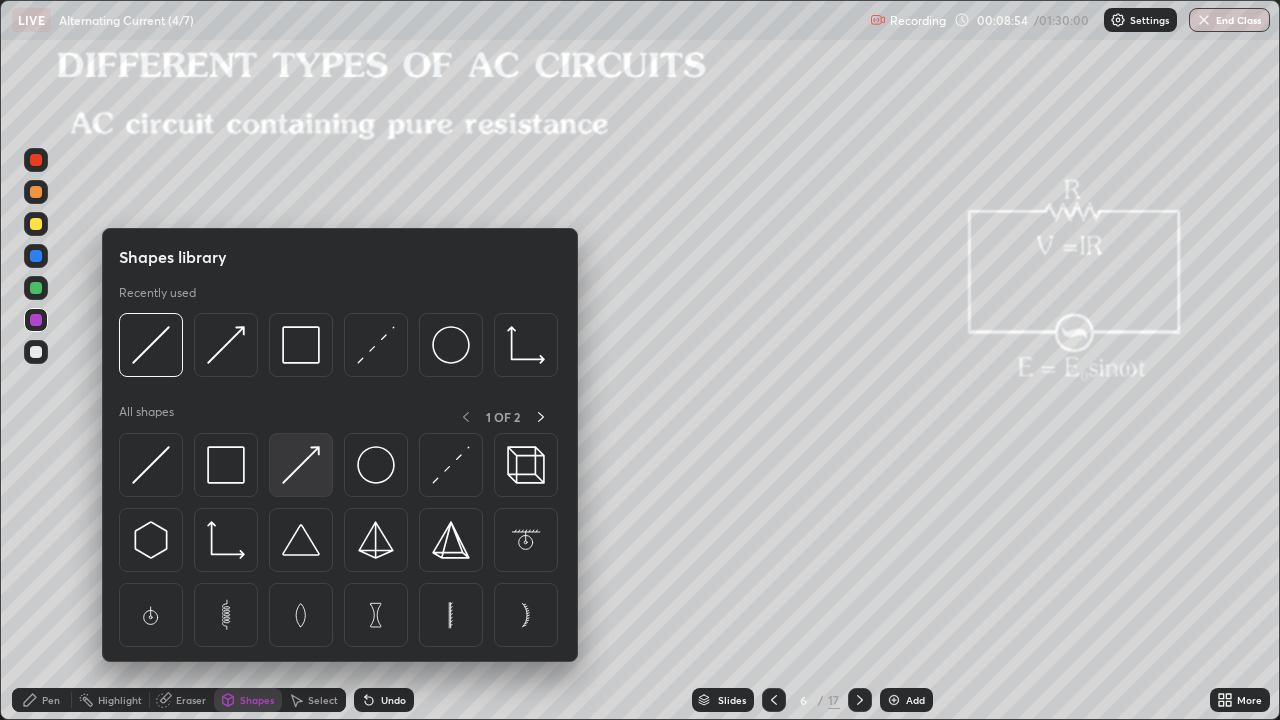 click at bounding box center (301, 465) 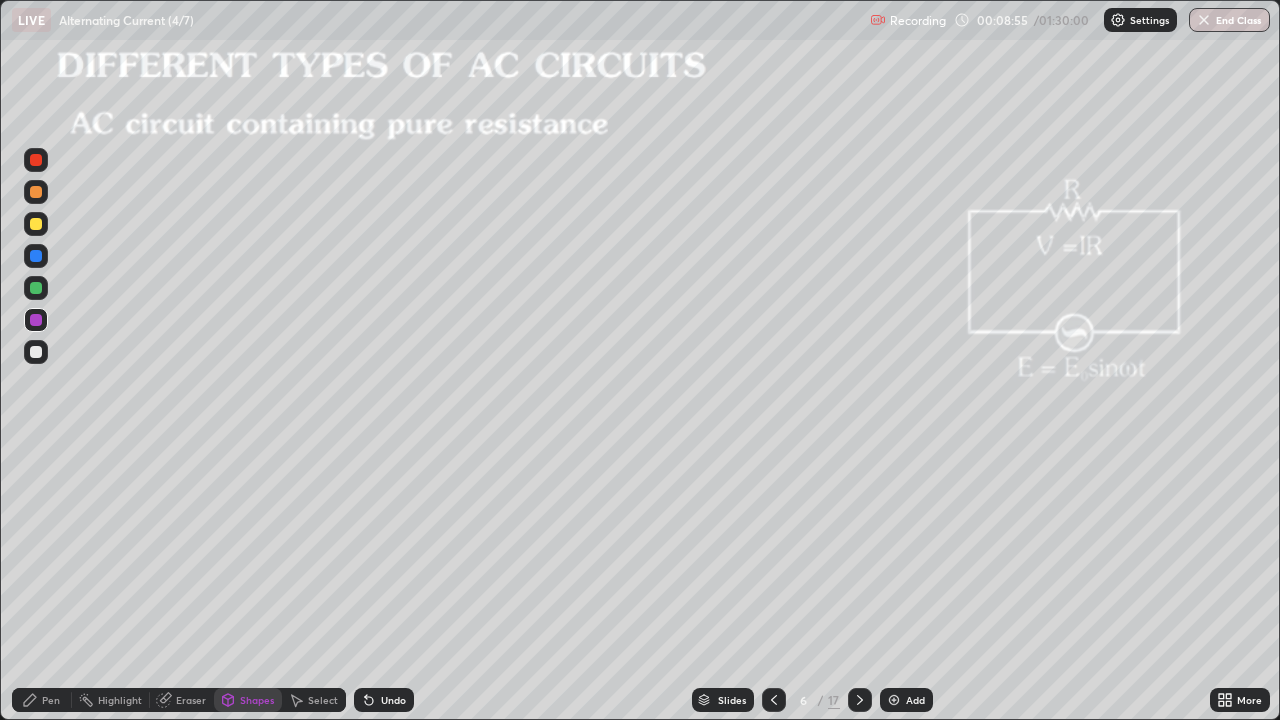 click at bounding box center [36, 352] 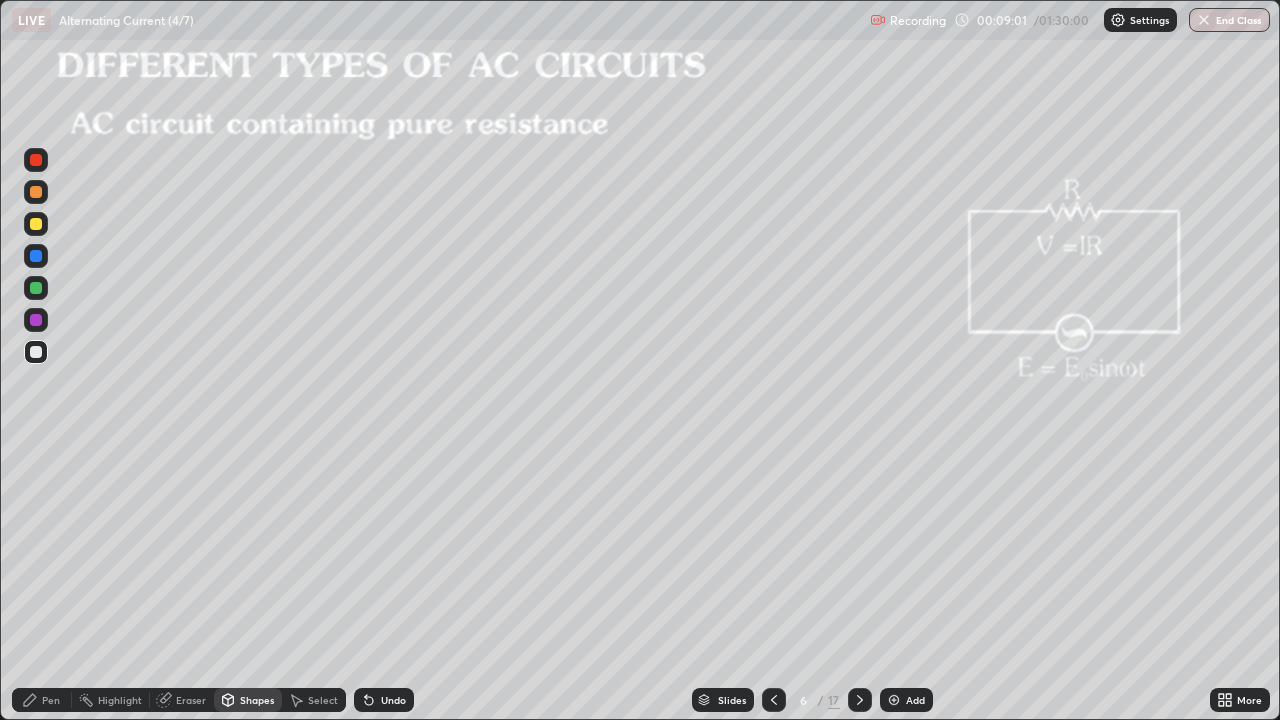 click at bounding box center [36, 288] 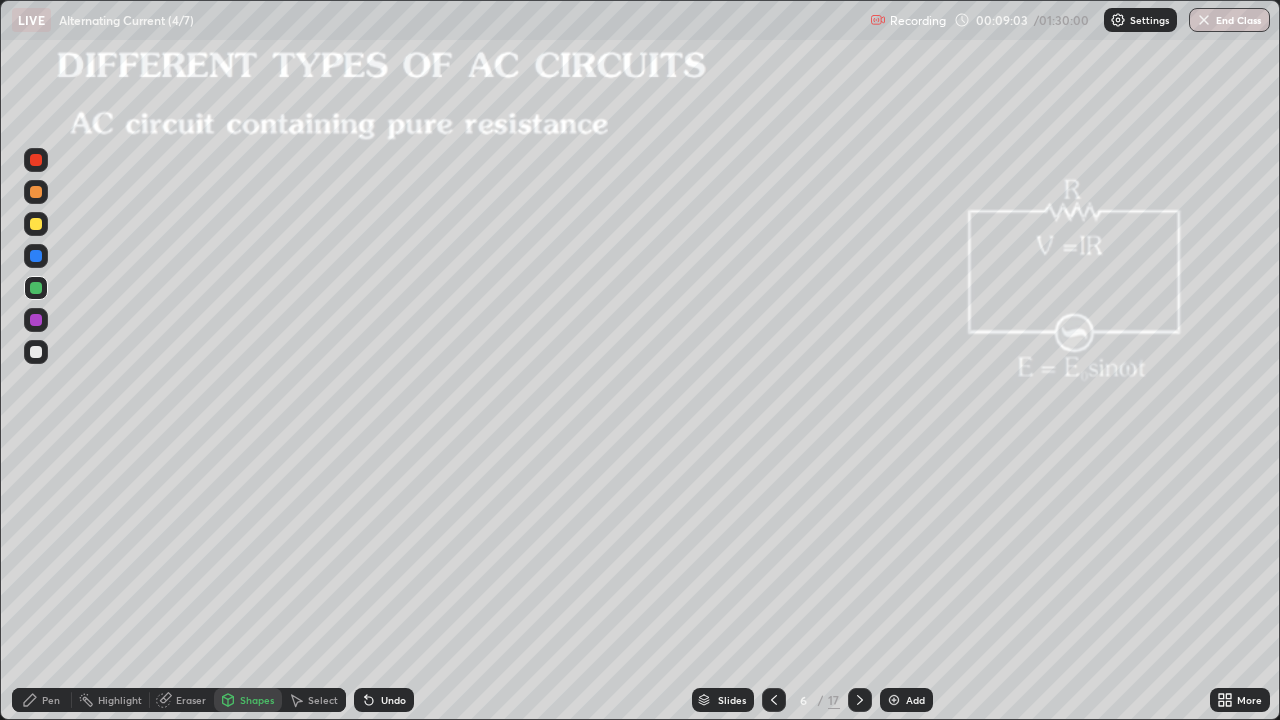 click on "Pen" at bounding box center (51, 700) 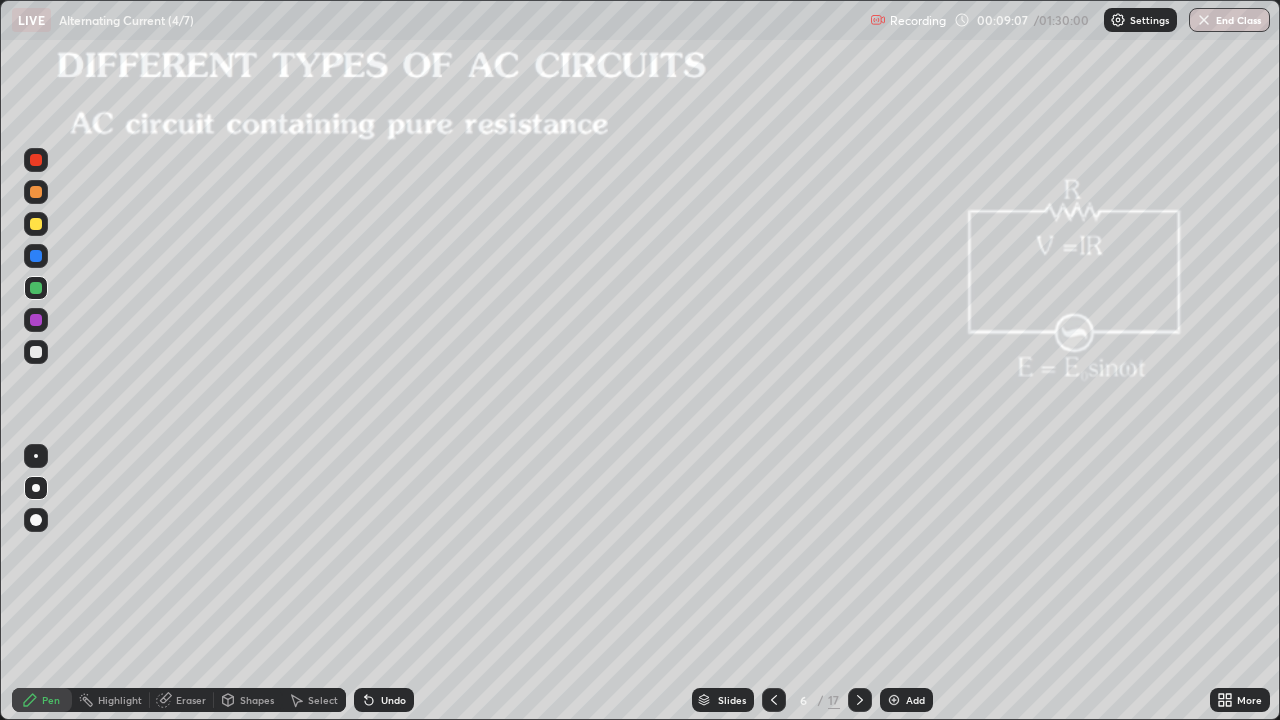 click on "Shapes" at bounding box center [257, 700] 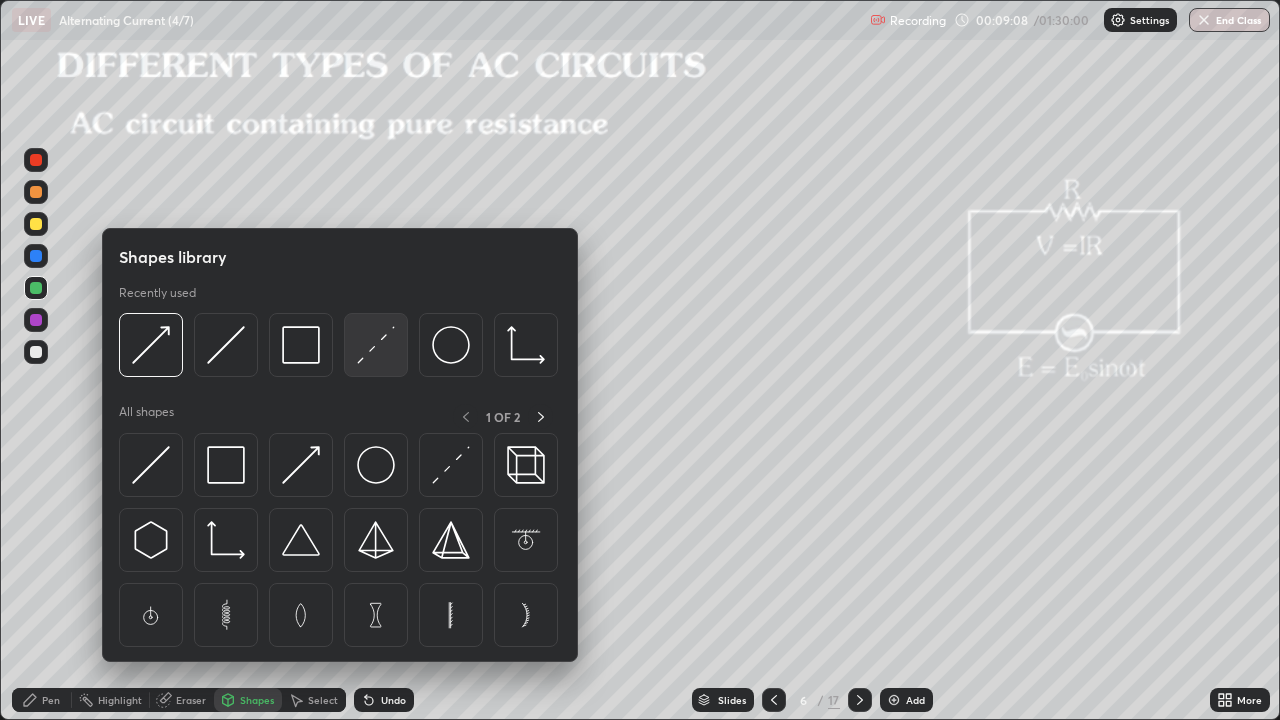 click at bounding box center (376, 345) 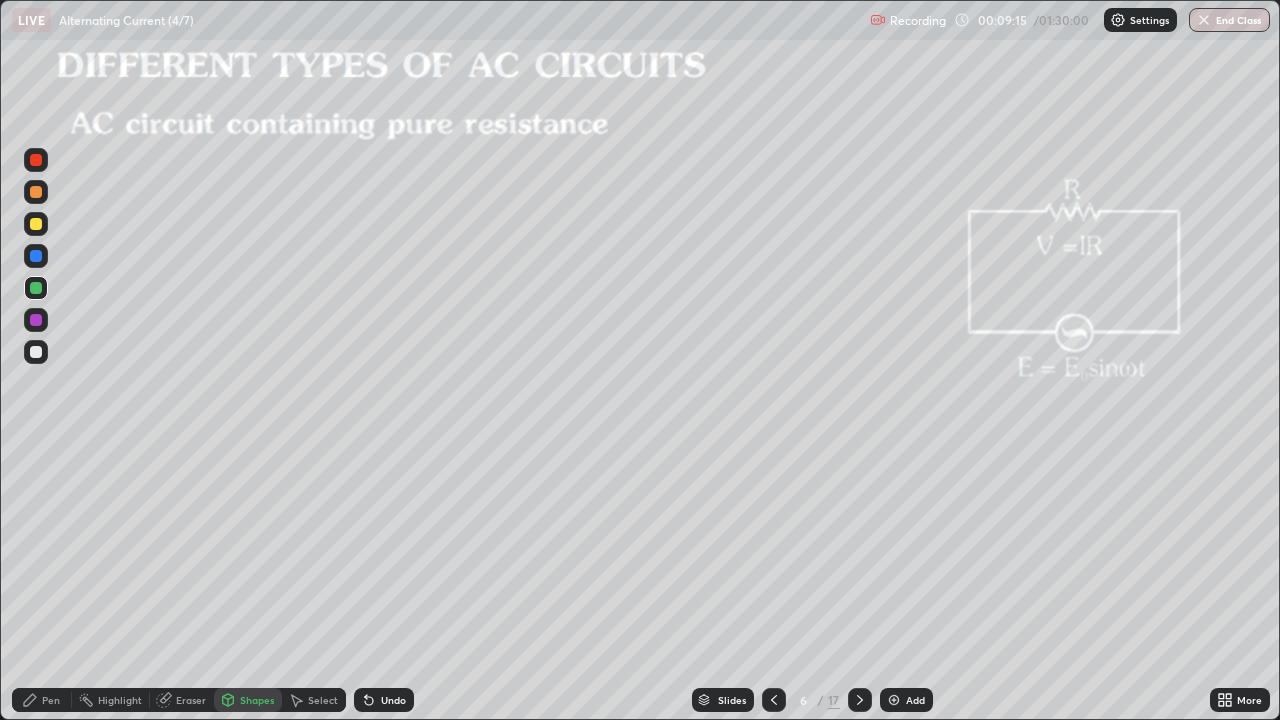 click 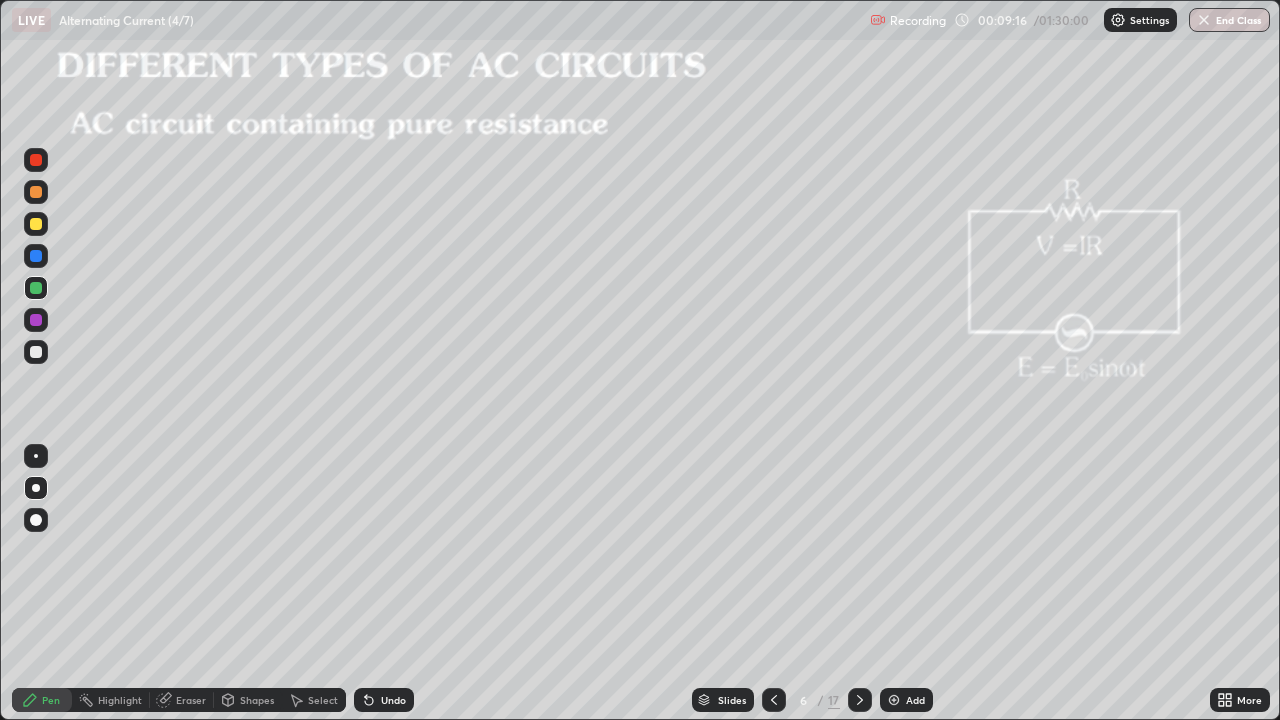 click at bounding box center [36, 320] 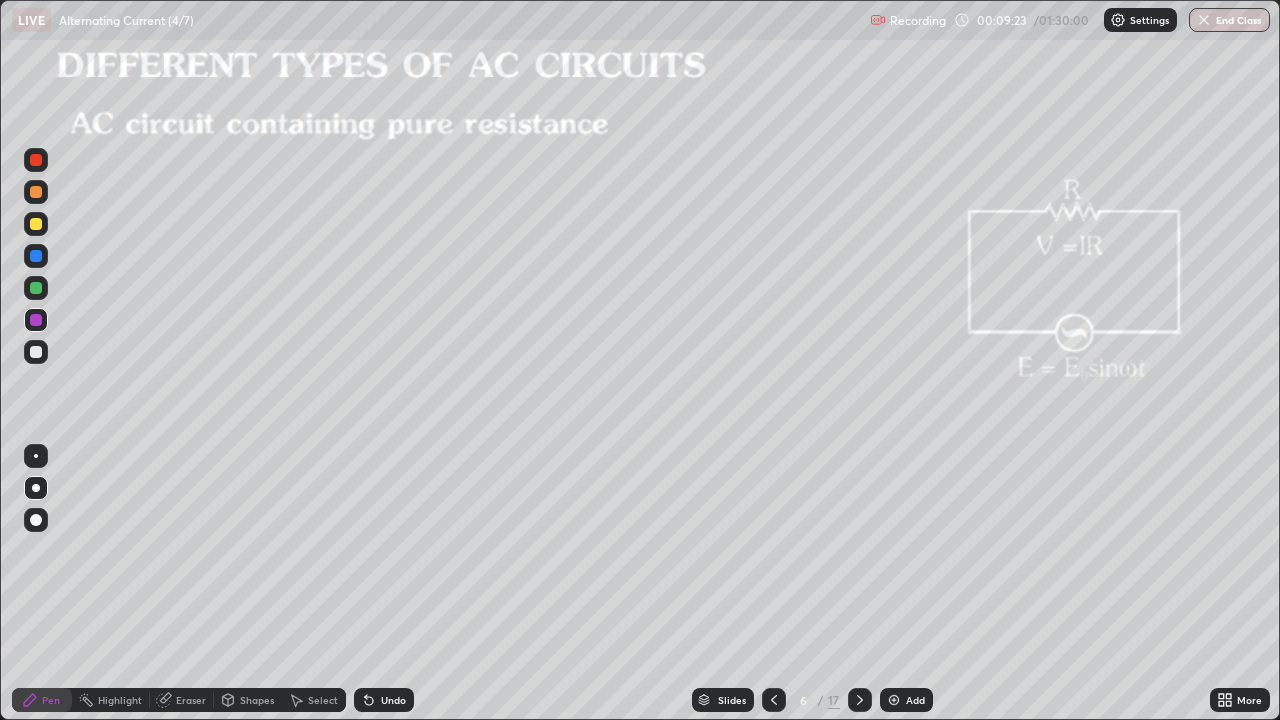 click at bounding box center [36, 352] 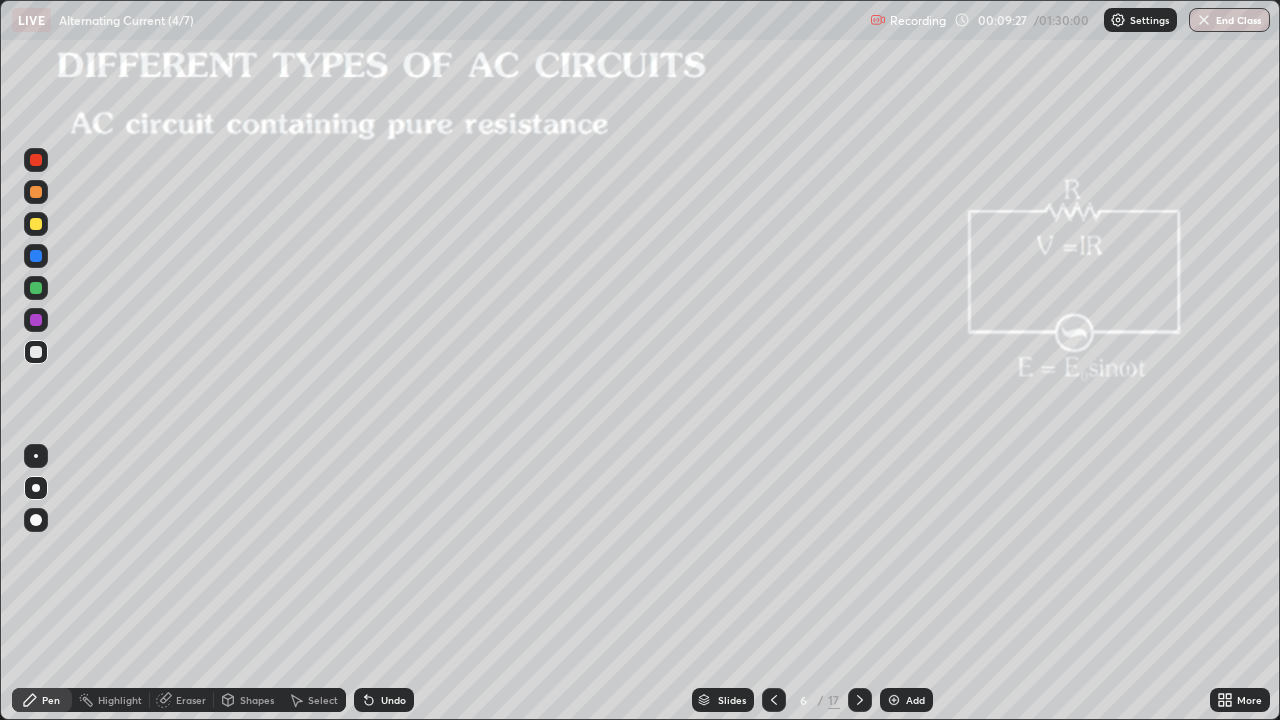 click on "Shapes" at bounding box center [257, 700] 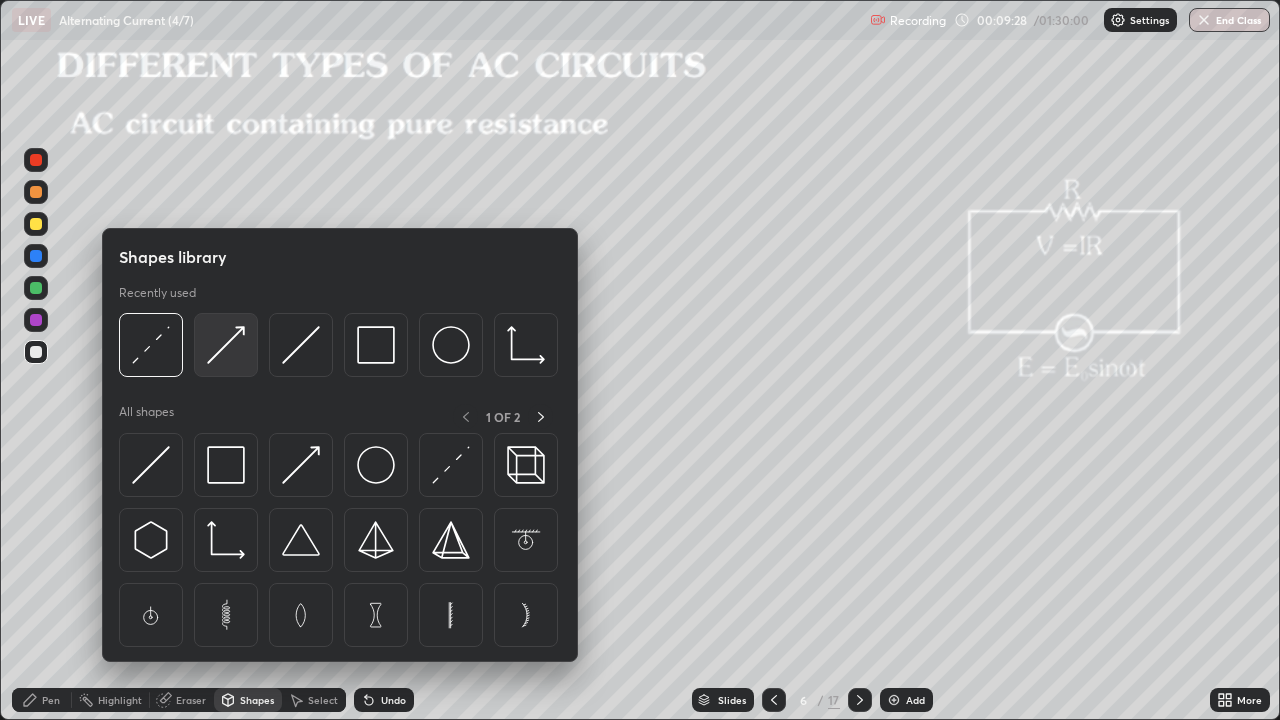 click at bounding box center [226, 345] 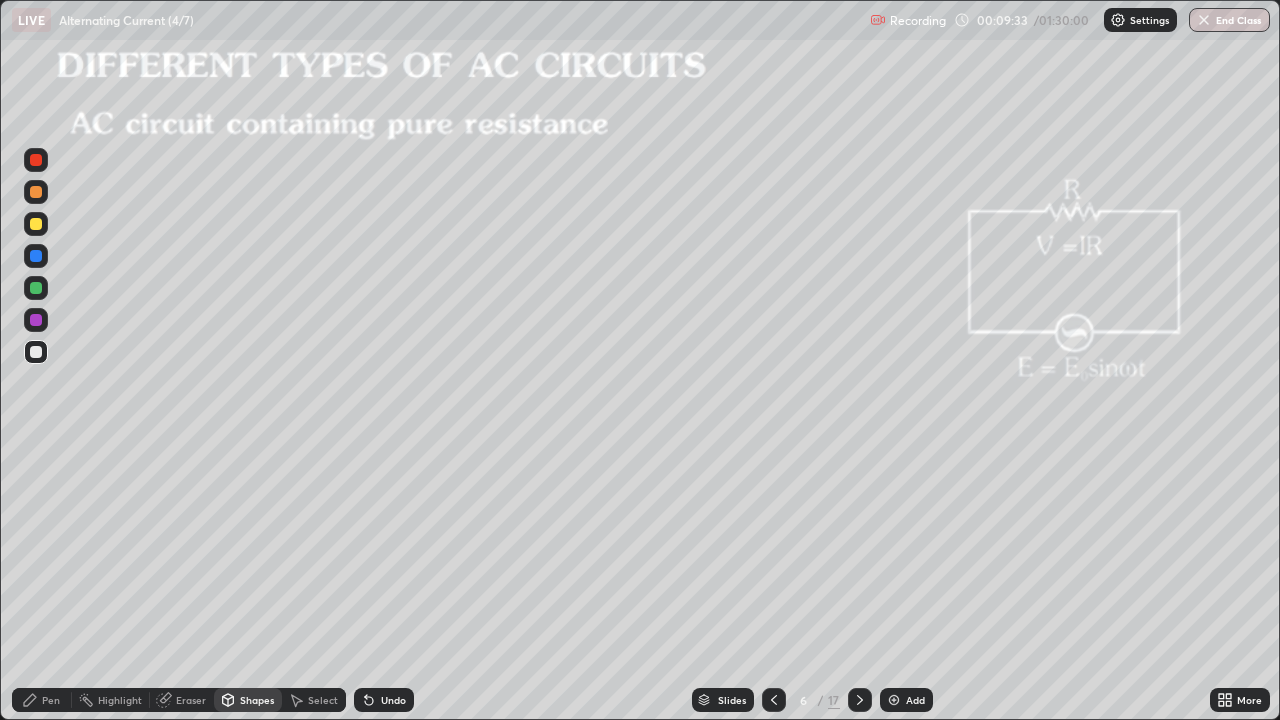 click on "Shapes" at bounding box center [257, 700] 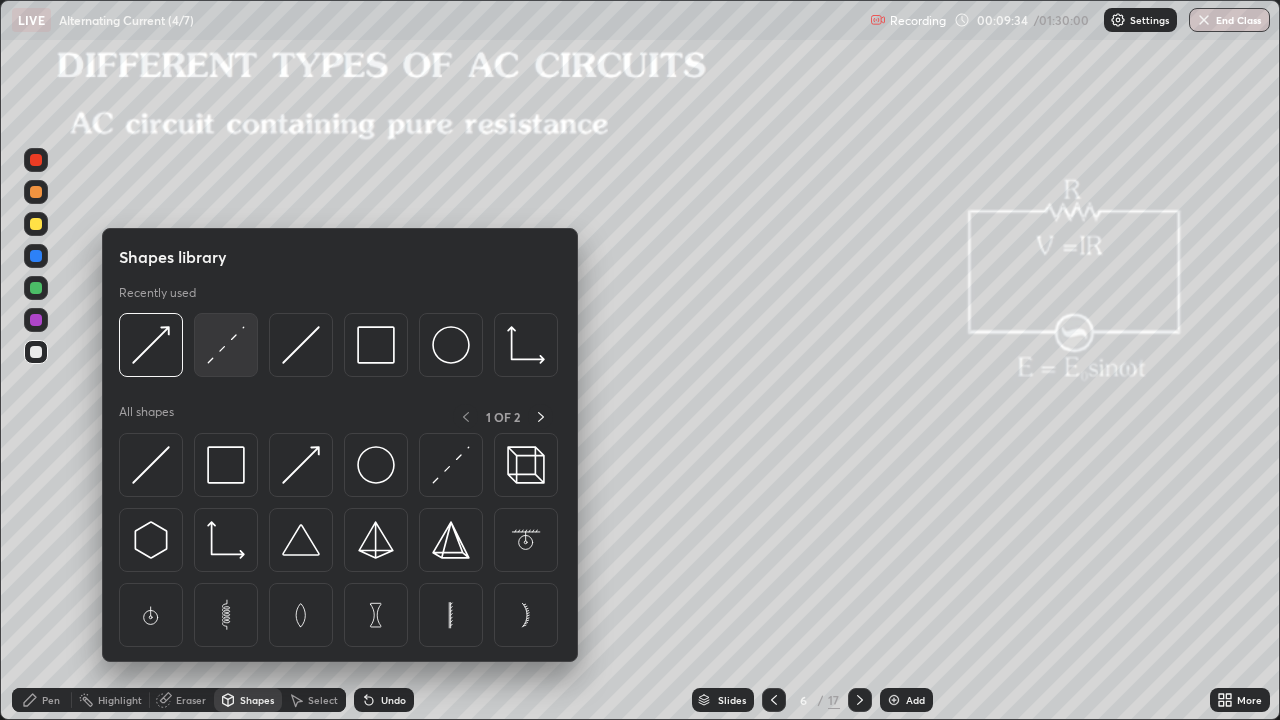 click at bounding box center [226, 345] 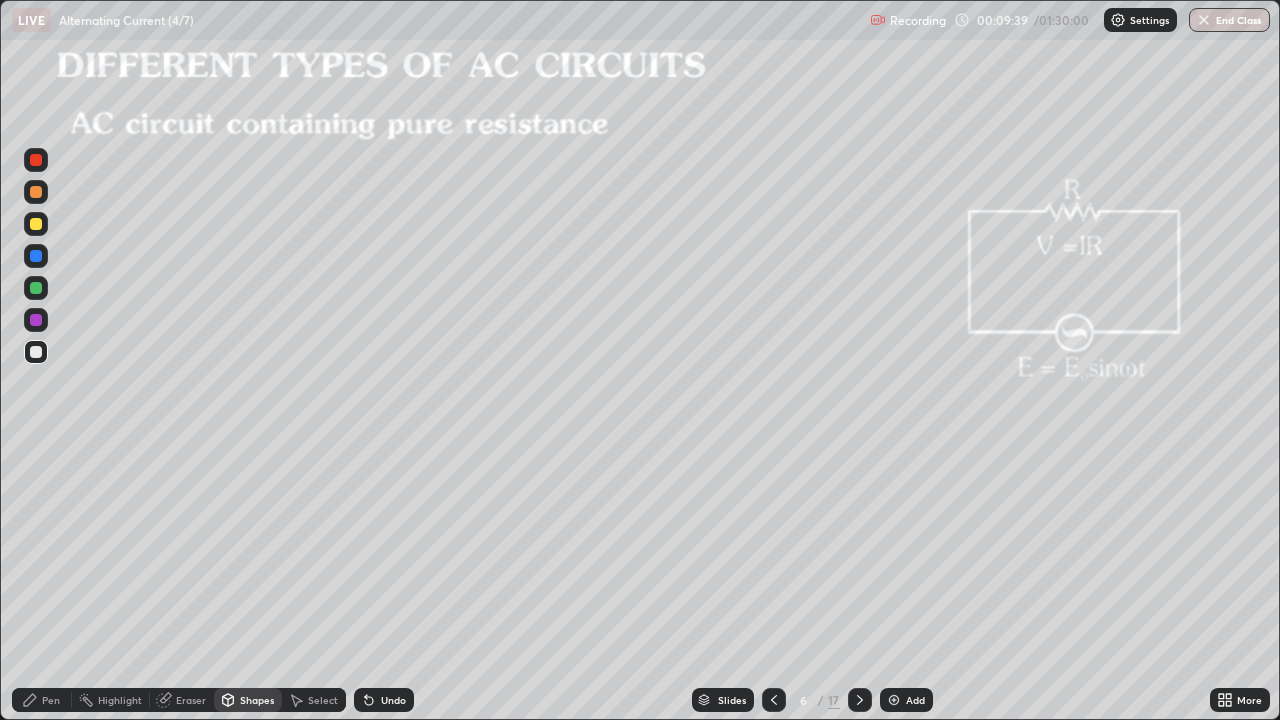 click on "Pen" at bounding box center (51, 700) 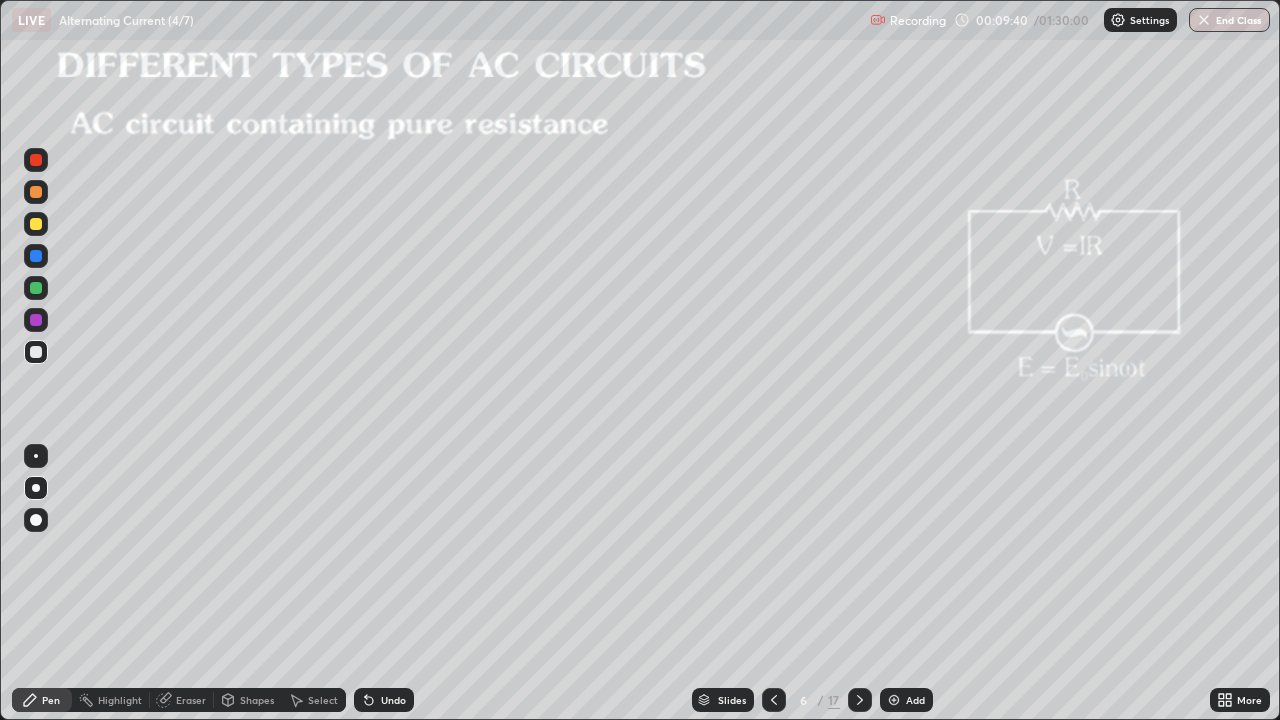 click at bounding box center (36, 288) 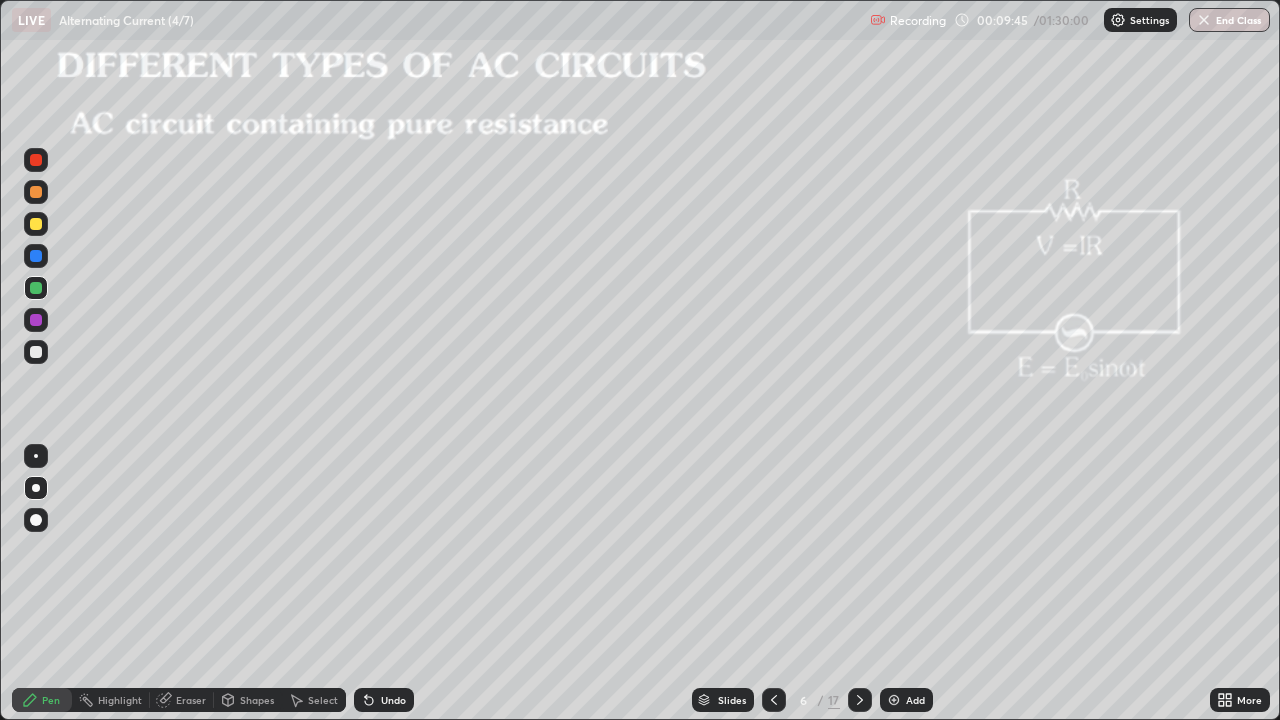 click at bounding box center (36, 320) 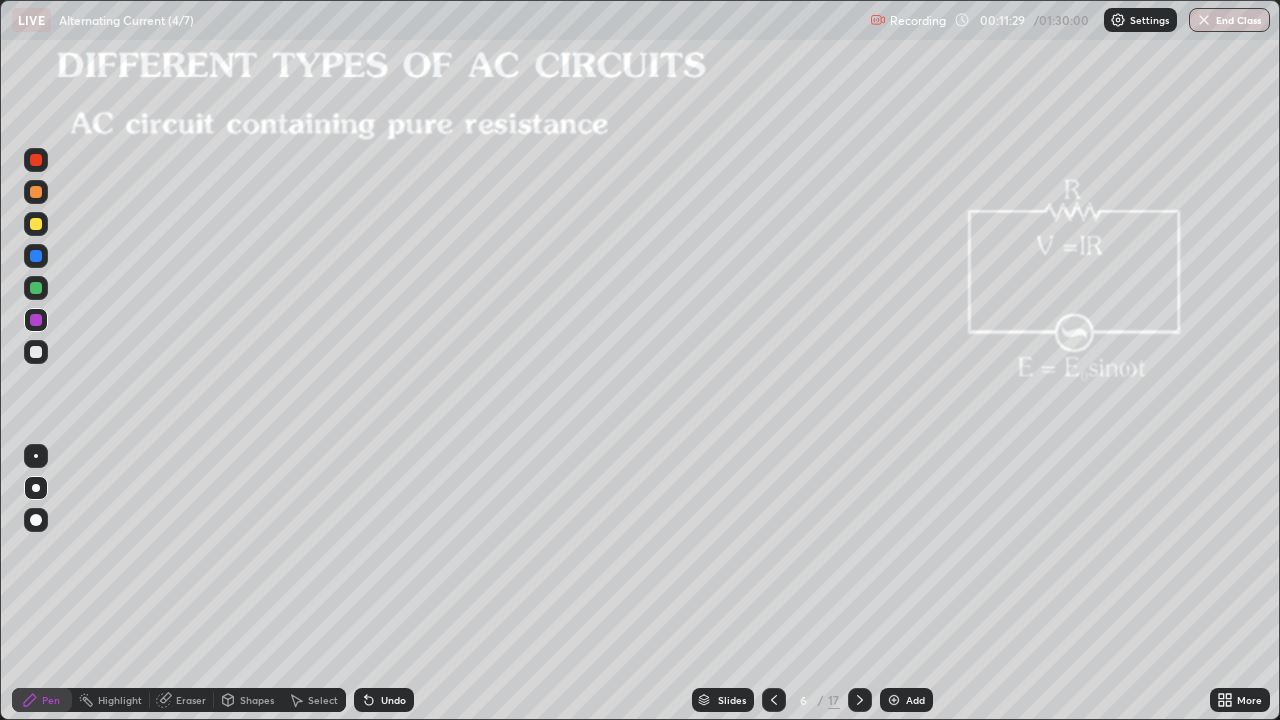 click 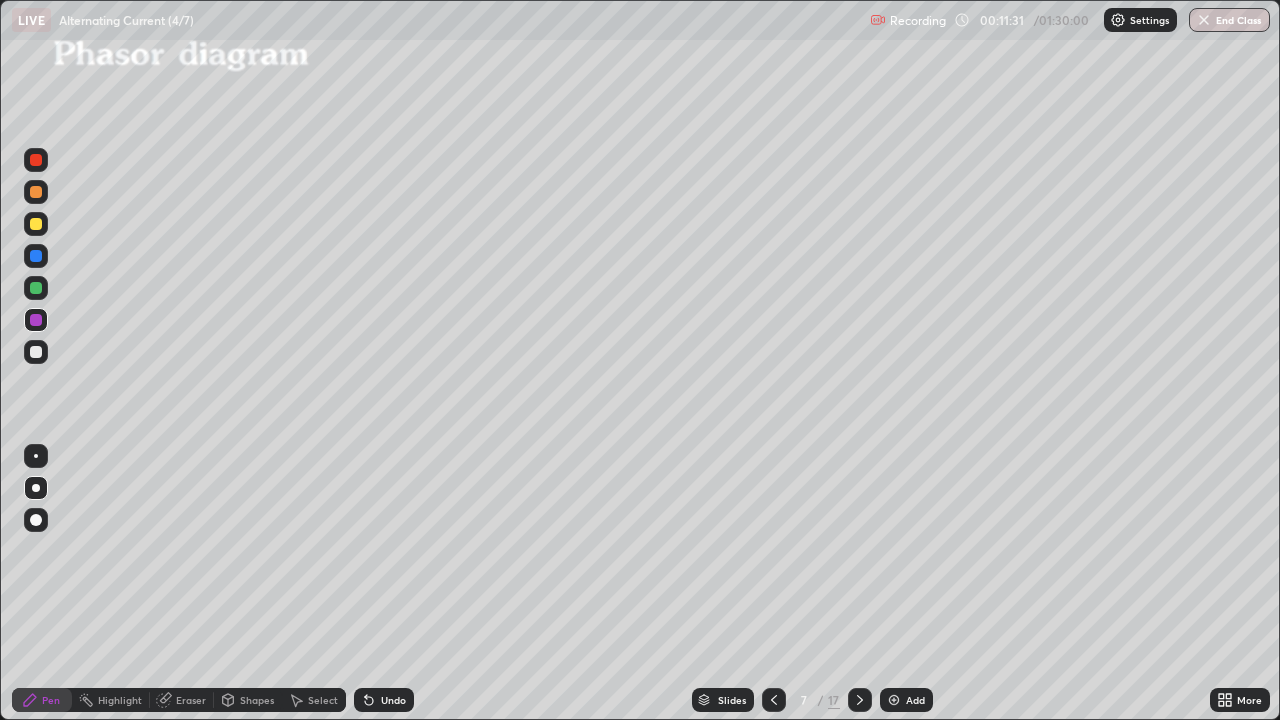 click on "Shapes" at bounding box center (257, 700) 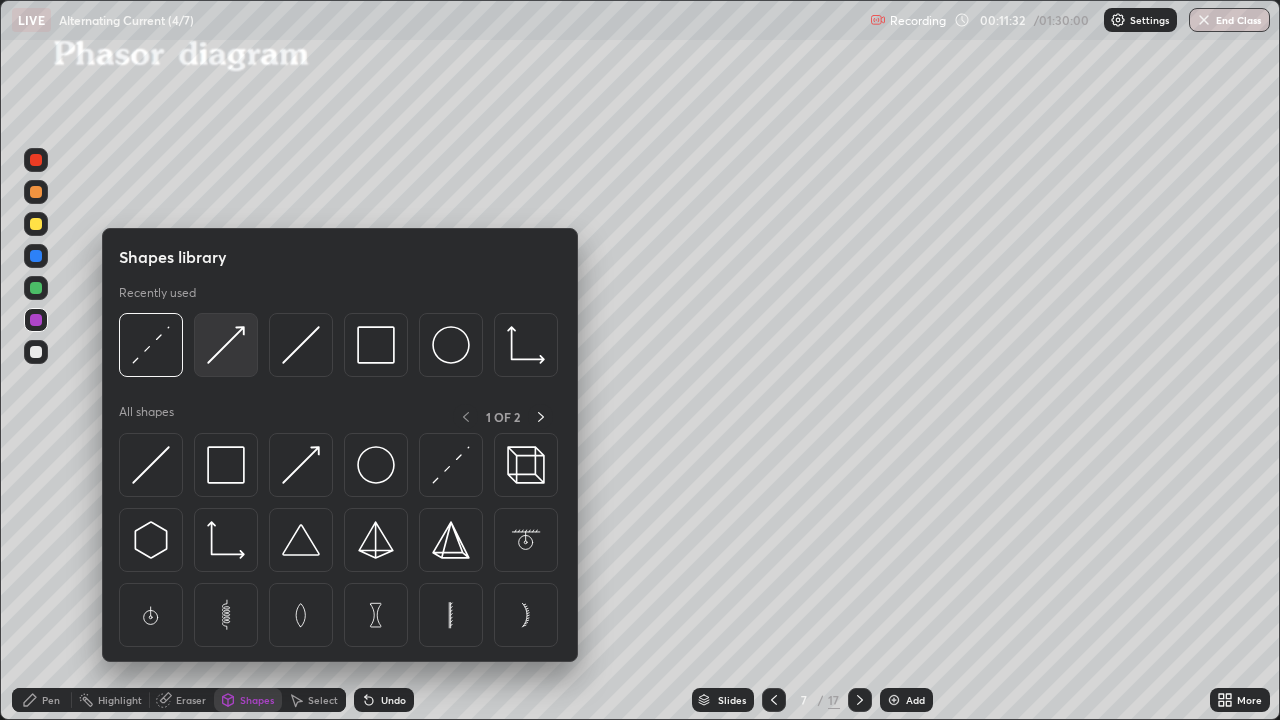 click at bounding box center [226, 345] 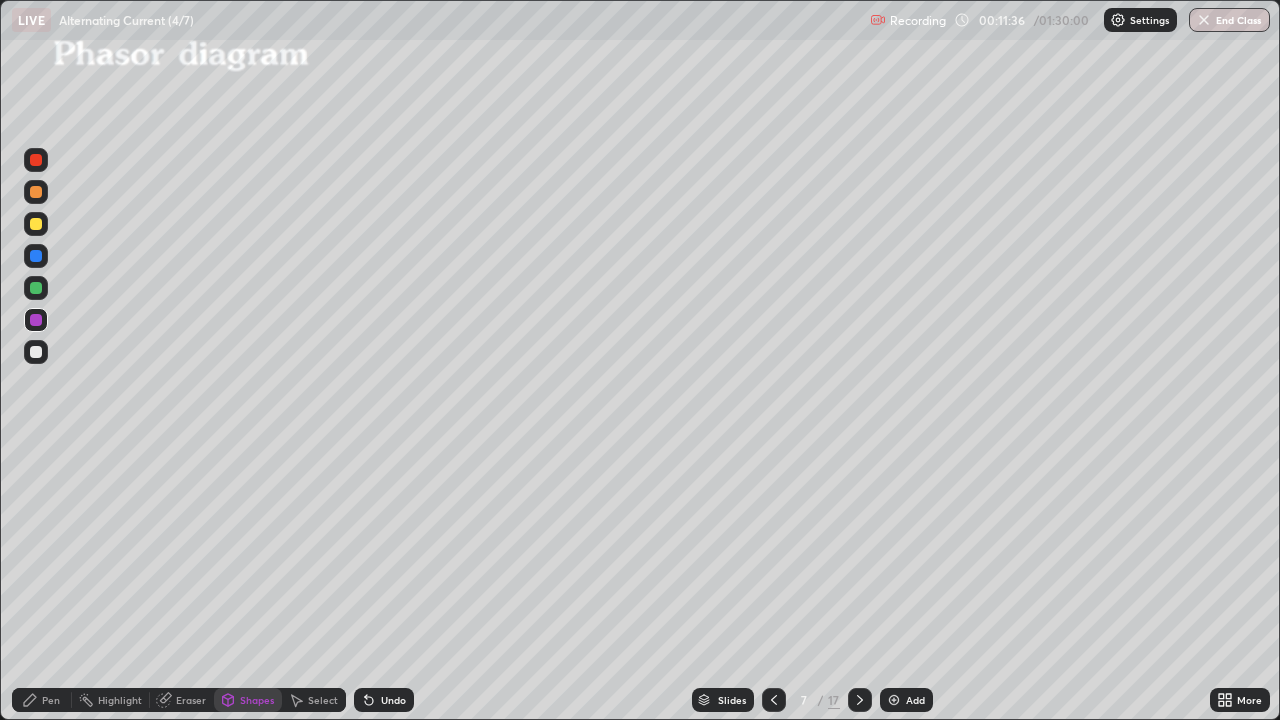 click on "Undo" at bounding box center (393, 700) 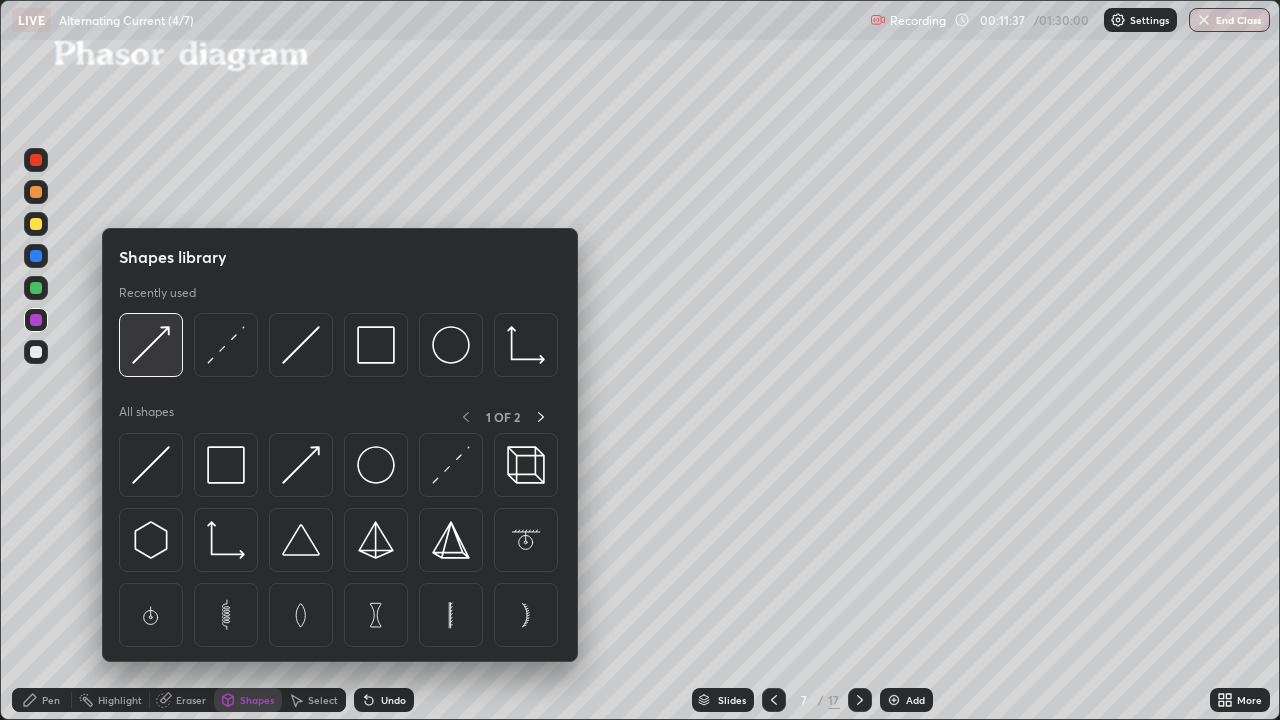 click at bounding box center [151, 345] 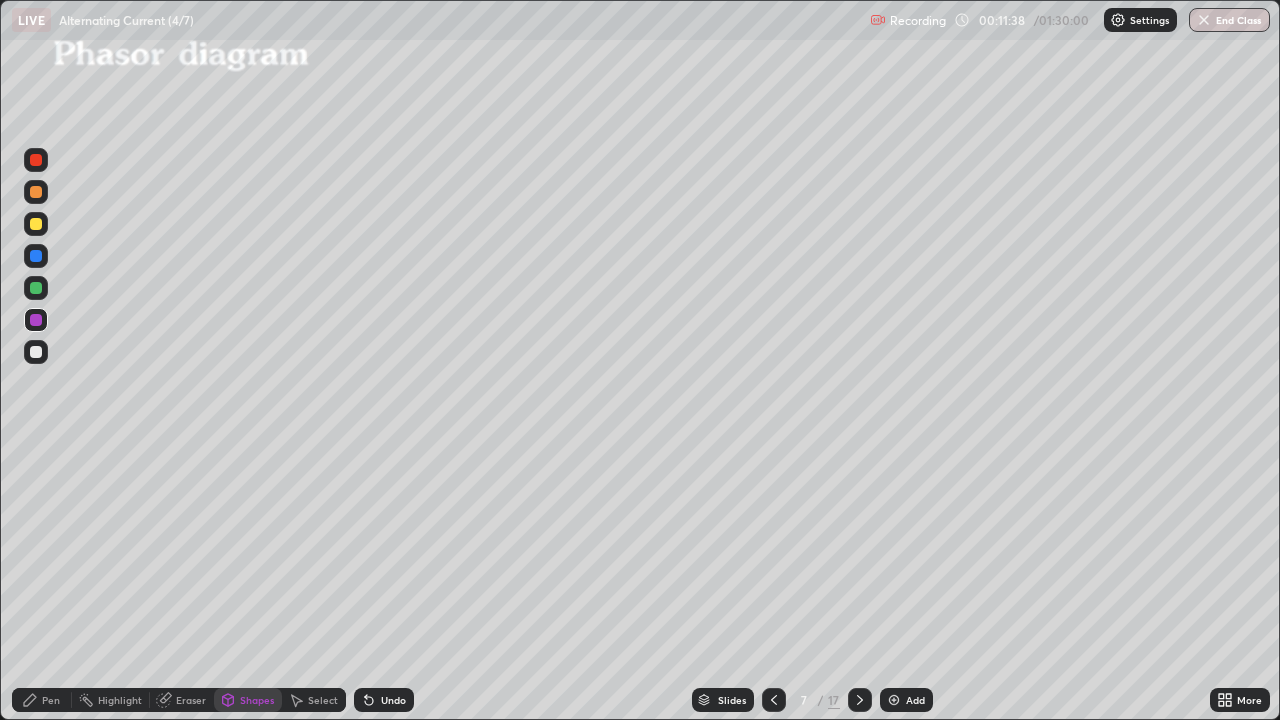click at bounding box center (36, 352) 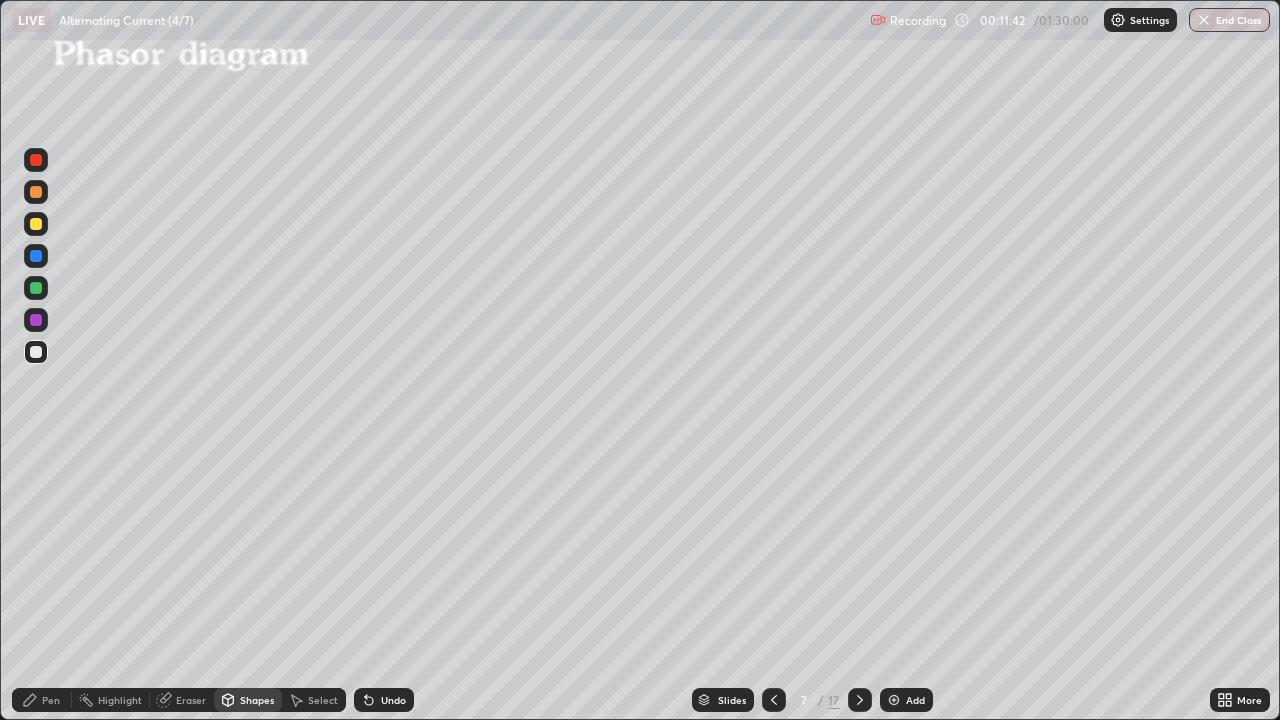 click on "Pen" at bounding box center (51, 700) 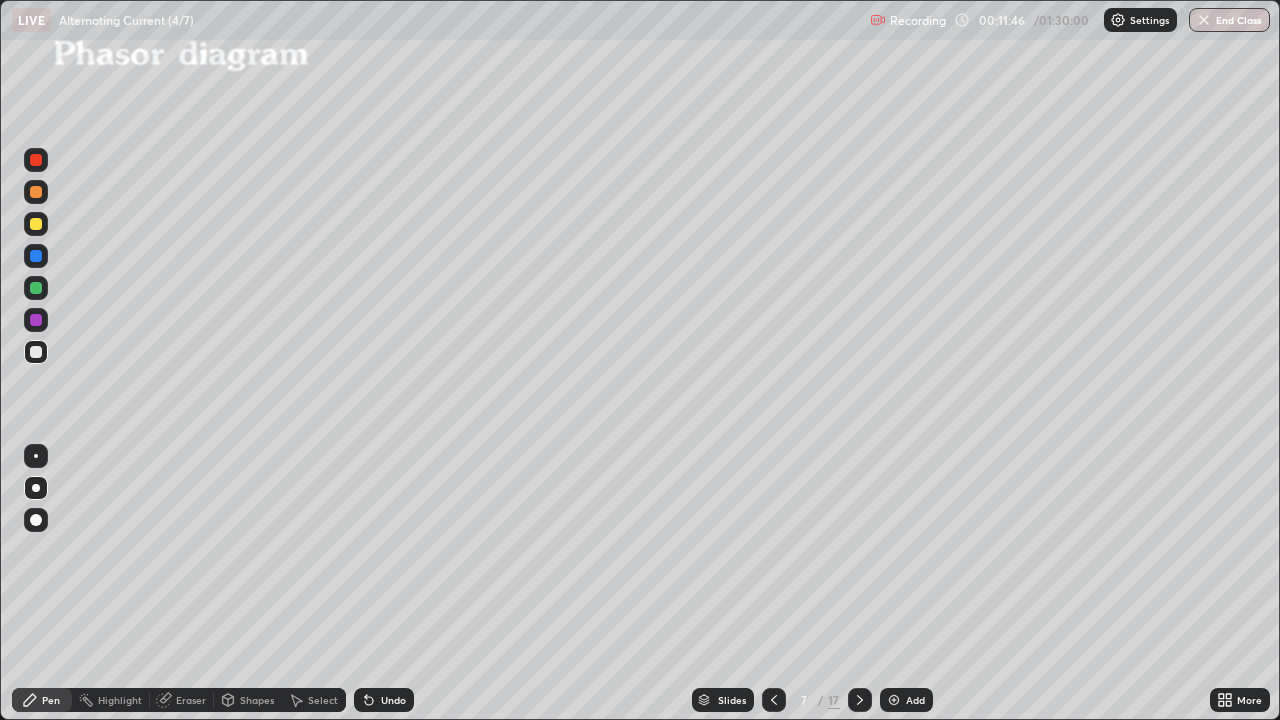 click at bounding box center (36, 288) 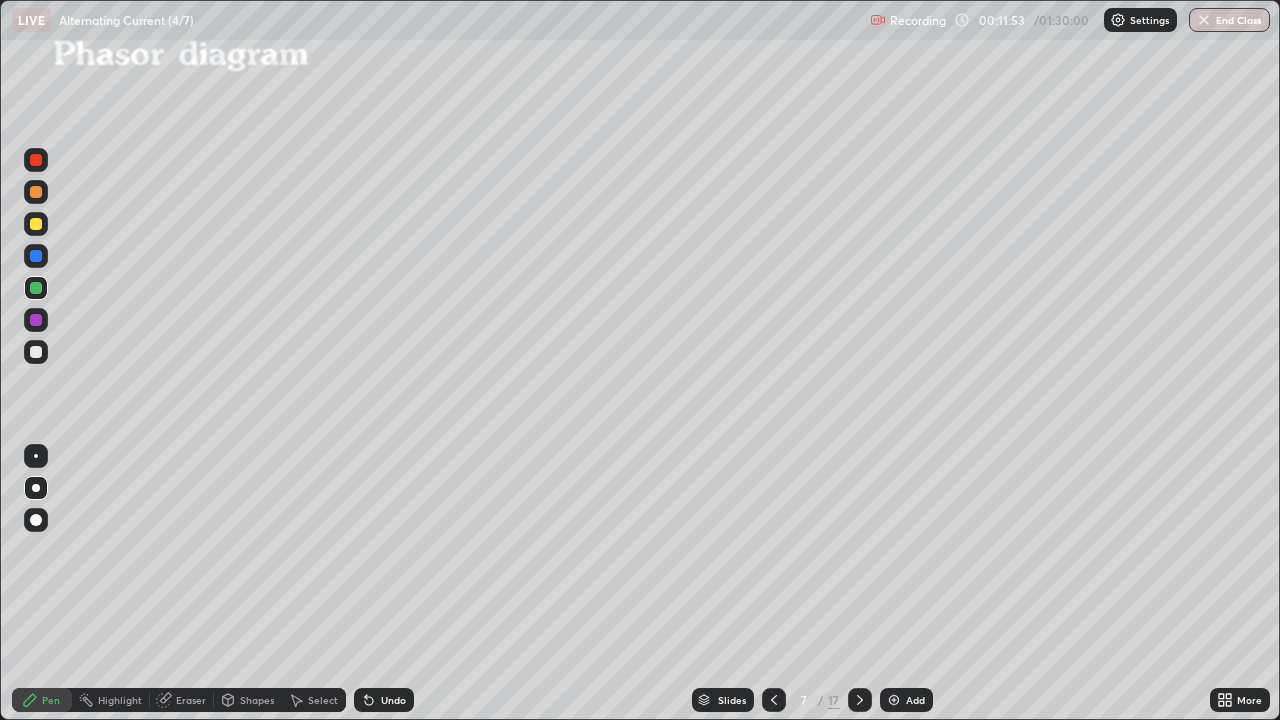click 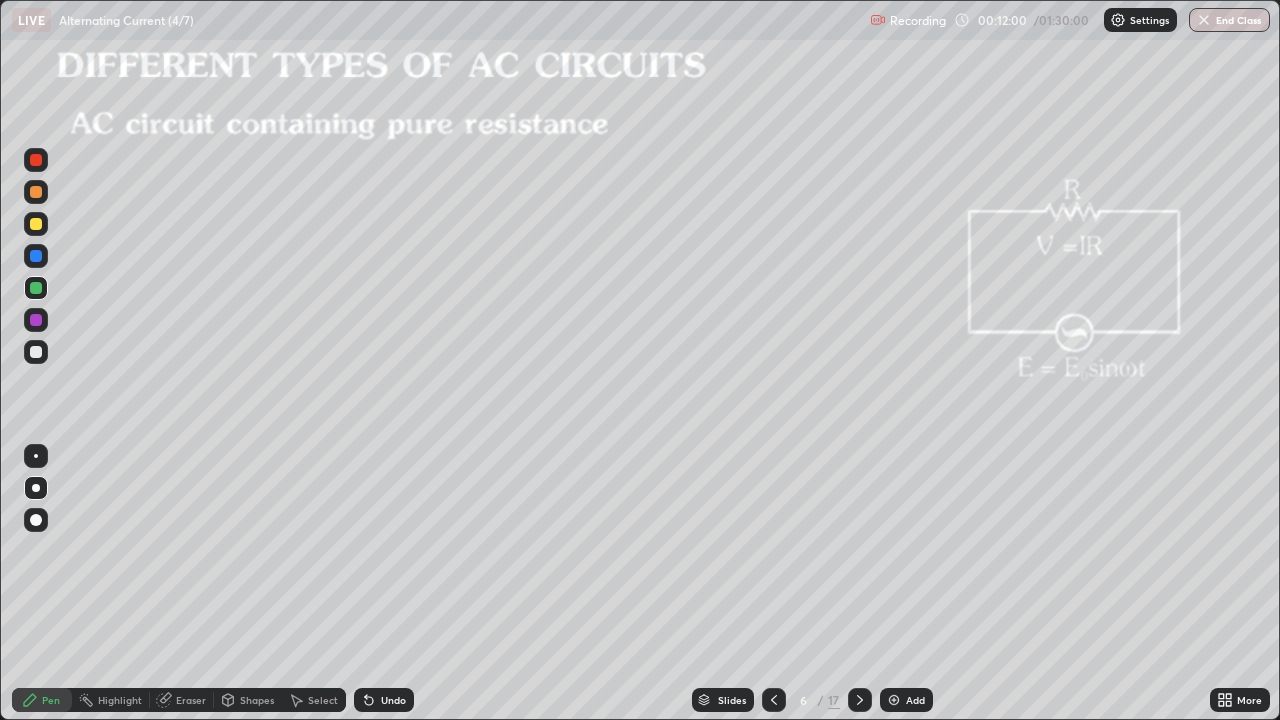 click 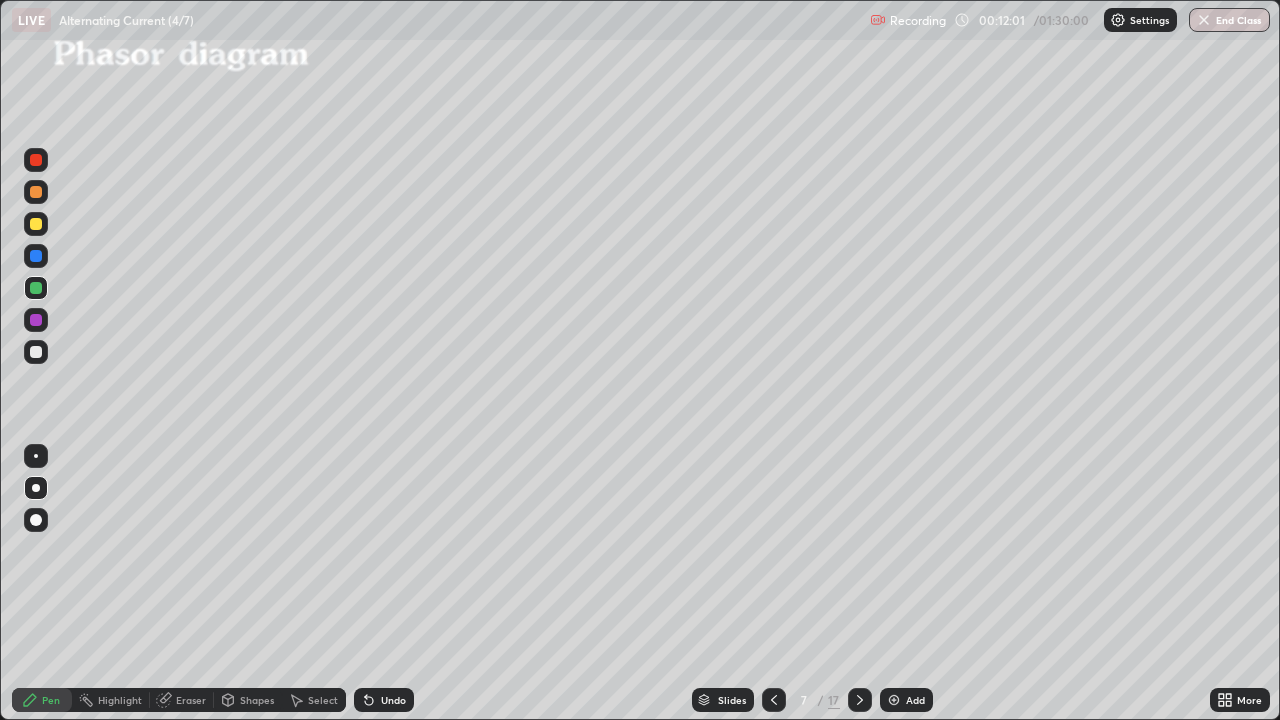 click at bounding box center (36, 320) 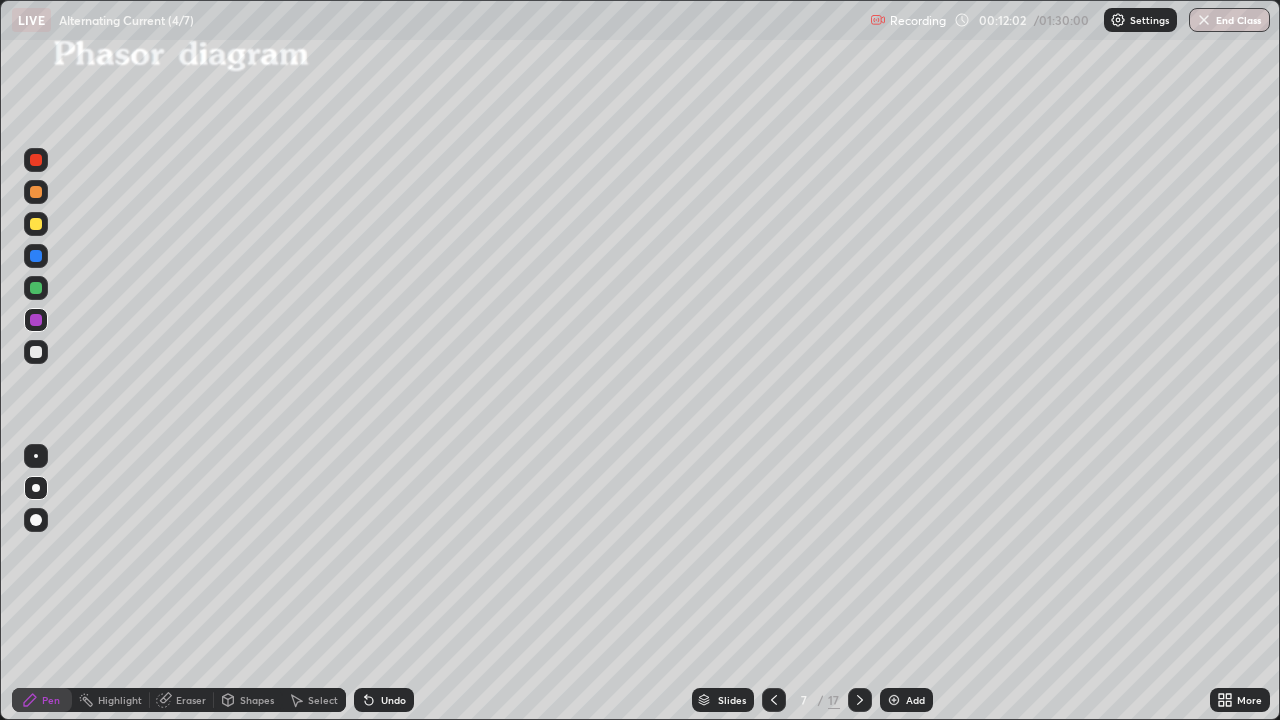 click on "Shapes" at bounding box center [257, 700] 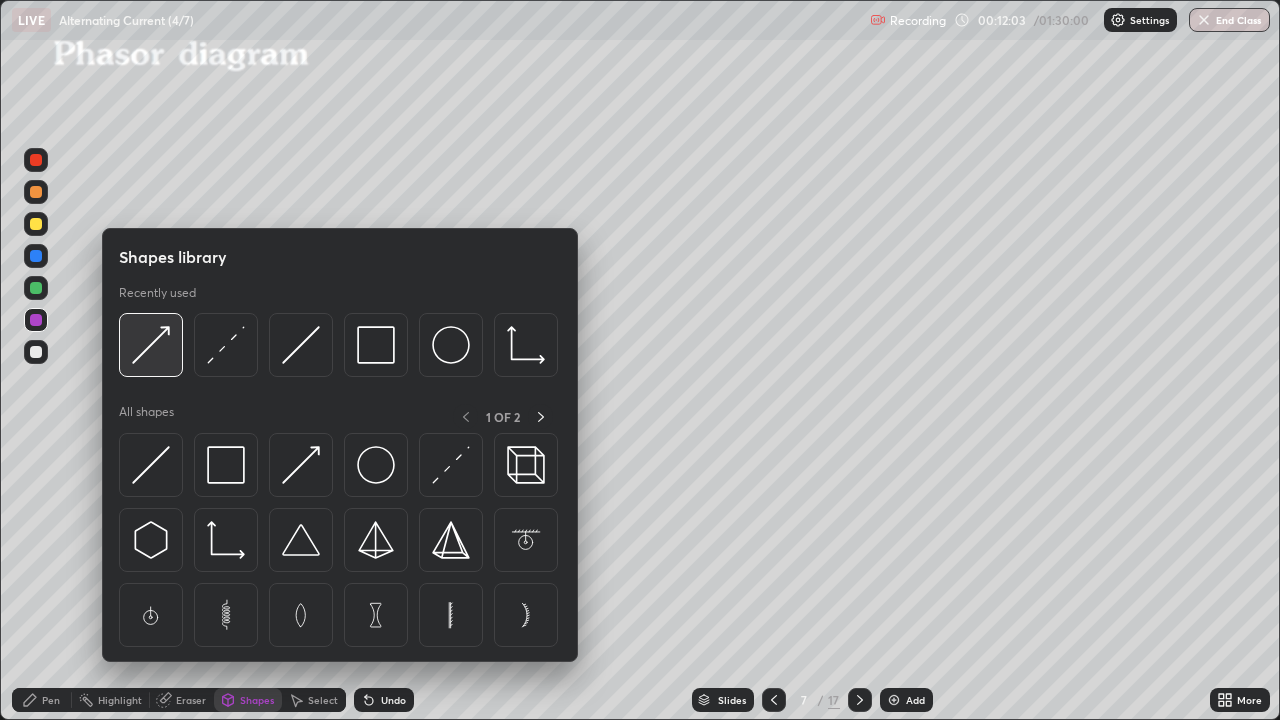 click at bounding box center (151, 345) 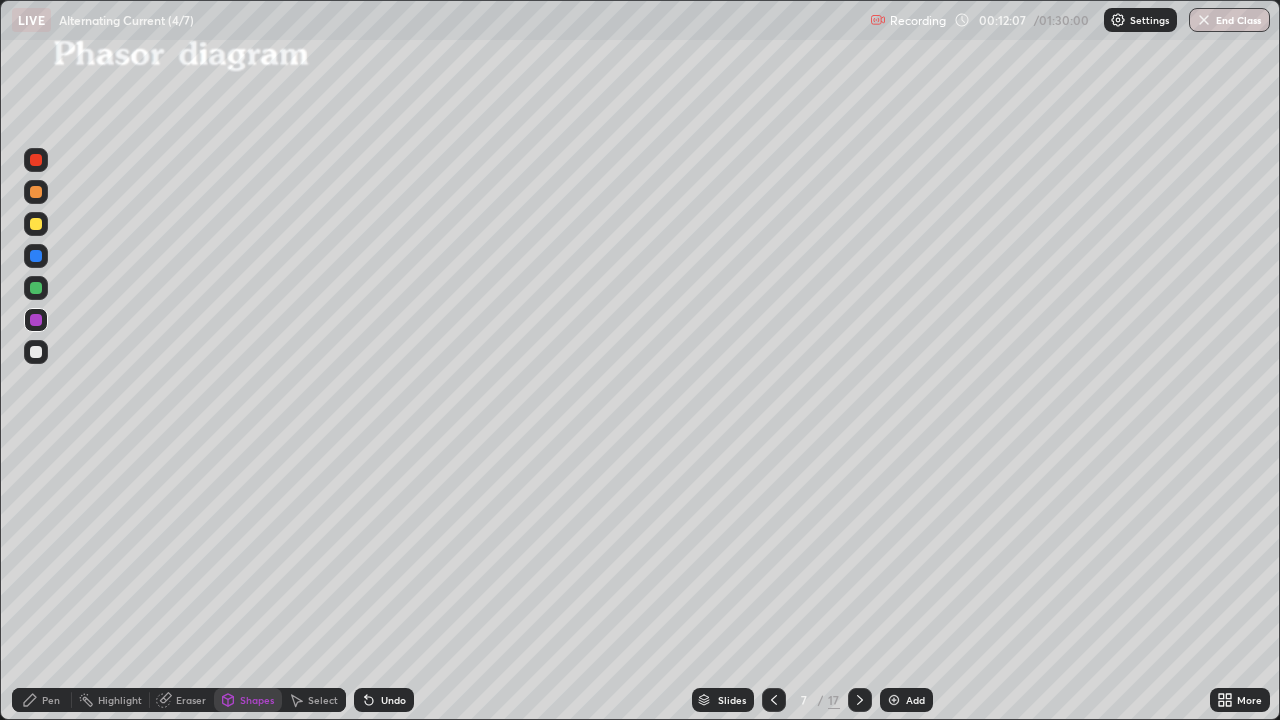 click on "Pen" at bounding box center [42, 700] 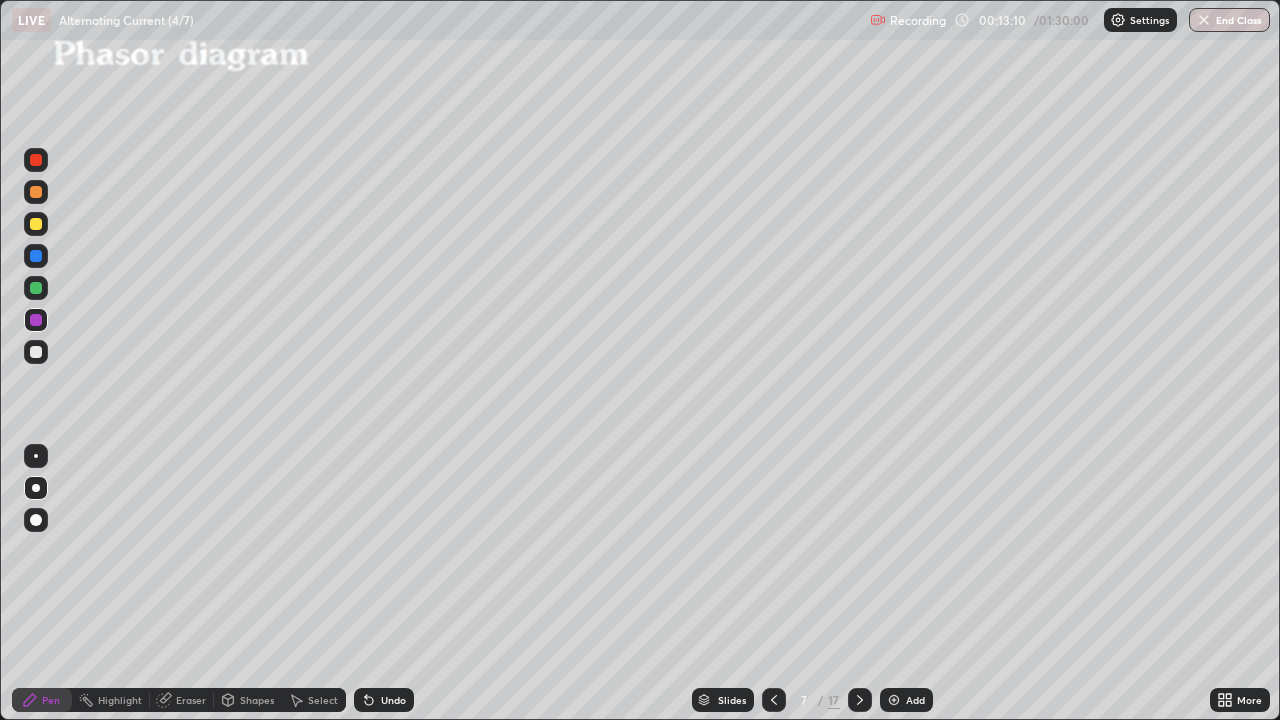 click on "7" at bounding box center [804, 700] 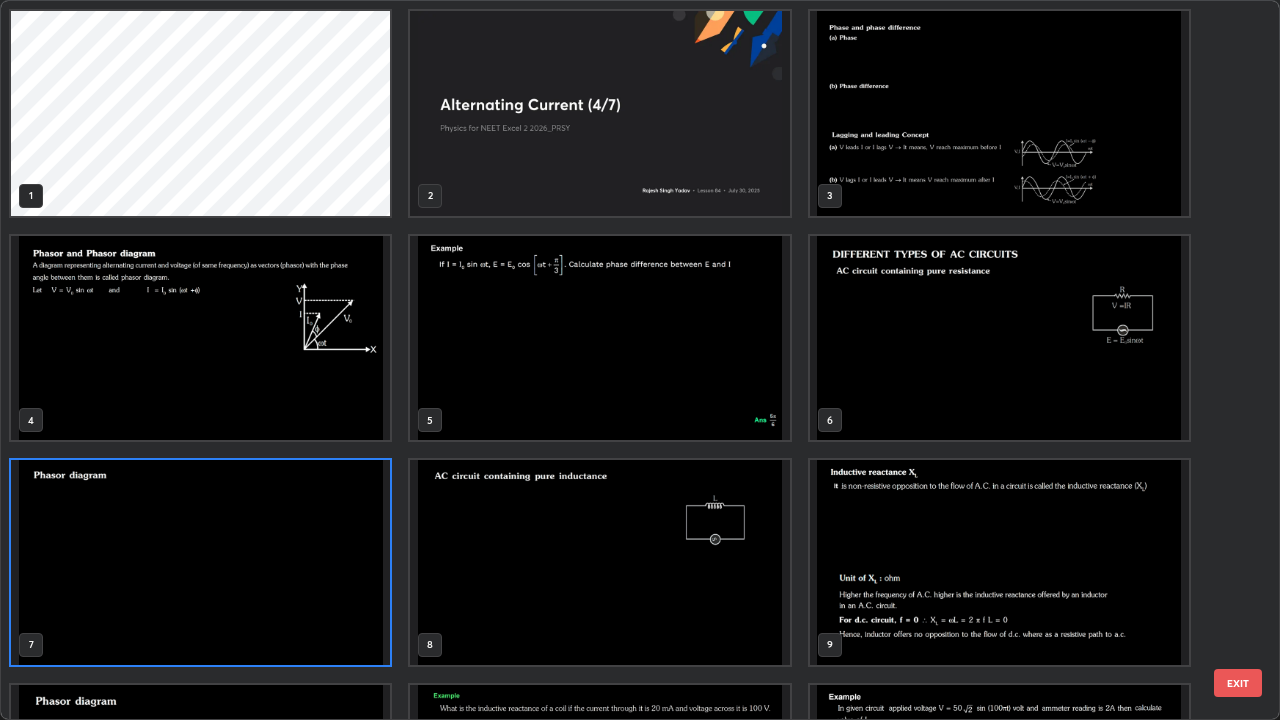 scroll, scrollTop: 7, scrollLeft: 11, axis: both 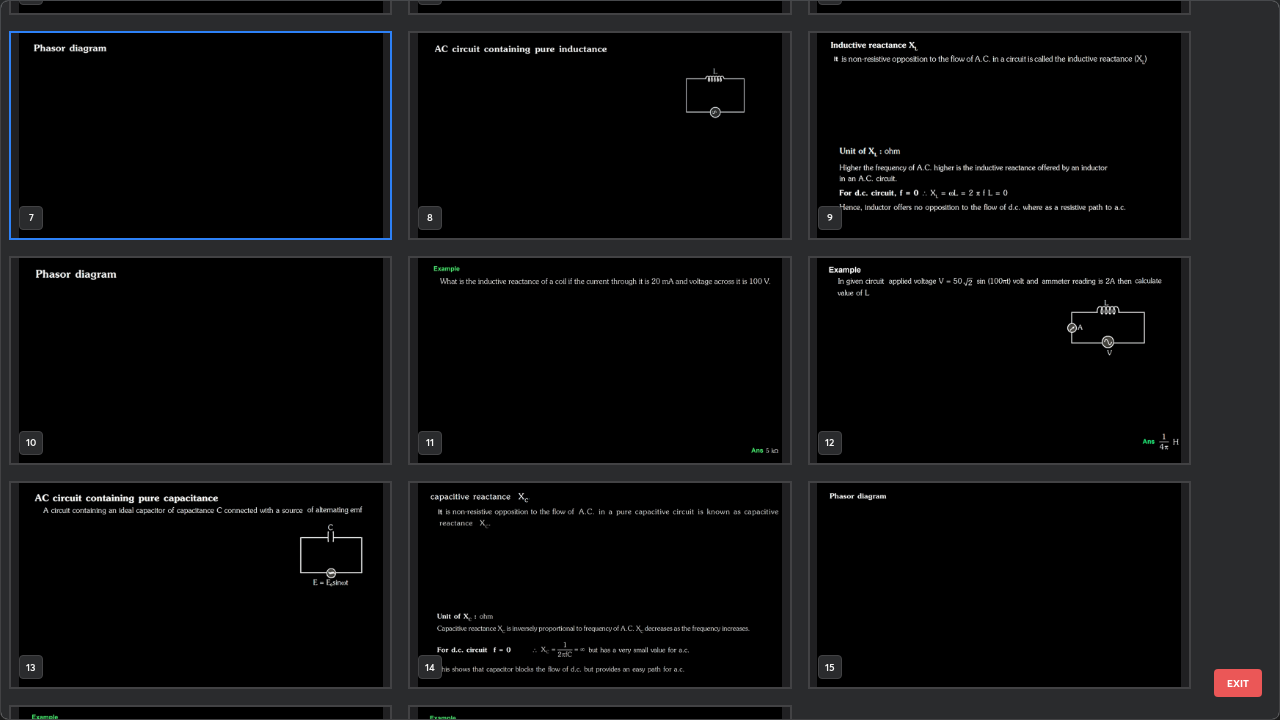 click at bounding box center (200, 585) 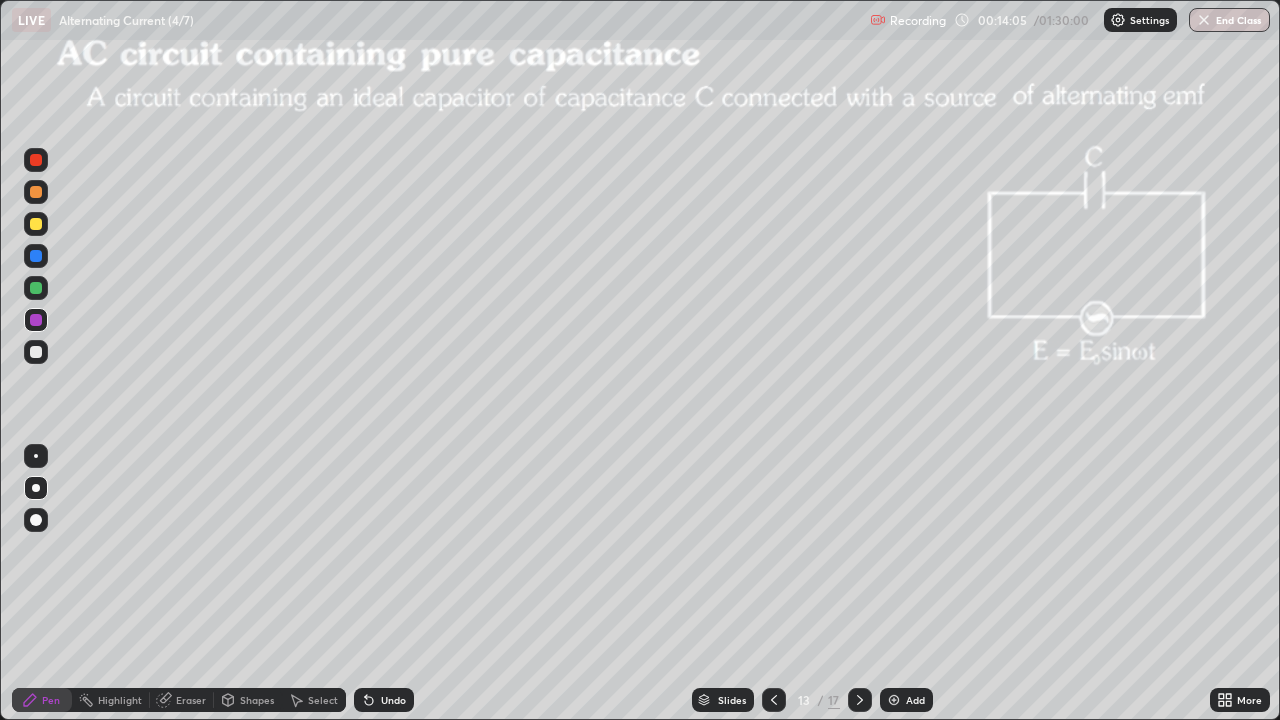 click at bounding box center (36, 224) 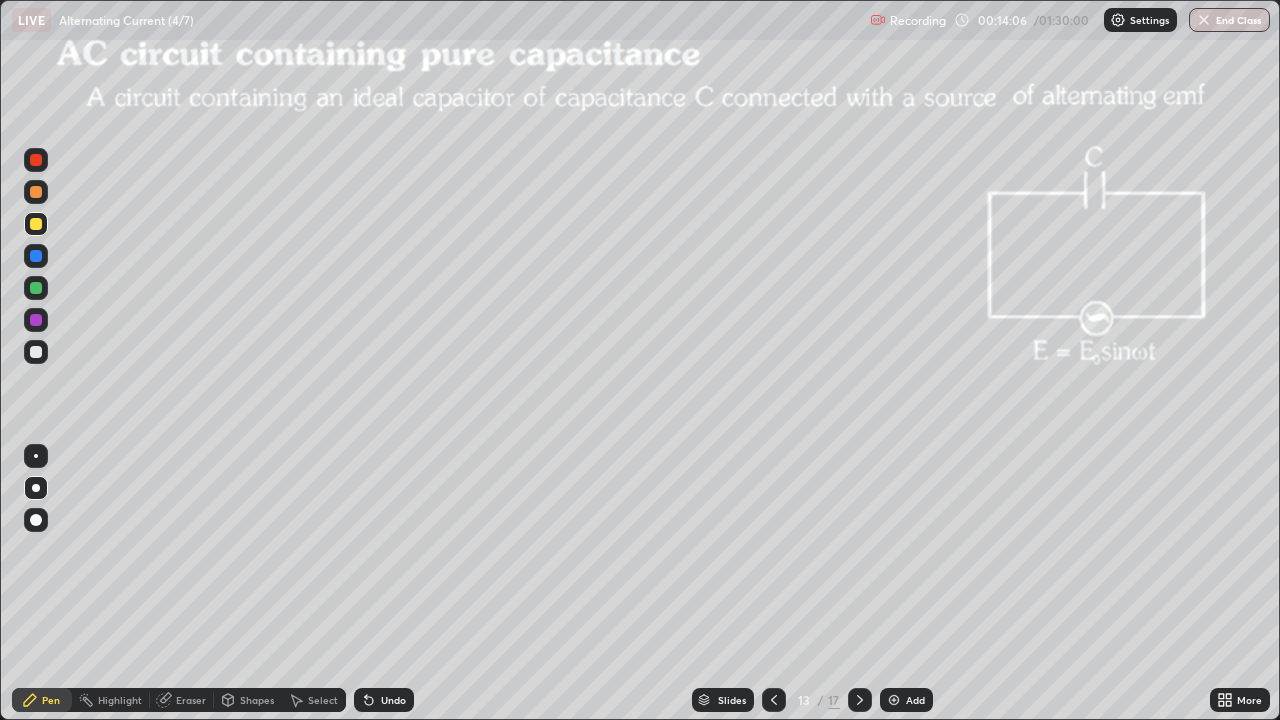 click at bounding box center [36, 224] 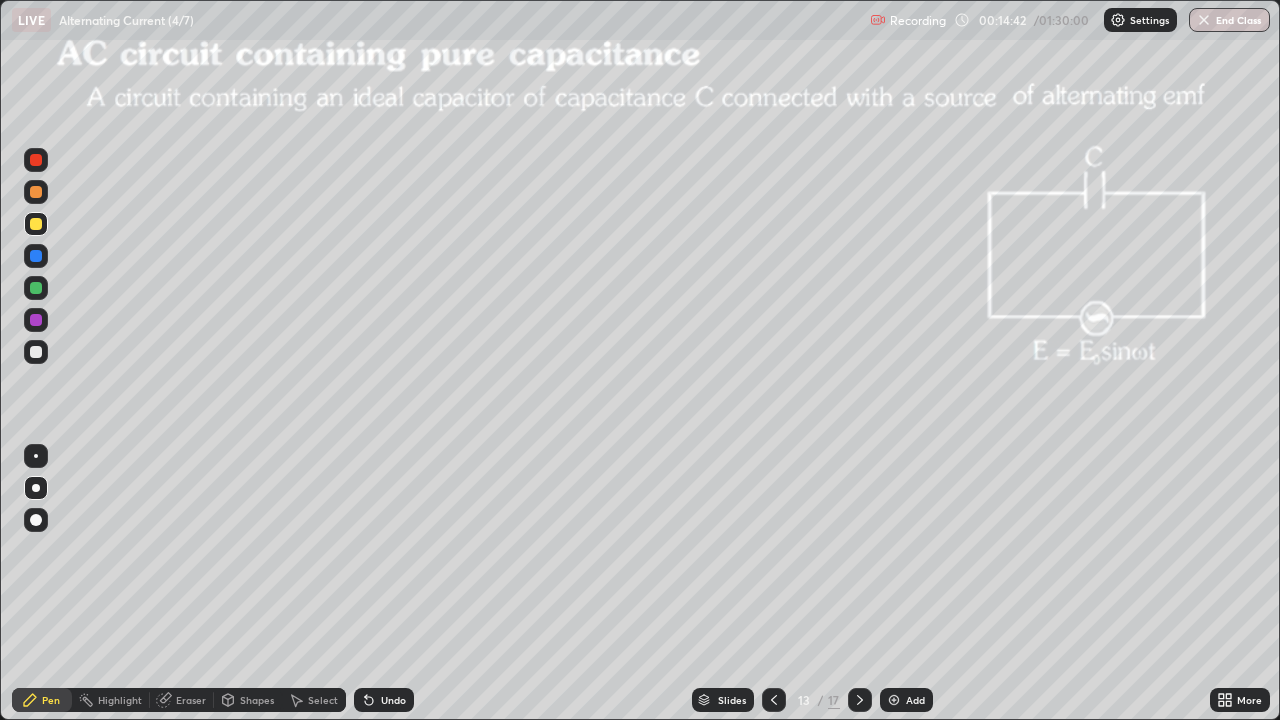 click at bounding box center [36, 352] 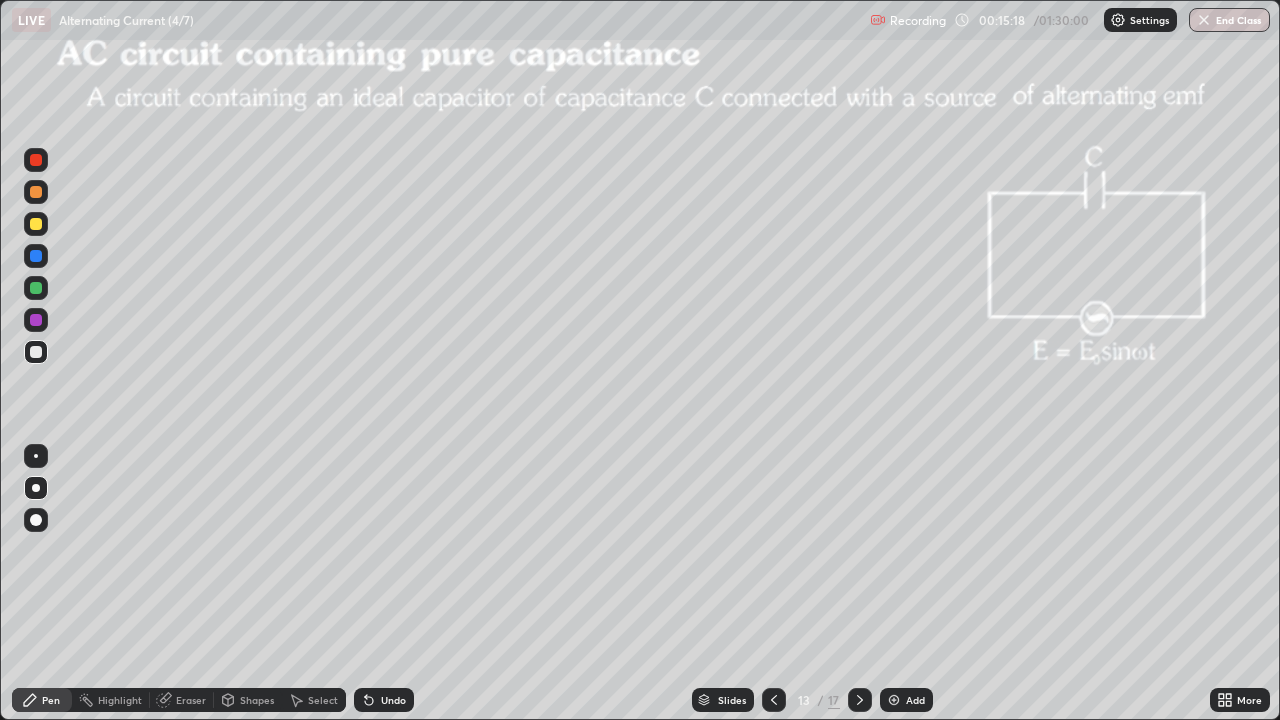 click on "Eraser" at bounding box center (191, 700) 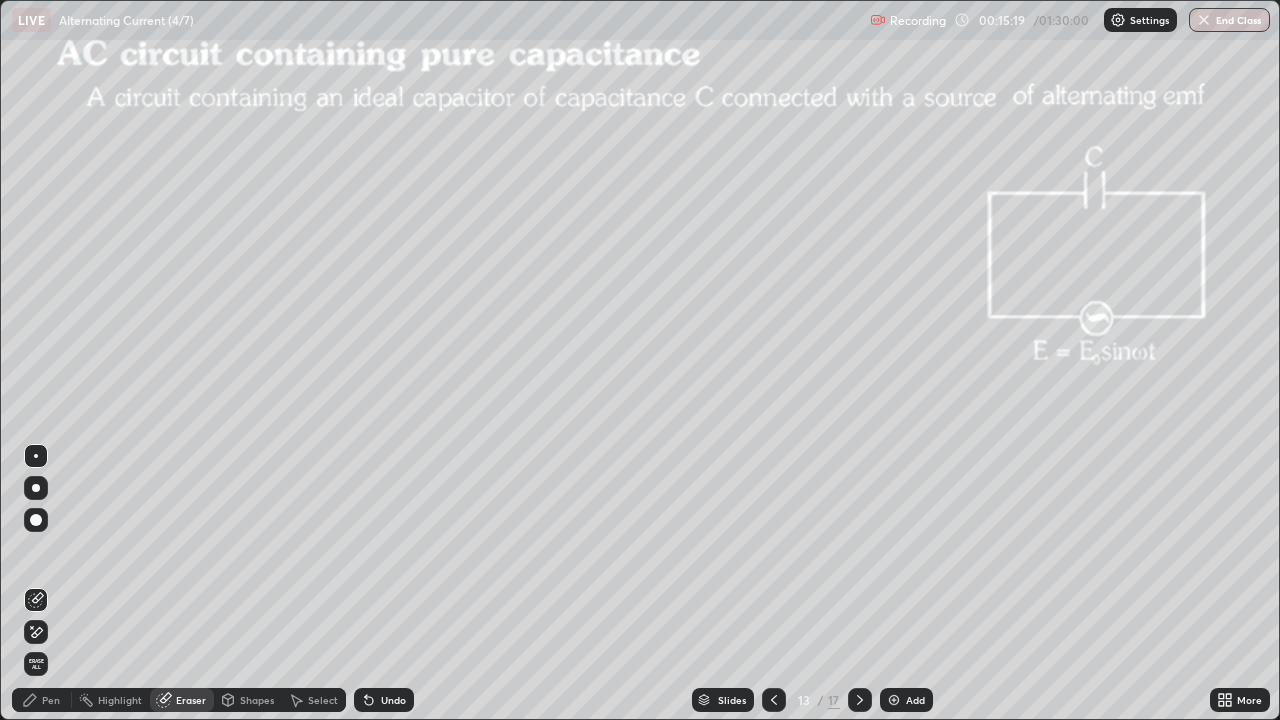 click on "Pen" at bounding box center (51, 700) 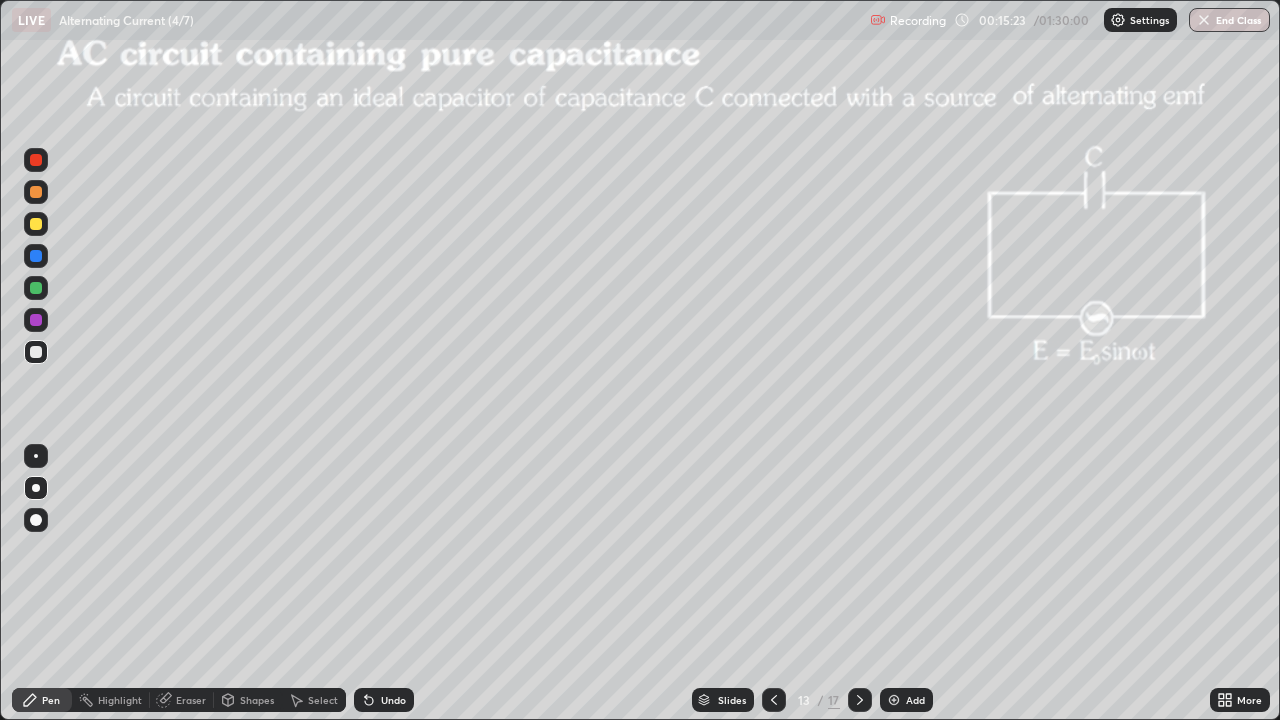 click on "Eraser" at bounding box center [191, 700] 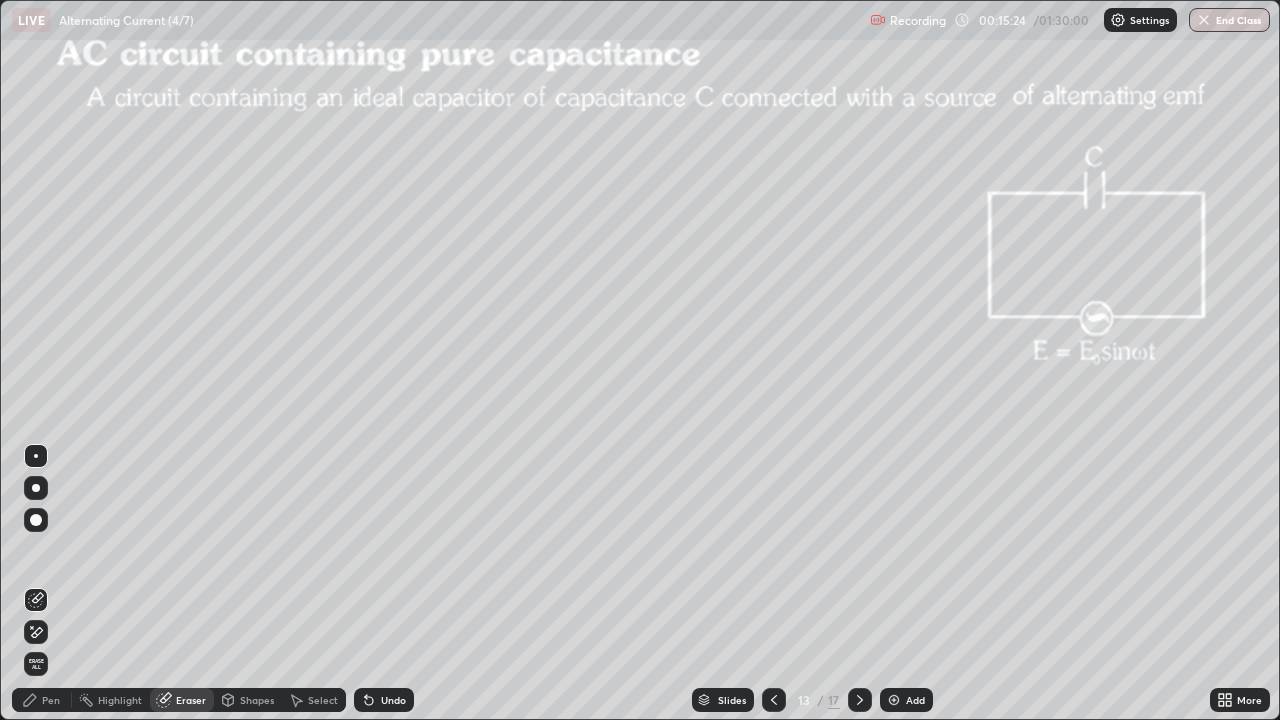 click on "Pen" at bounding box center (51, 700) 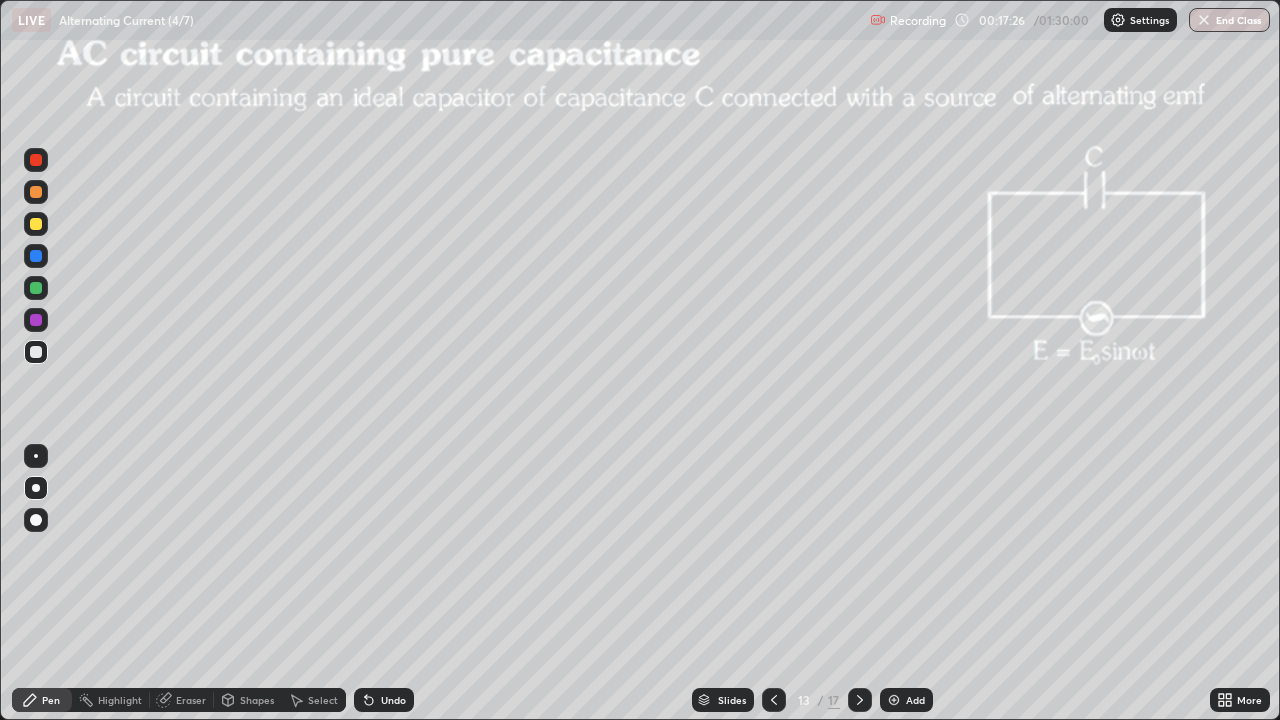 click at bounding box center [36, 224] 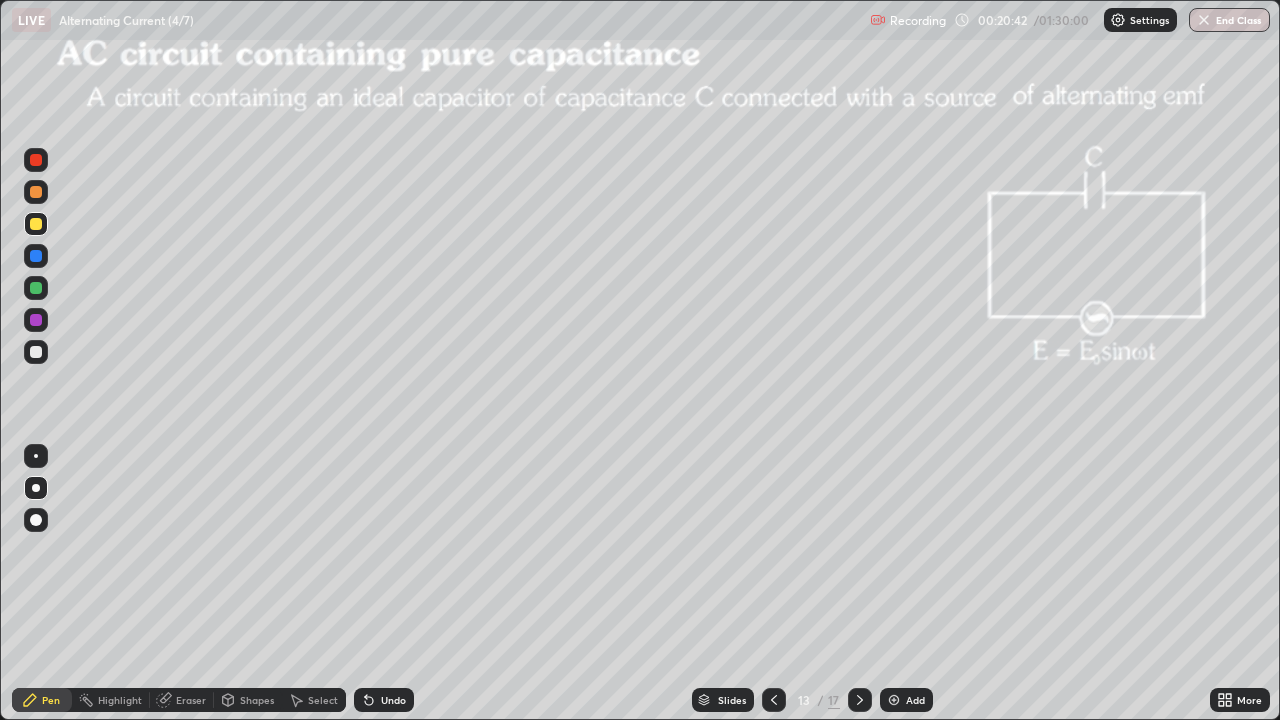 click on "Add" at bounding box center (915, 700) 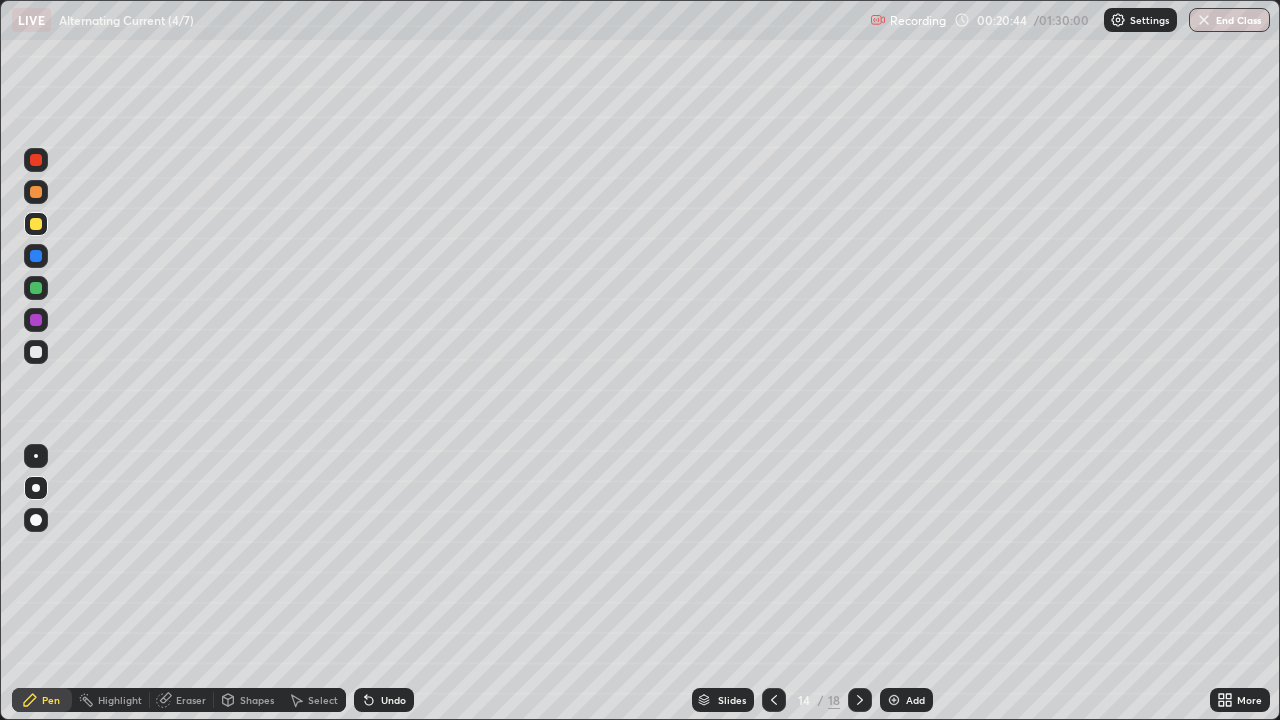 click on "Shapes" at bounding box center [257, 700] 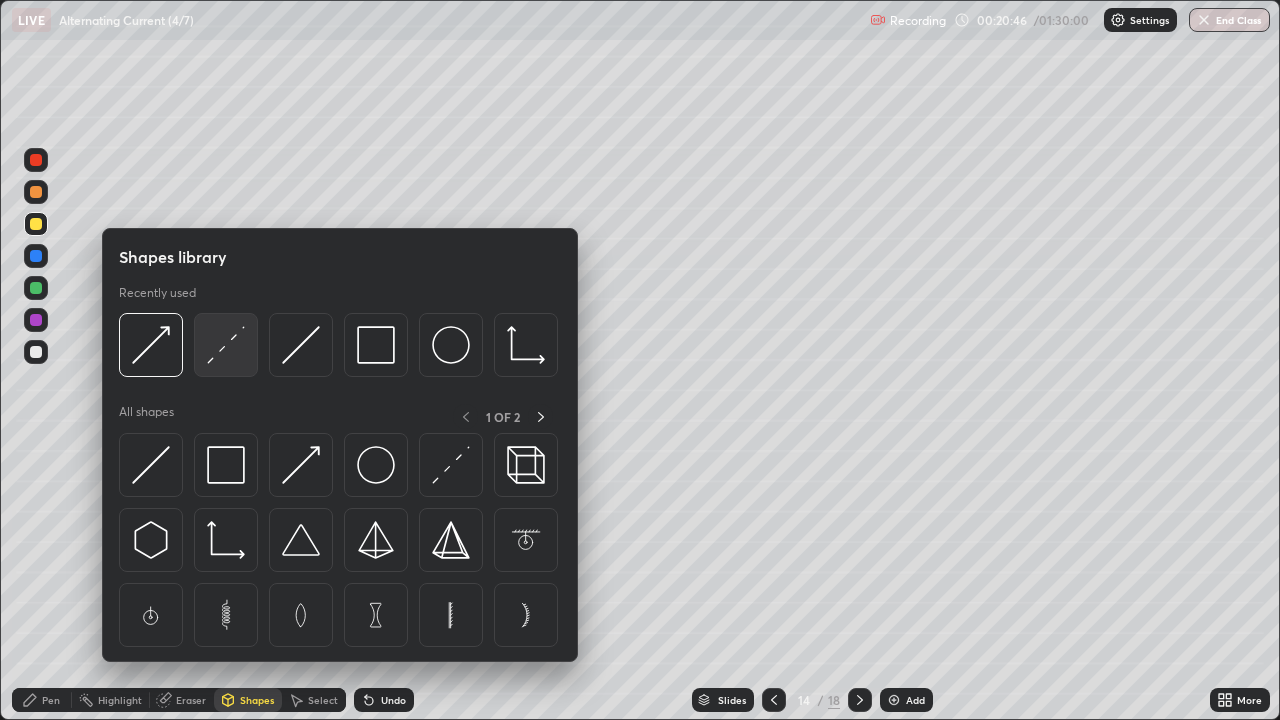 click at bounding box center (226, 345) 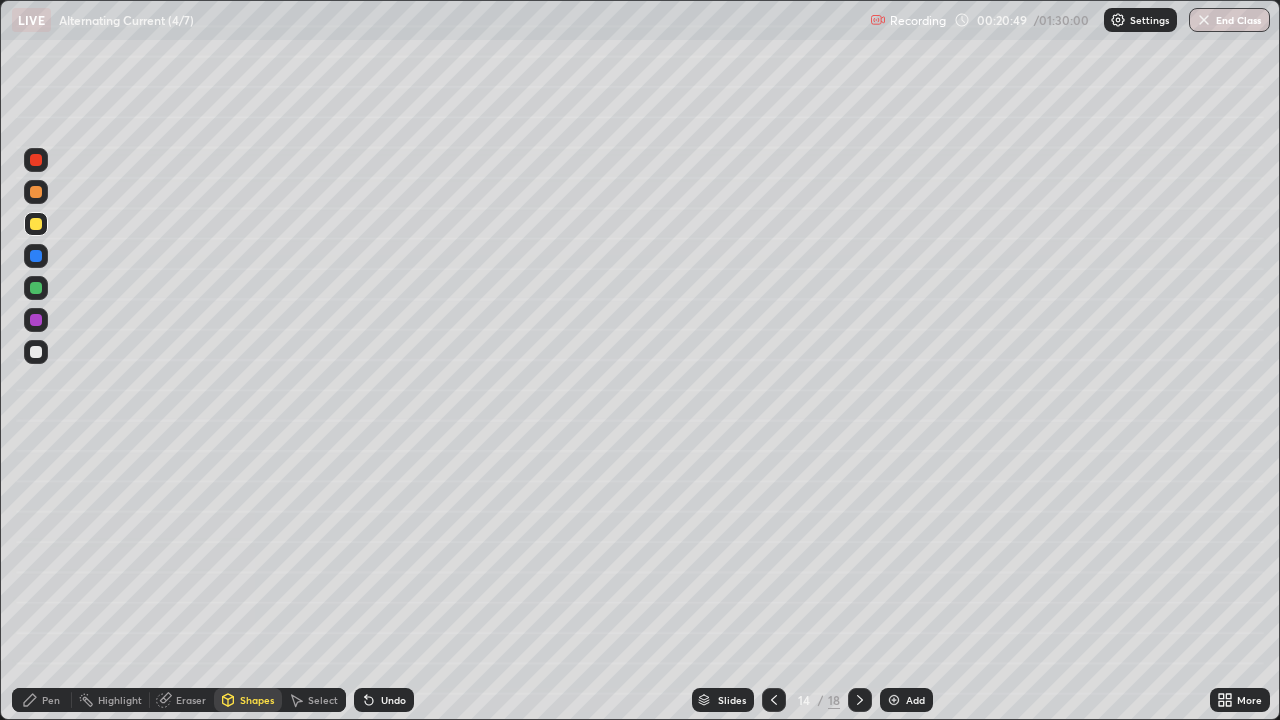 click on "Shapes" at bounding box center [257, 700] 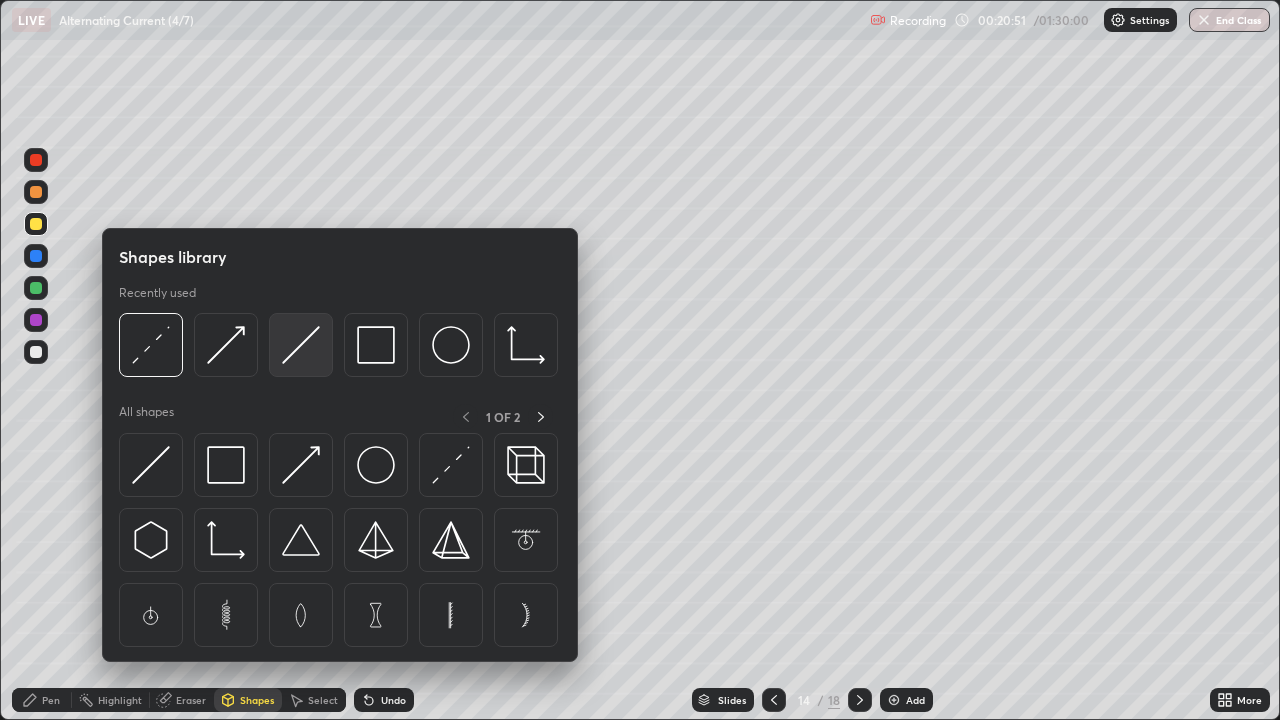 click at bounding box center [301, 345] 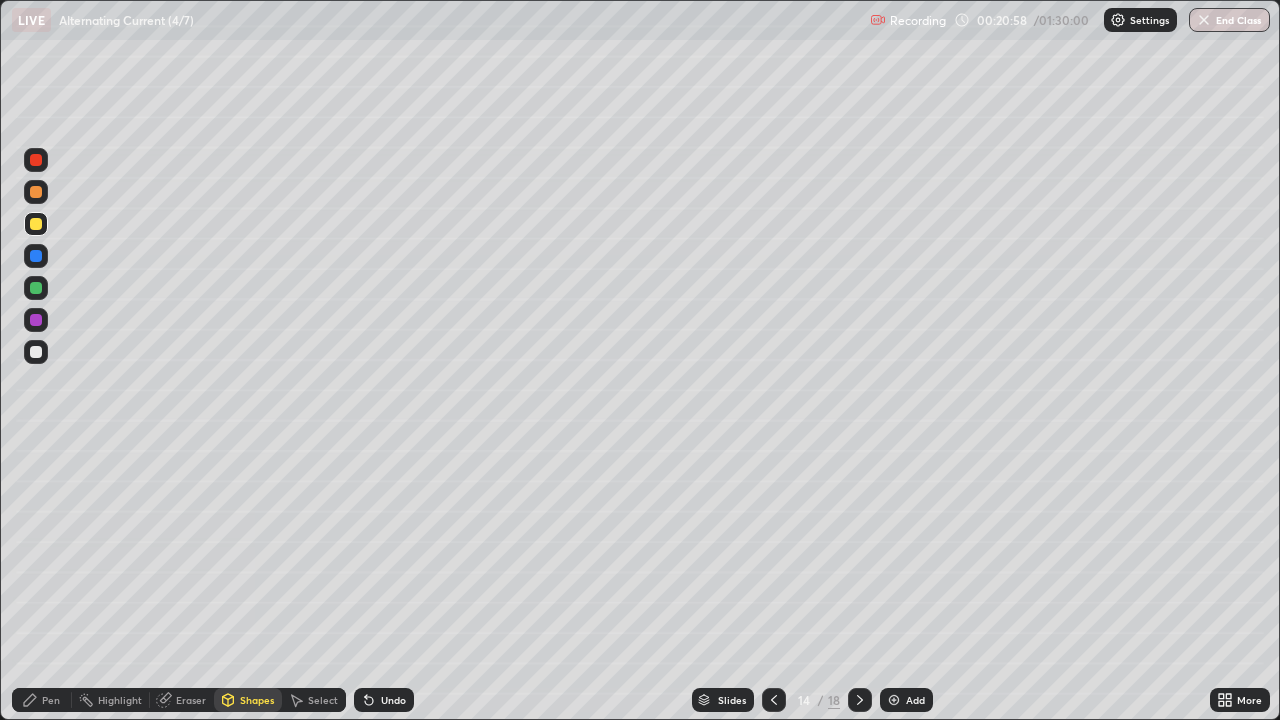 click on "Shapes" at bounding box center [257, 700] 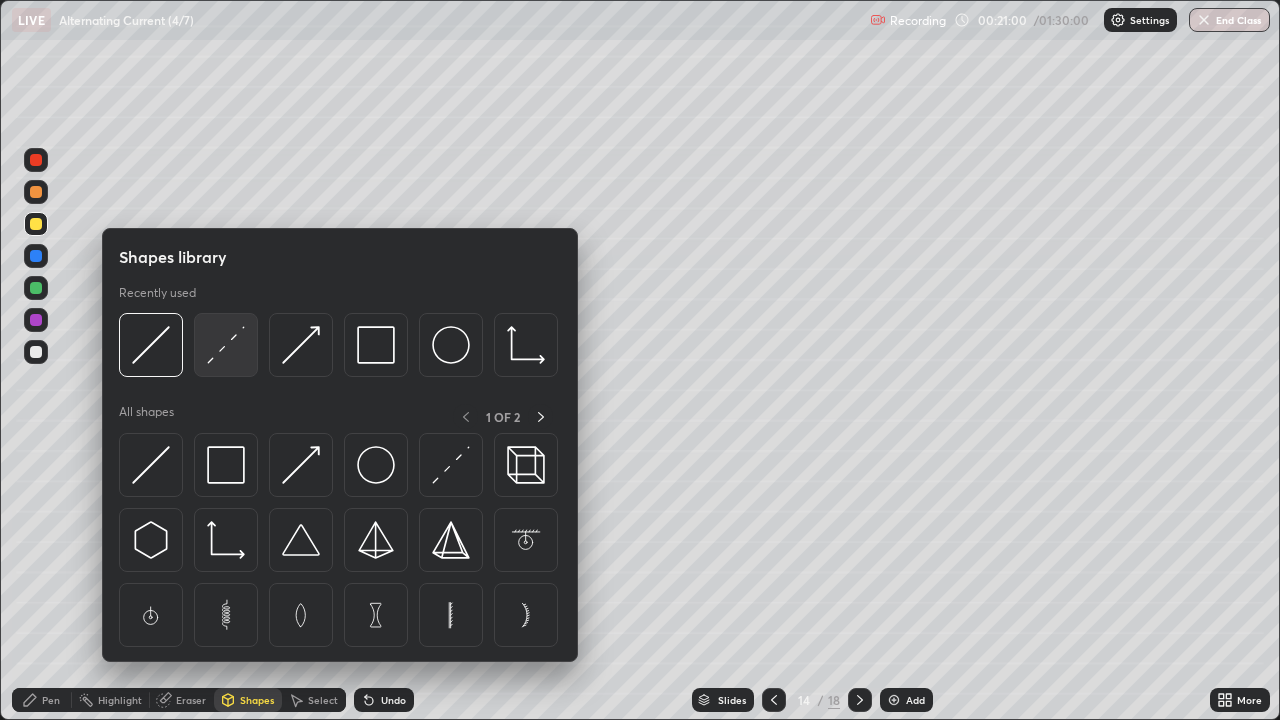 click at bounding box center [226, 345] 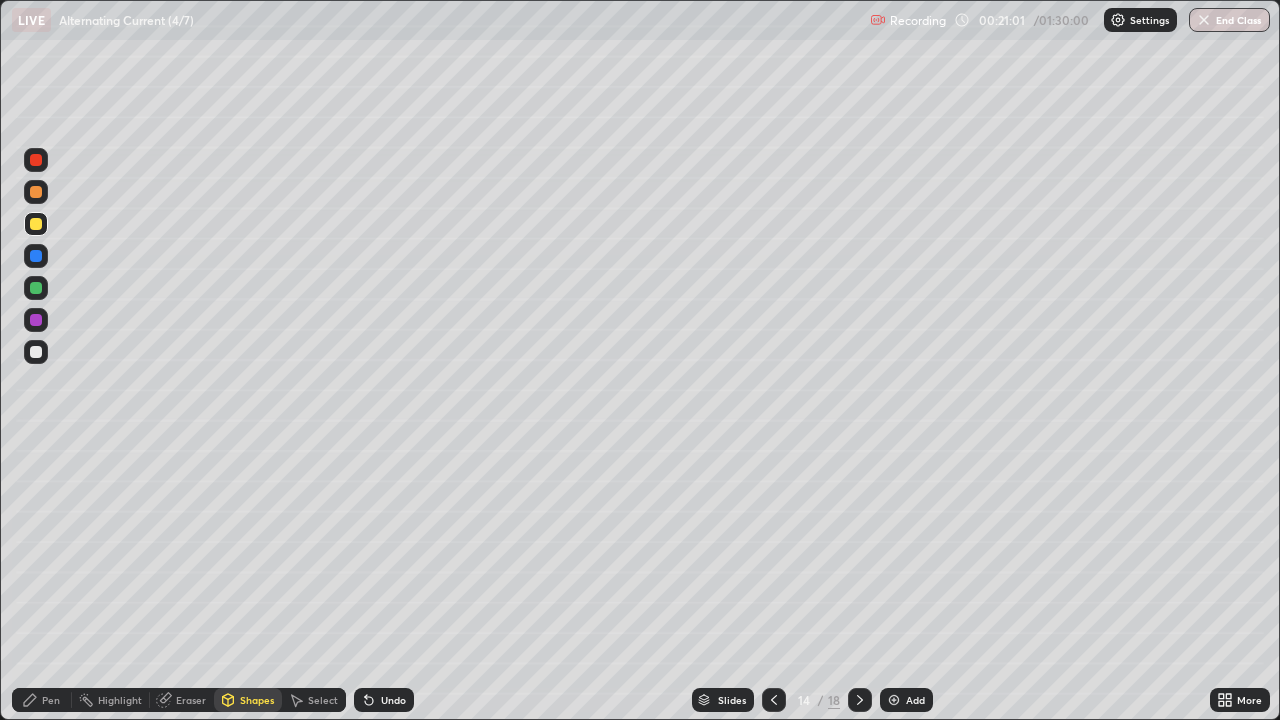 click at bounding box center (36, 352) 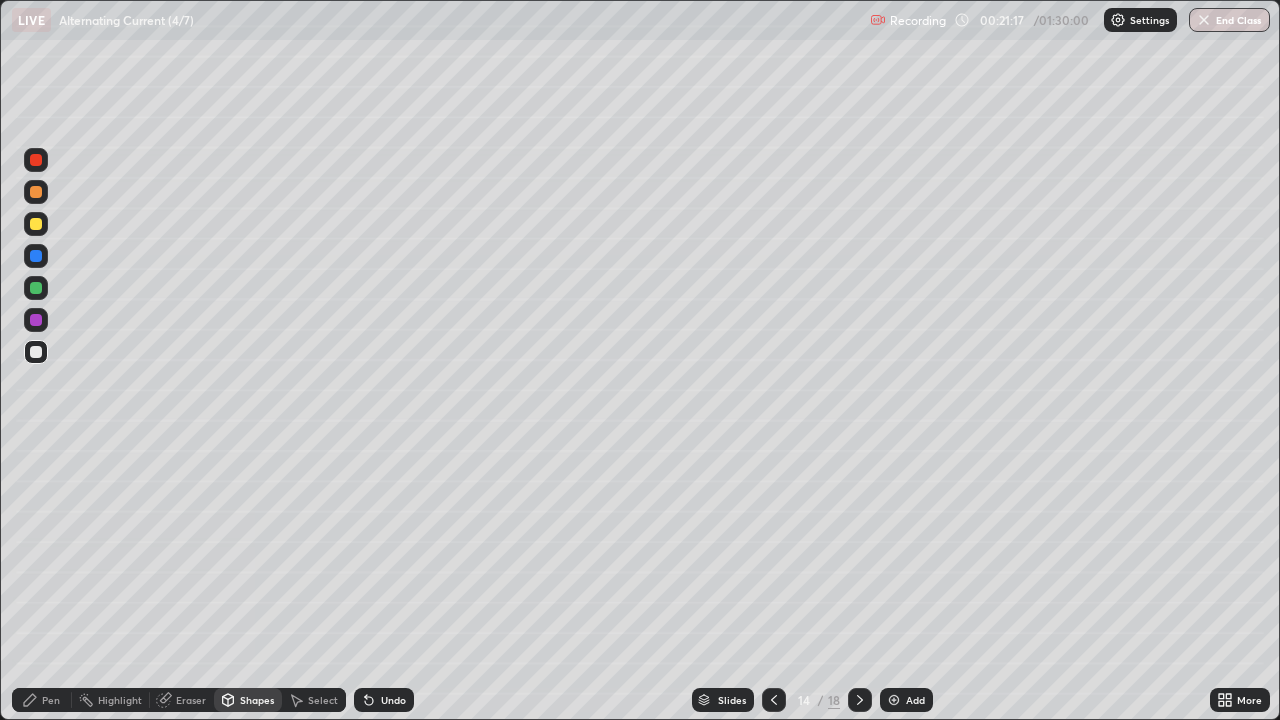 click on "Eraser" at bounding box center (191, 700) 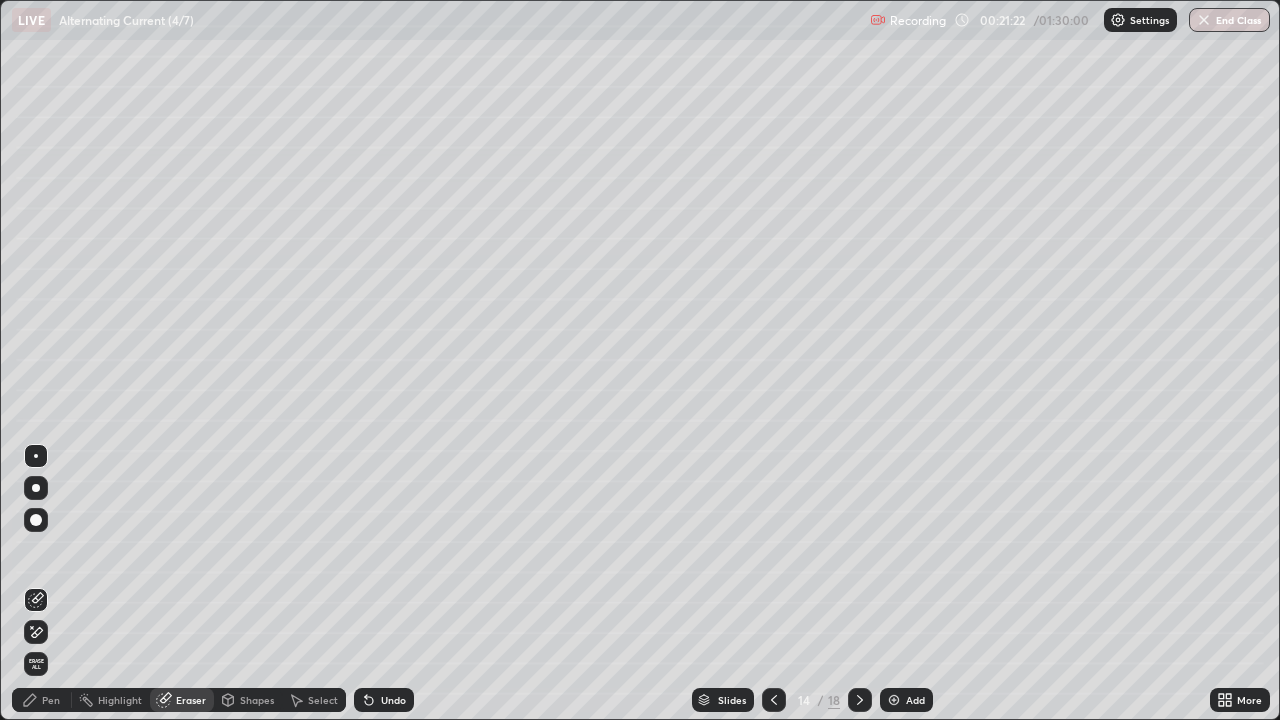 click on "Pen" at bounding box center (42, 700) 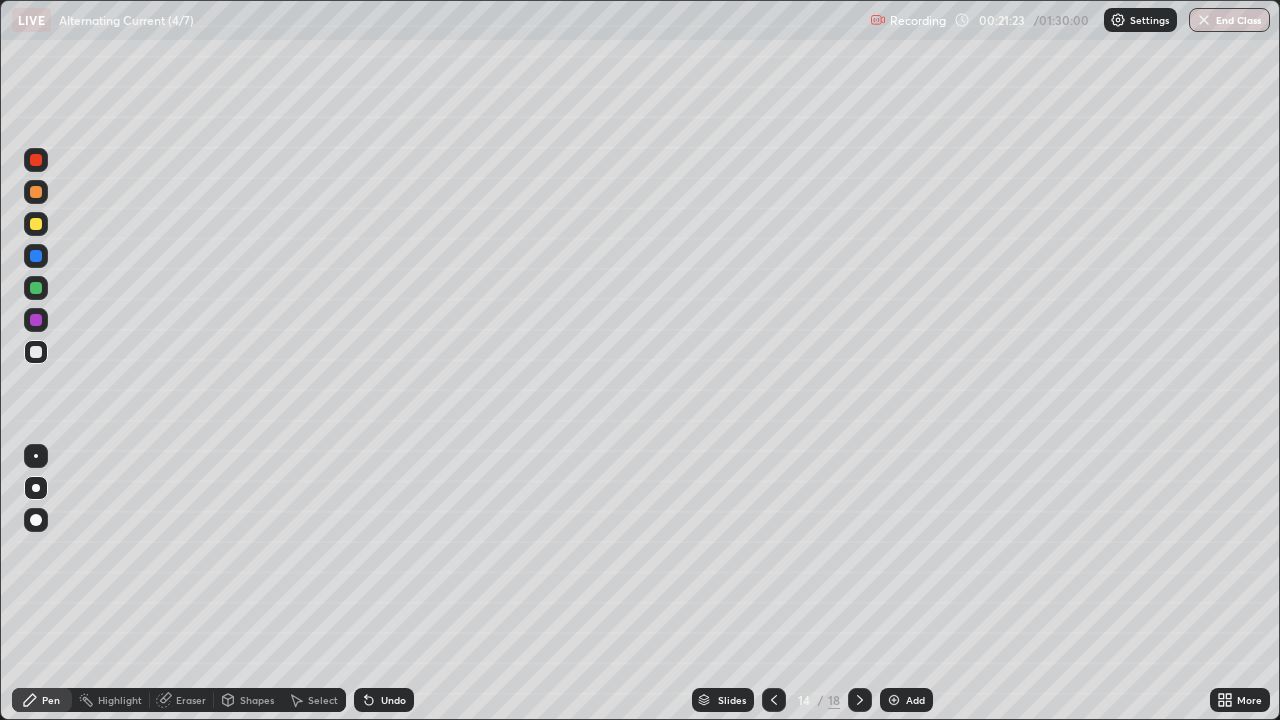 click at bounding box center (36, 320) 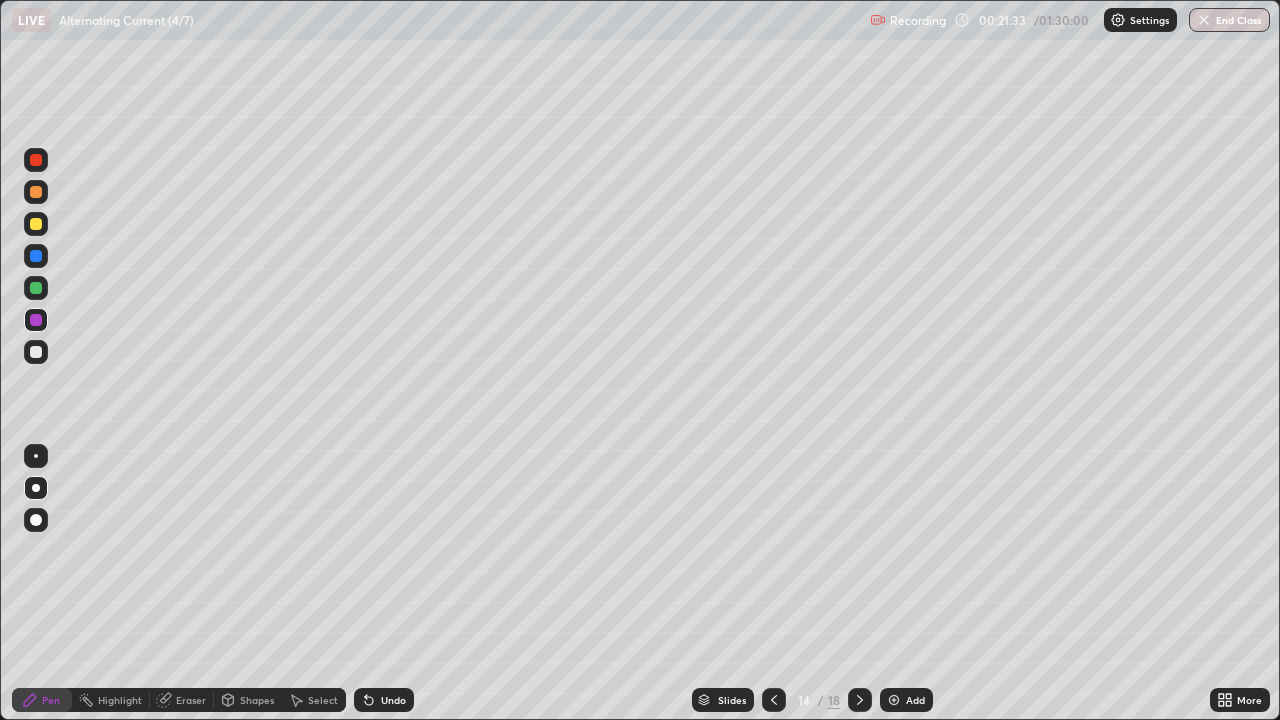 click on "Eraser" at bounding box center (182, 700) 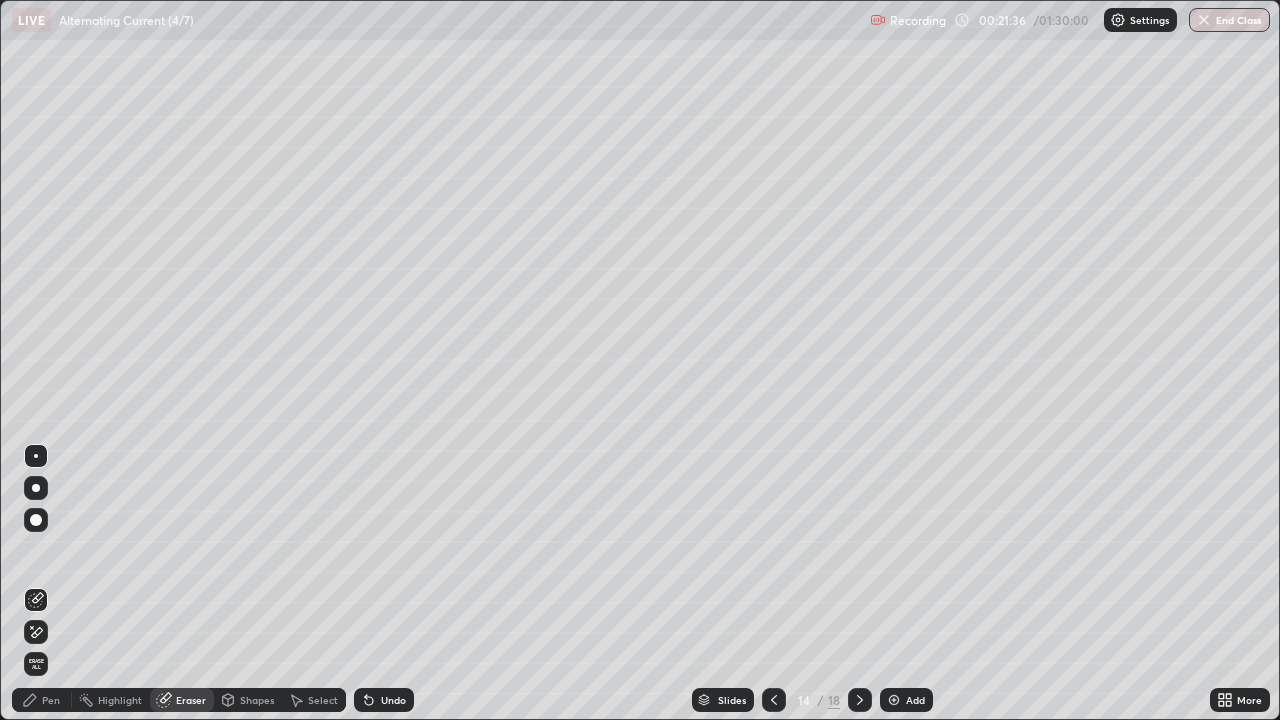 click on "Pen" at bounding box center [42, 700] 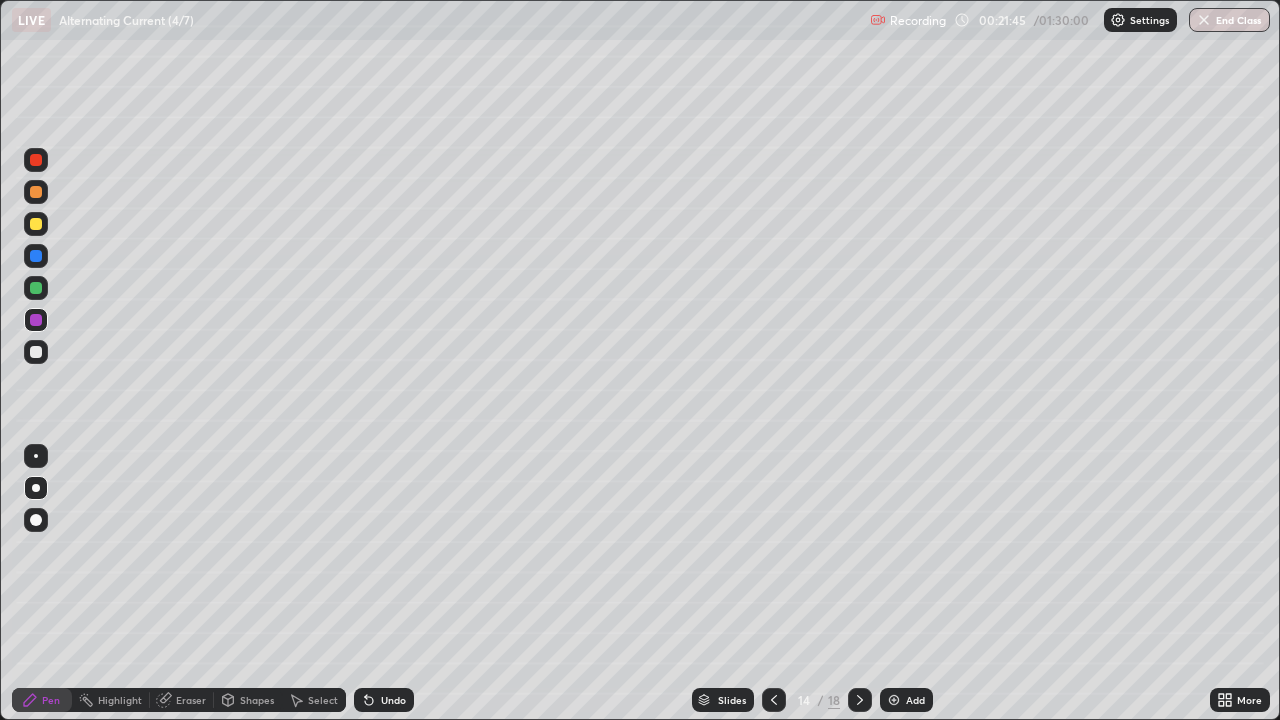 click 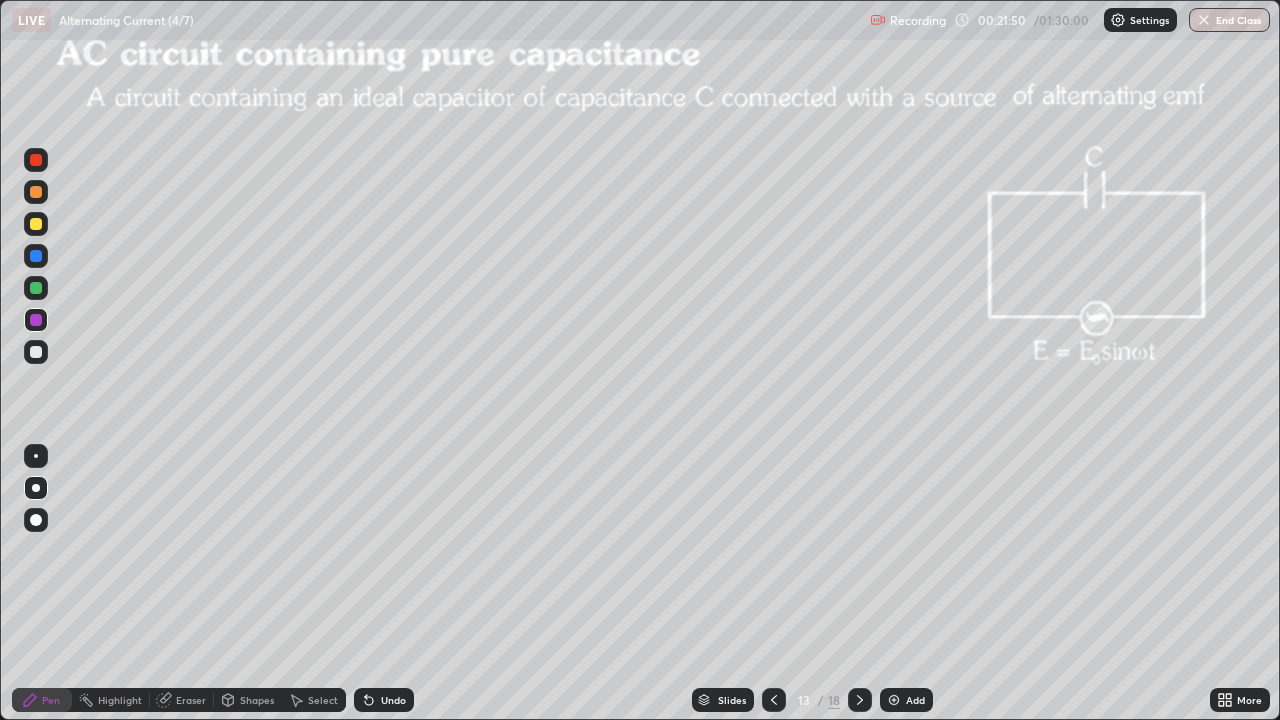 click 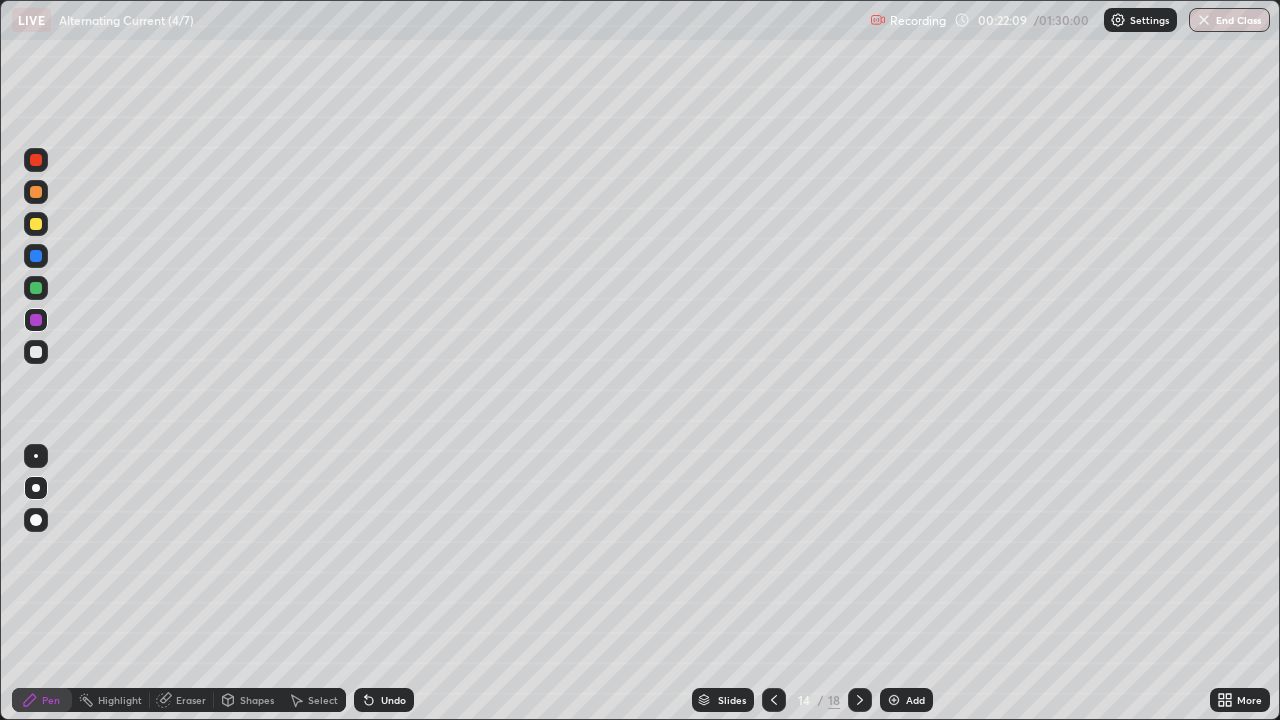 click at bounding box center [36, 288] 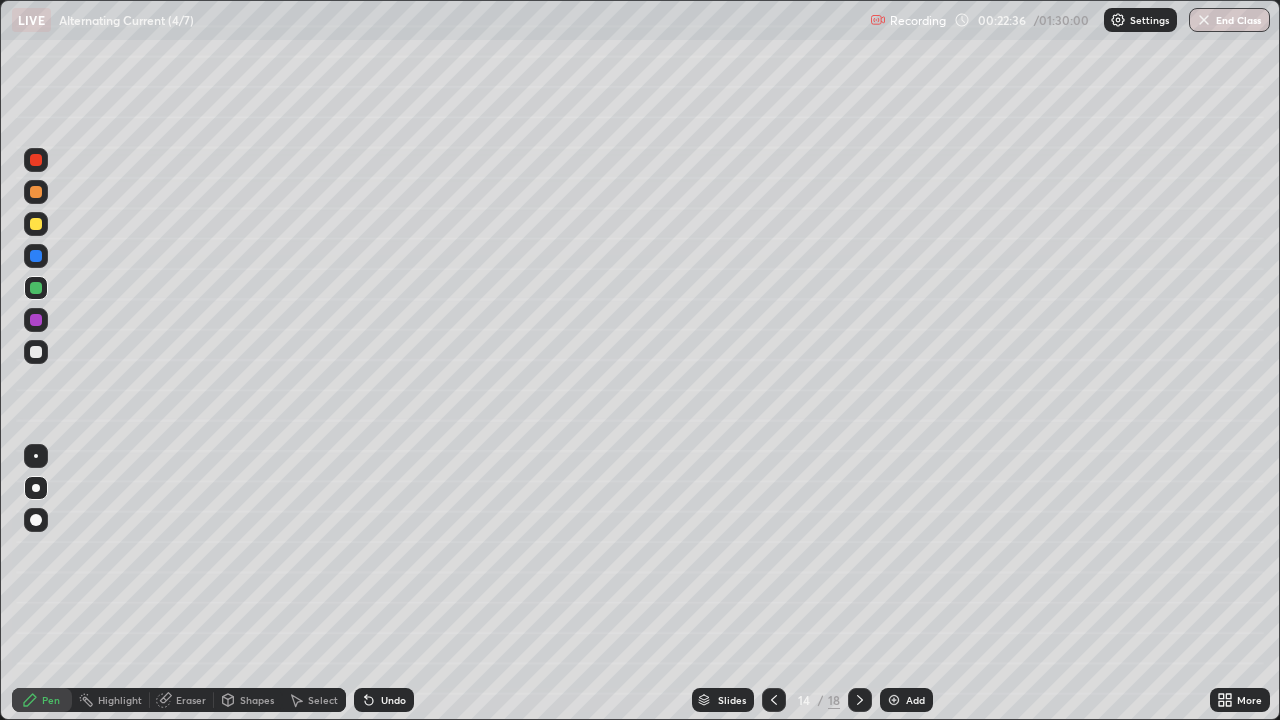 click on "Shapes" at bounding box center [257, 700] 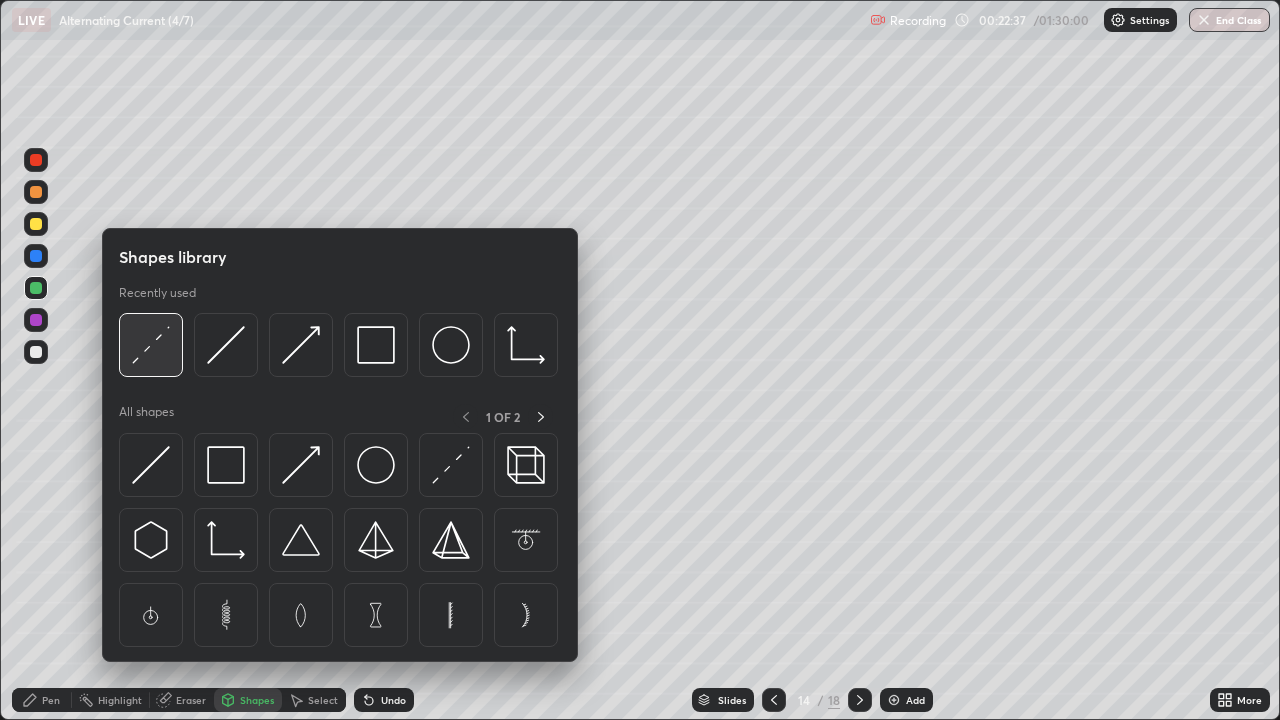 click at bounding box center (151, 345) 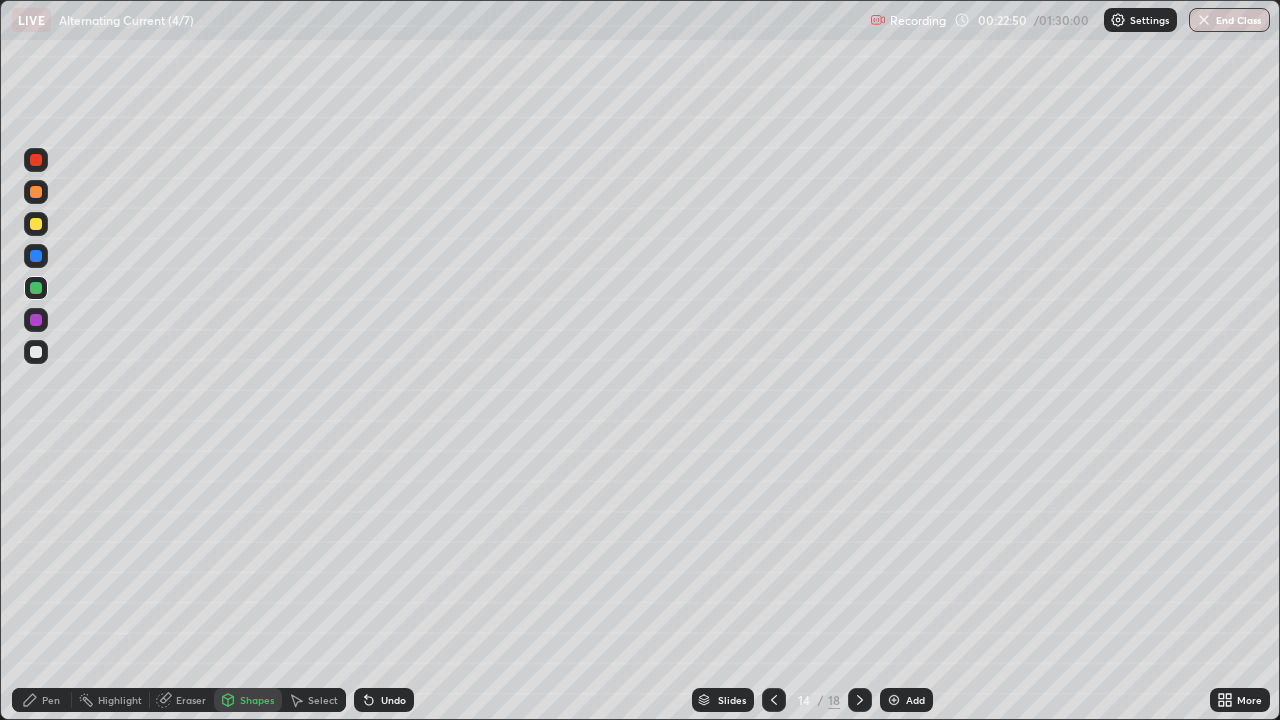 click at bounding box center [36, 224] 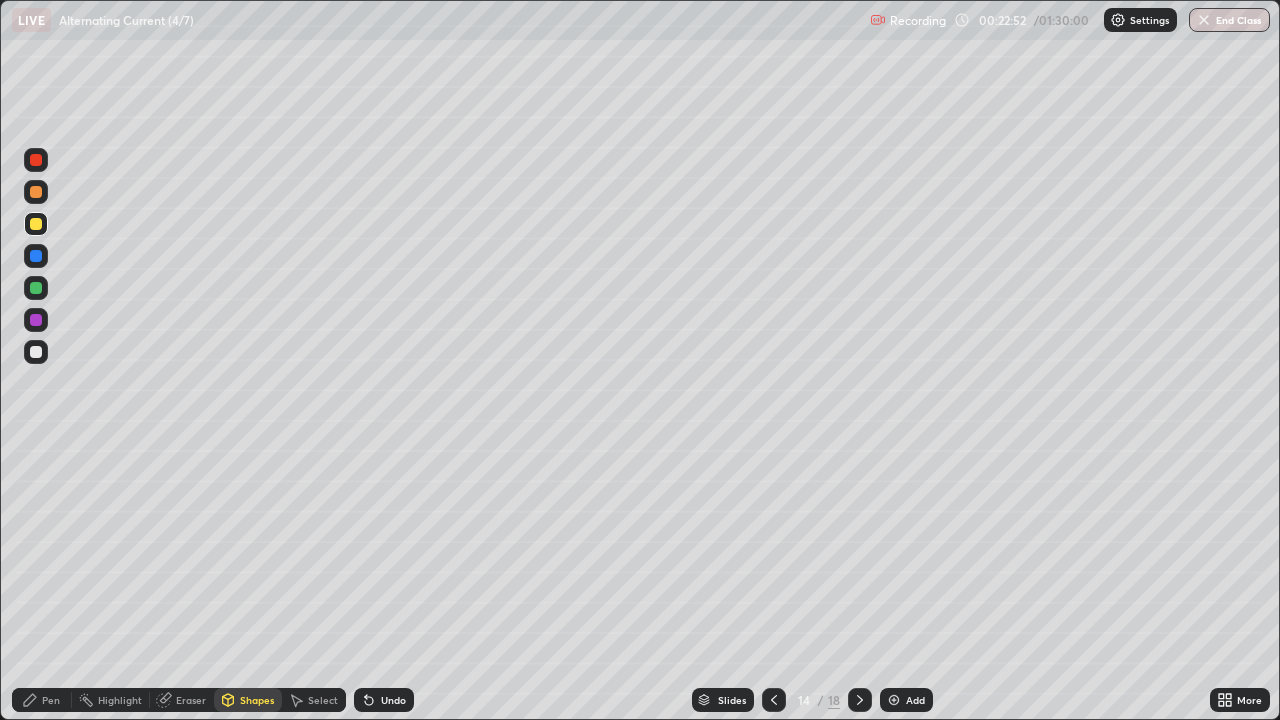 click at bounding box center (36, 320) 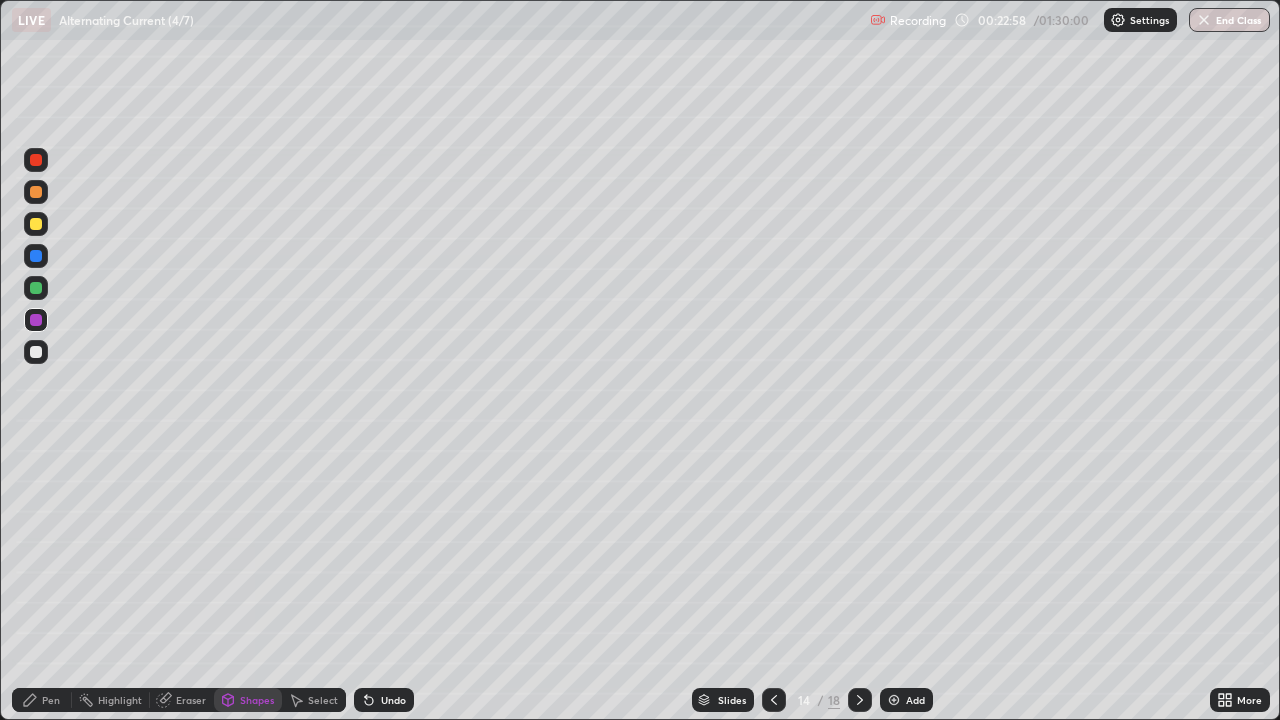 click on "Pen" at bounding box center (51, 700) 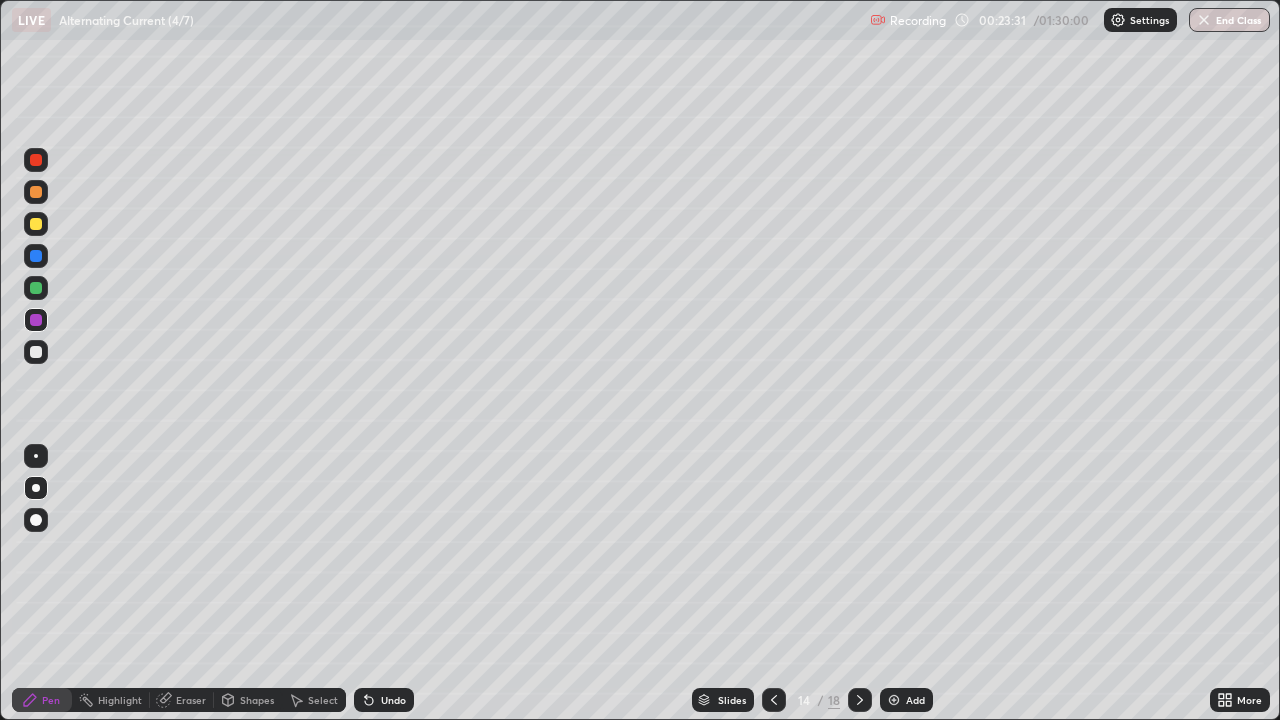 click 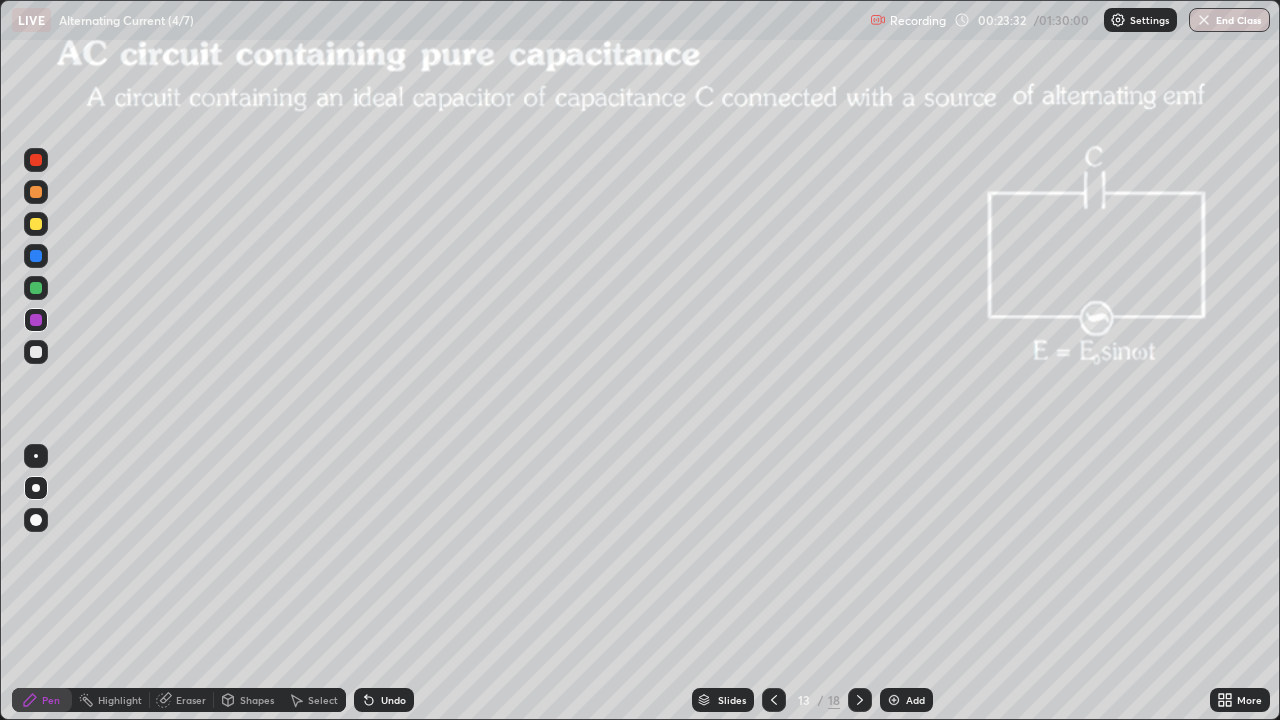 click on "13" at bounding box center [804, 700] 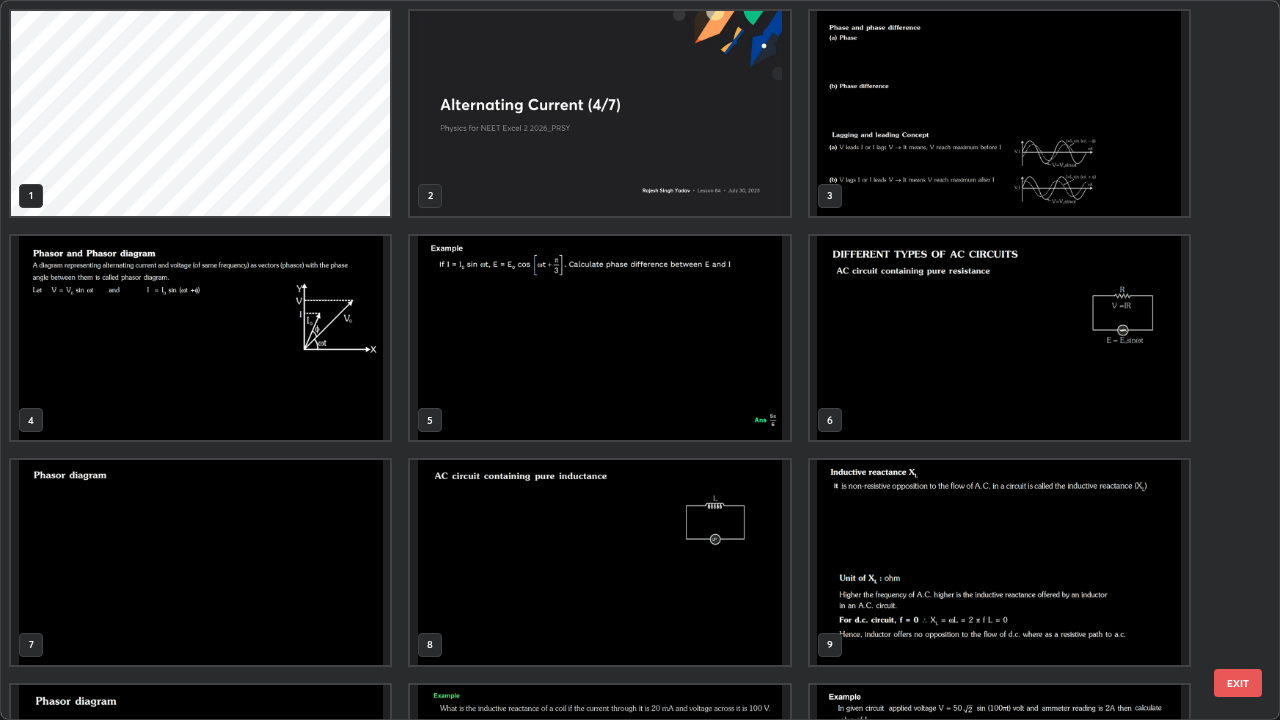 scroll, scrollTop: 405, scrollLeft: 0, axis: vertical 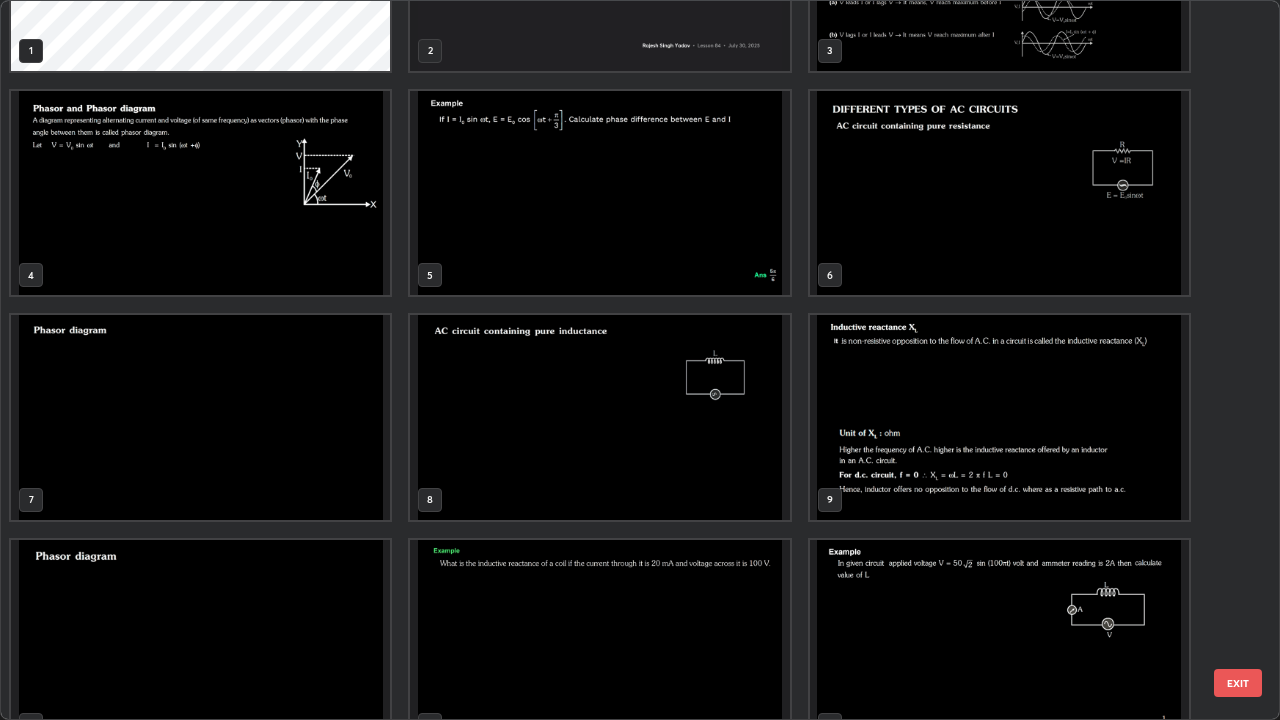 click at bounding box center (200, 417) 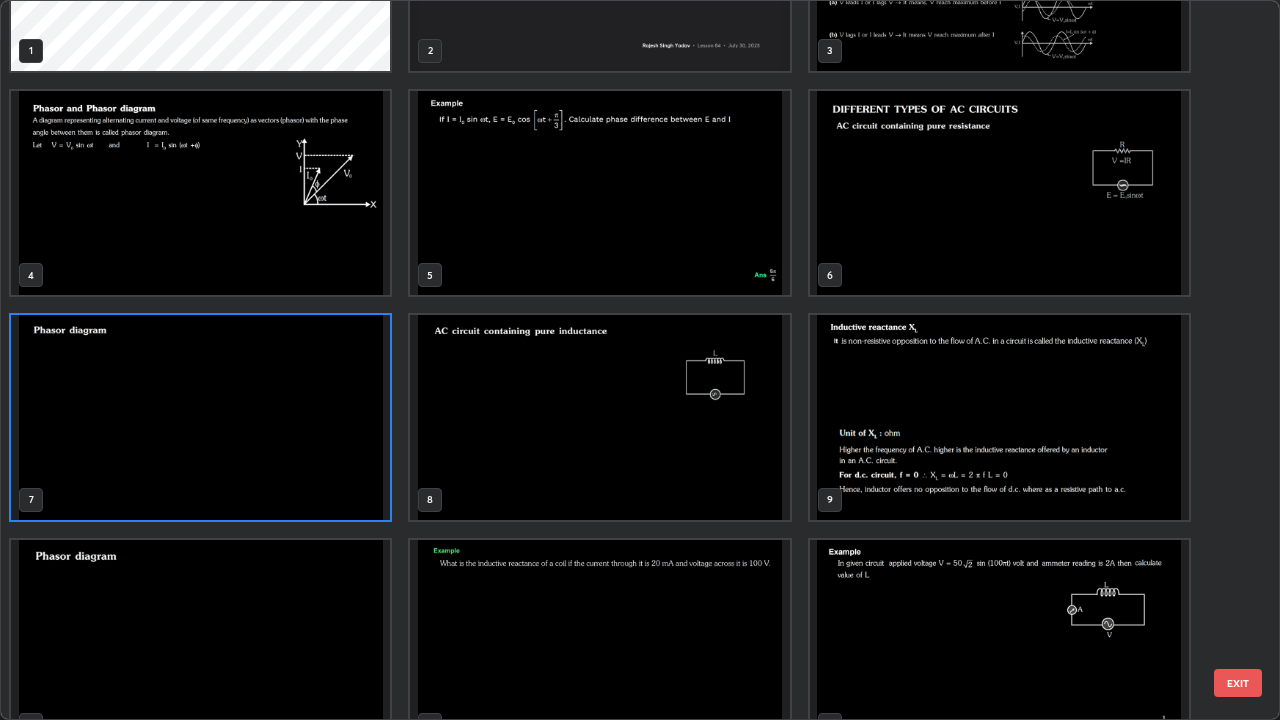click at bounding box center [200, 417] 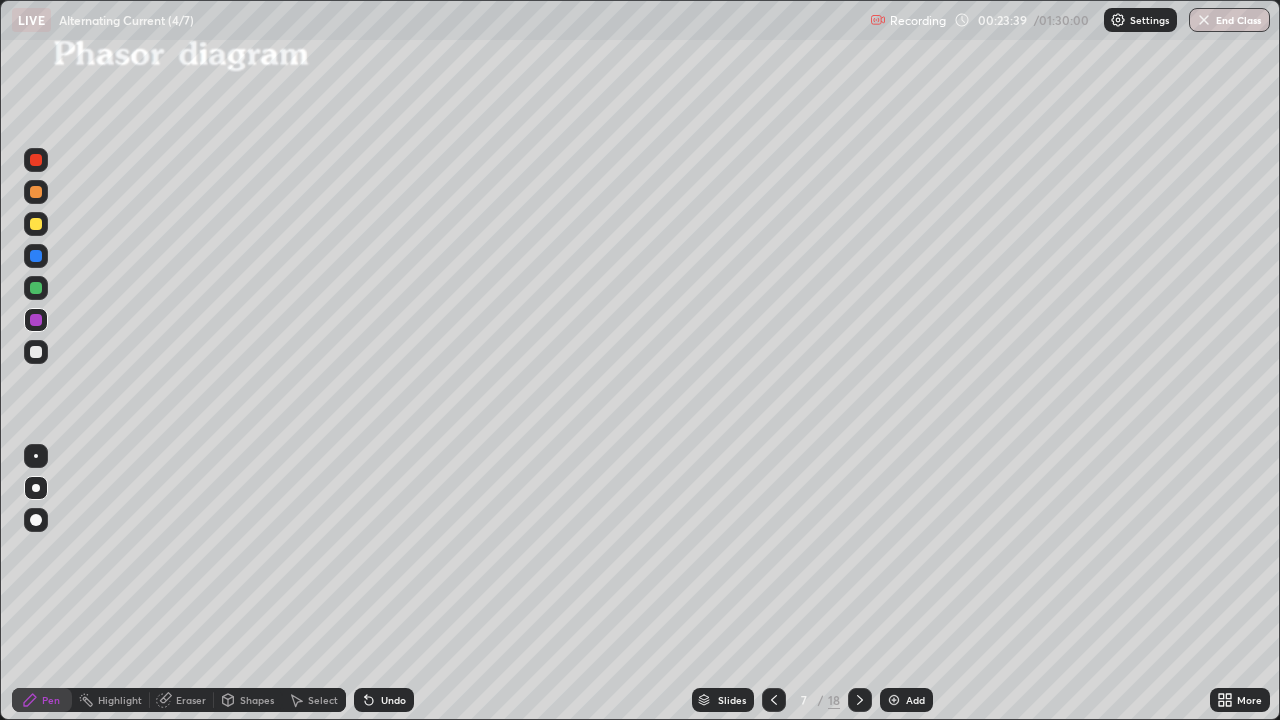 click 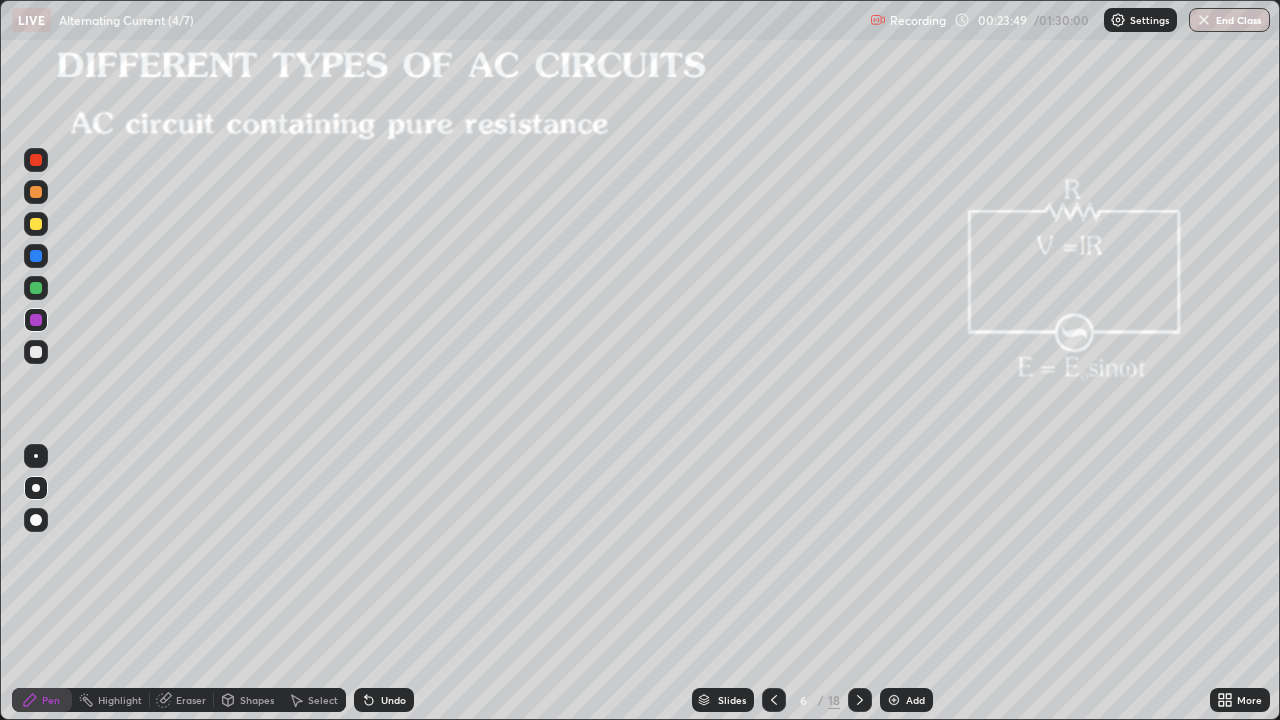 click on "6" at bounding box center [804, 700] 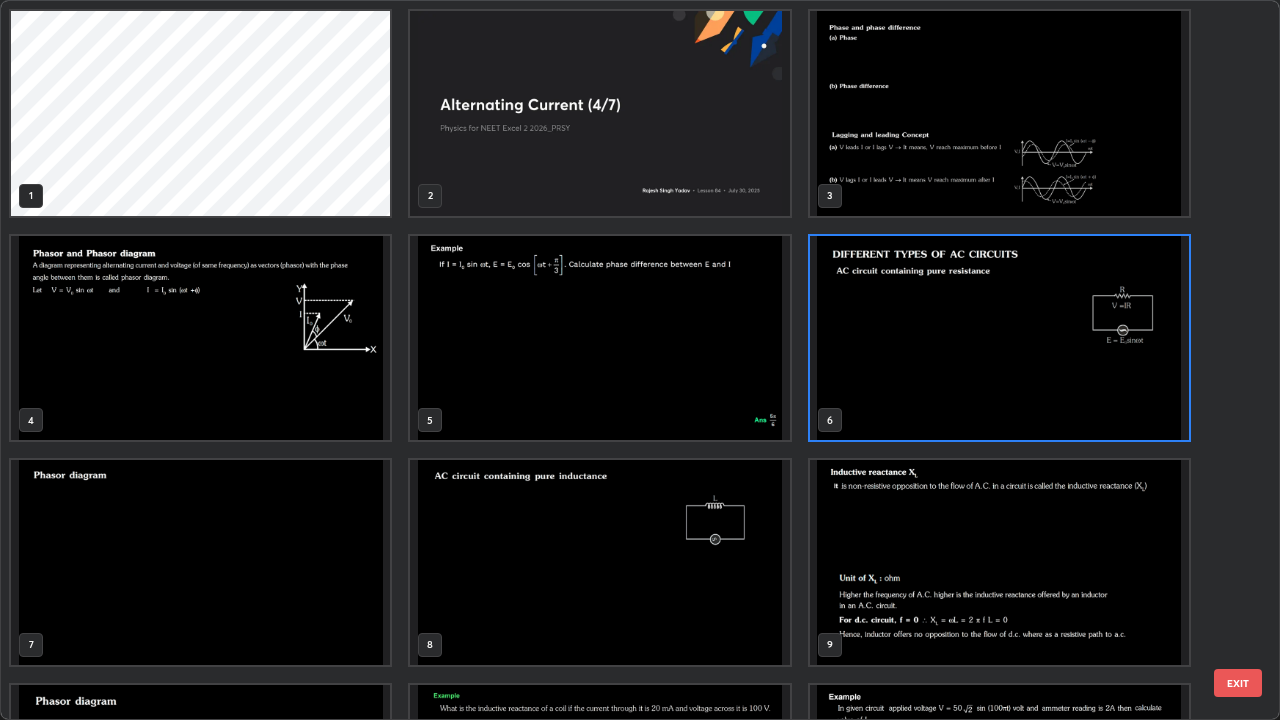 scroll, scrollTop: 7, scrollLeft: 11, axis: both 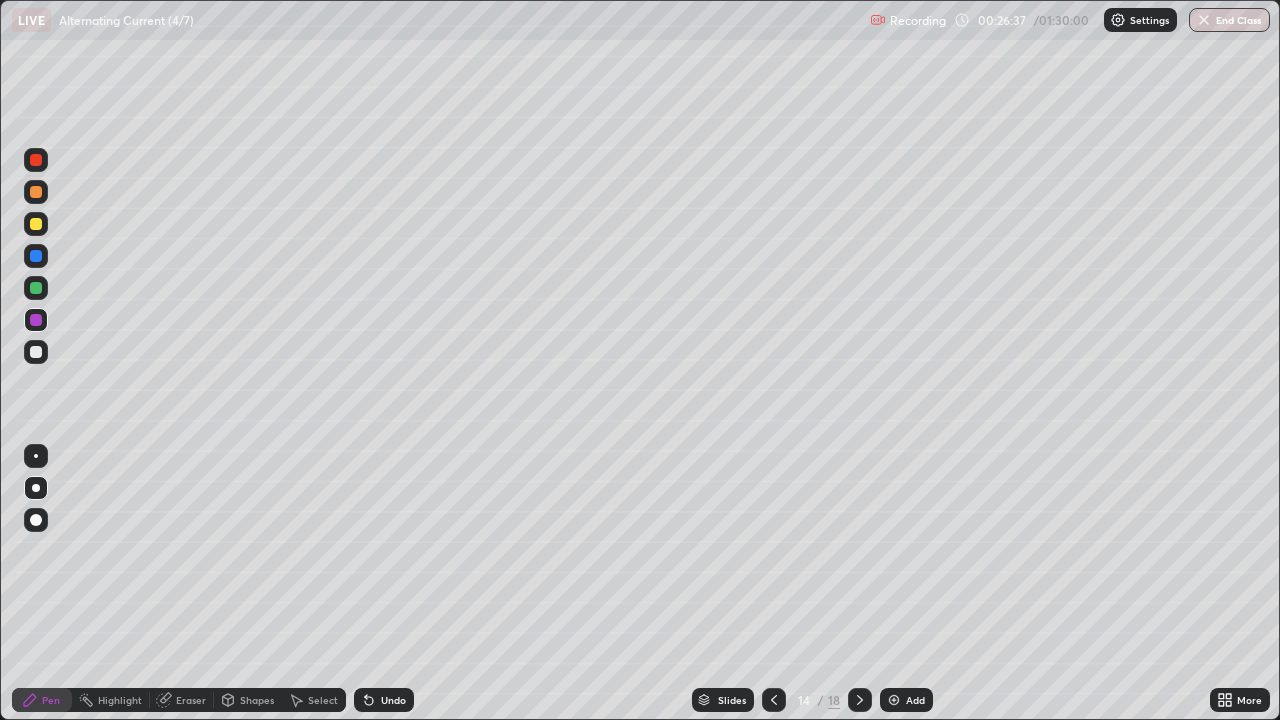 click 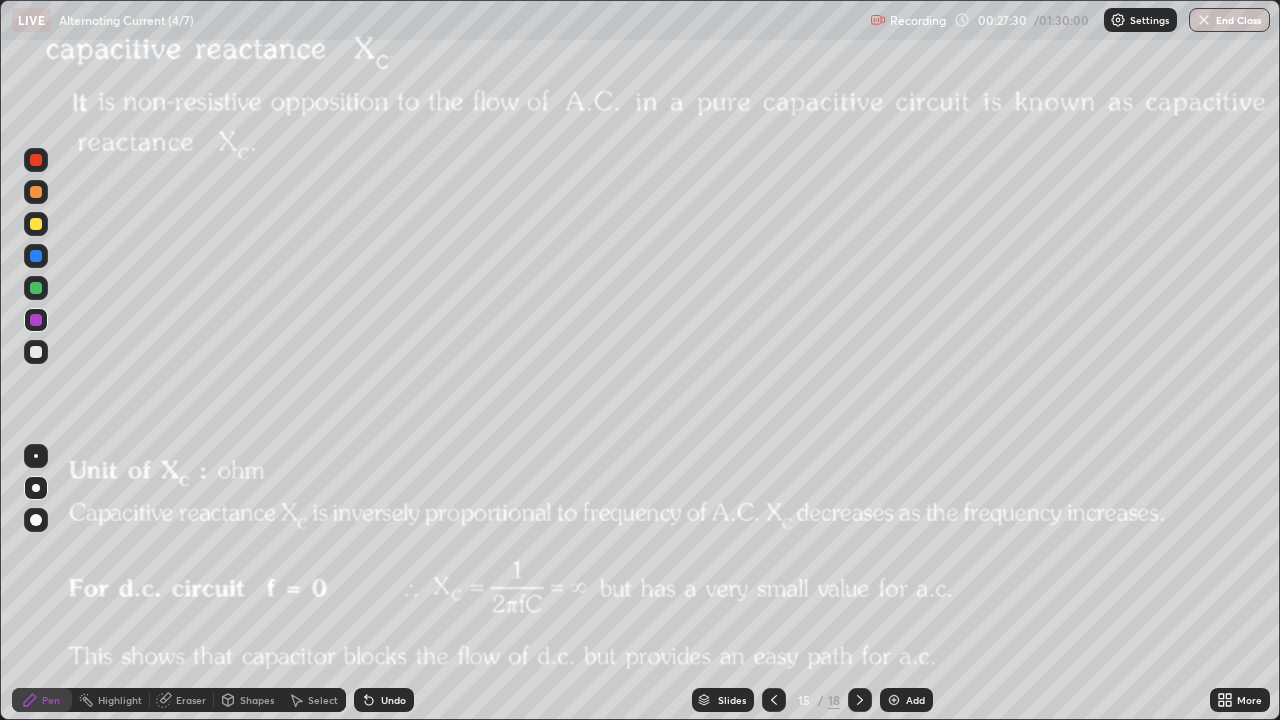 click at bounding box center [36, 224] 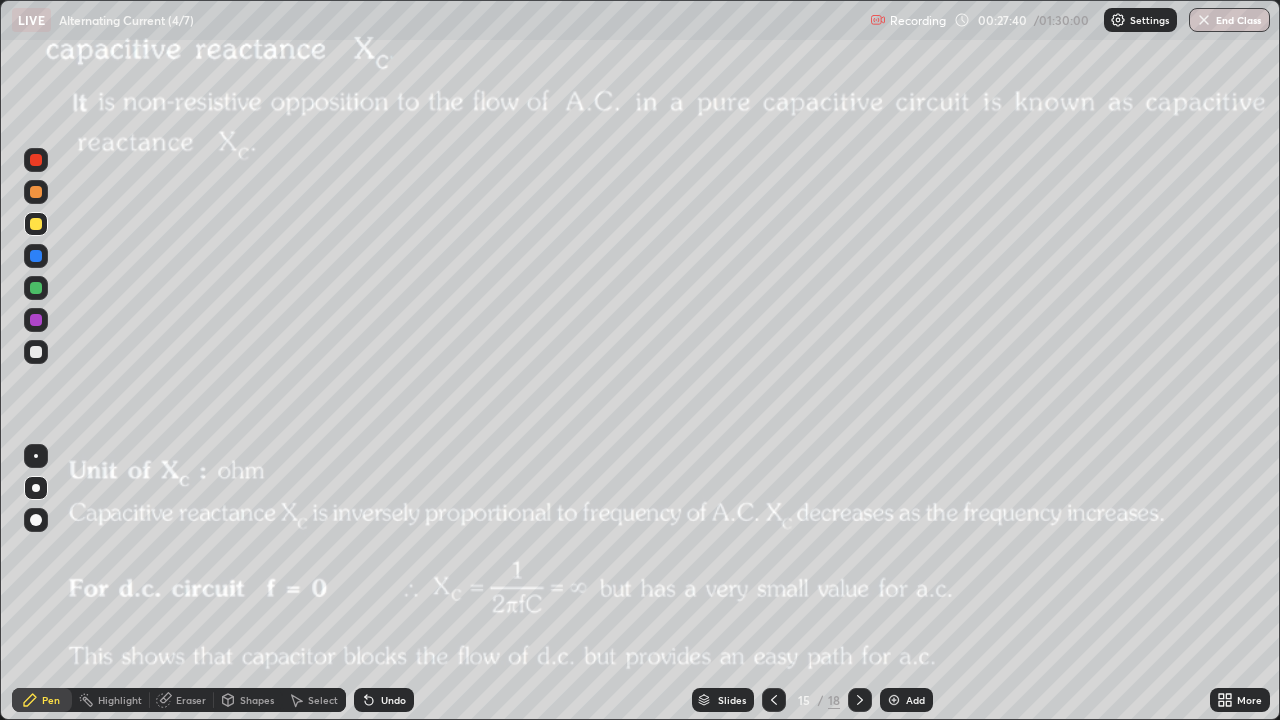 click on "Shapes" at bounding box center (257, 700) 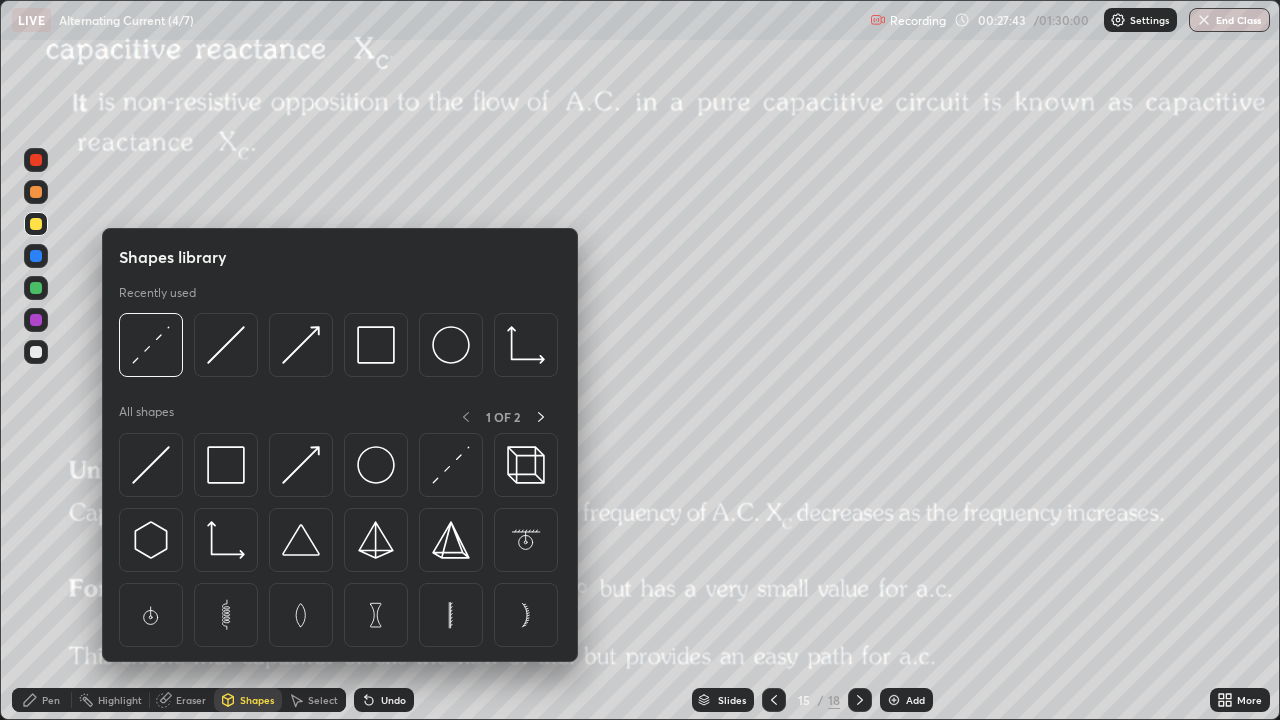 click on "Pen" at bounding box center (51, 700) 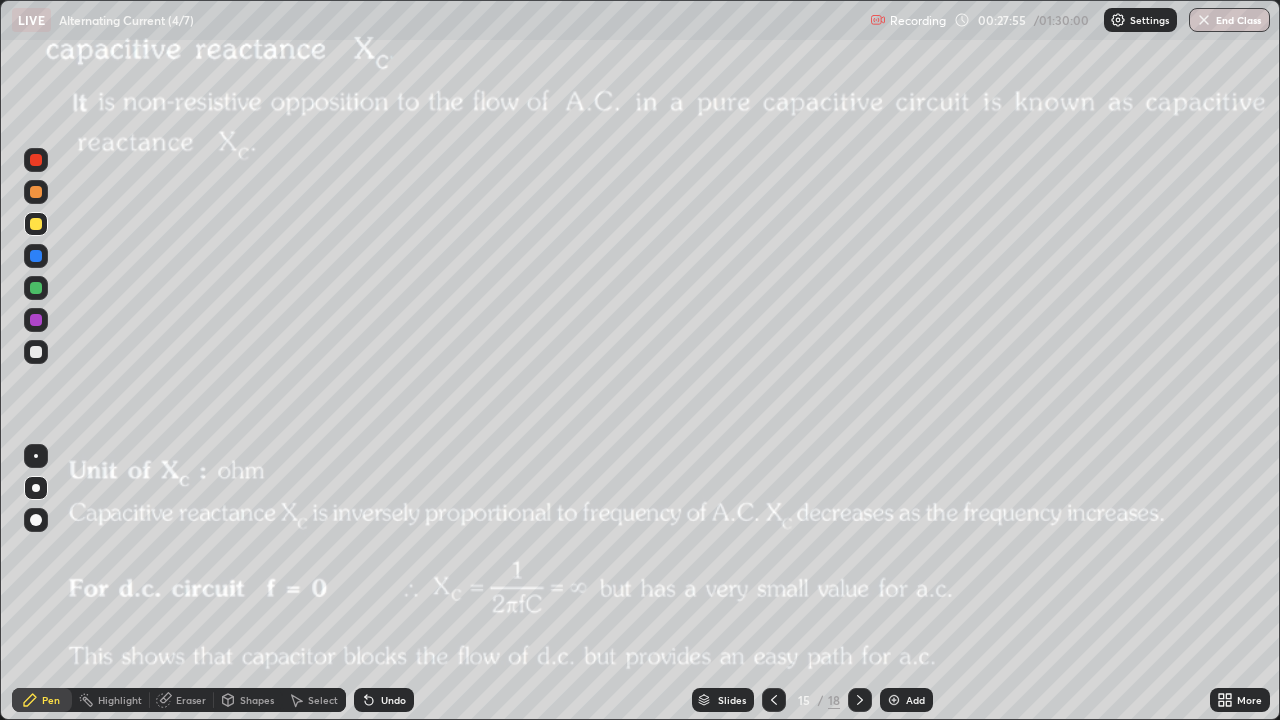 click on "Shapes" at bounding box center [257, 700] 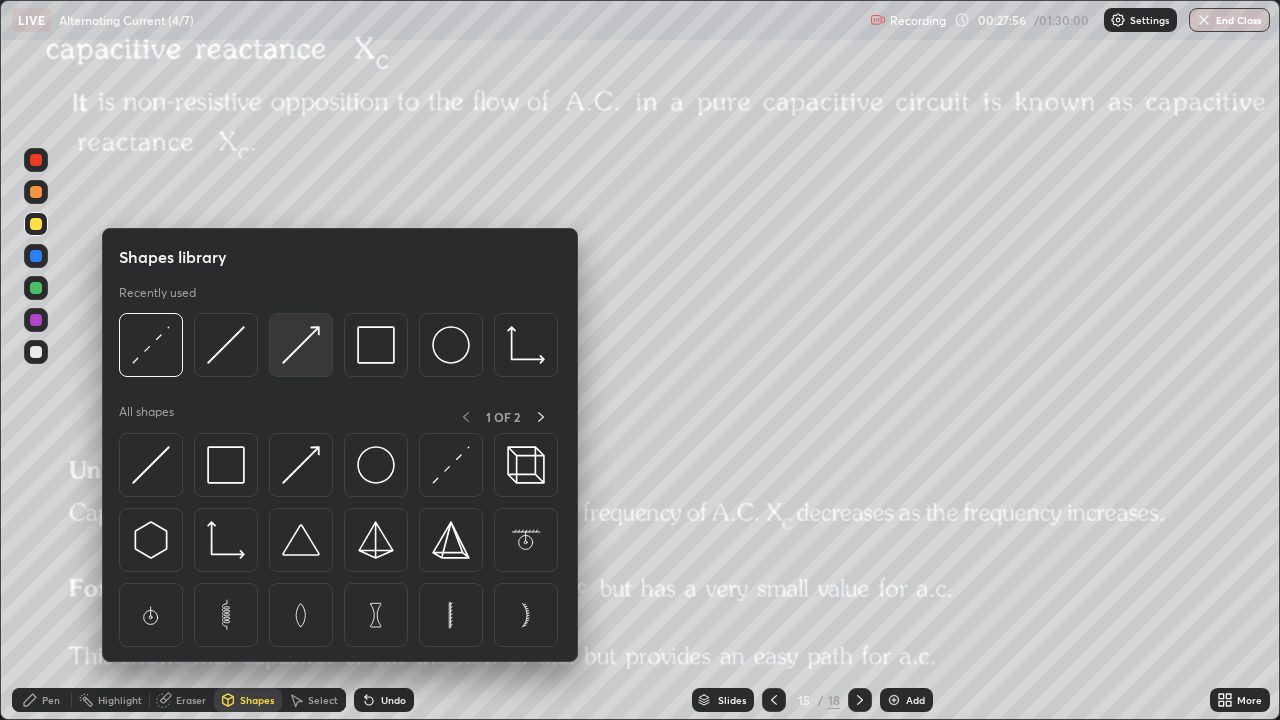 click at bounding box center [301, 345] 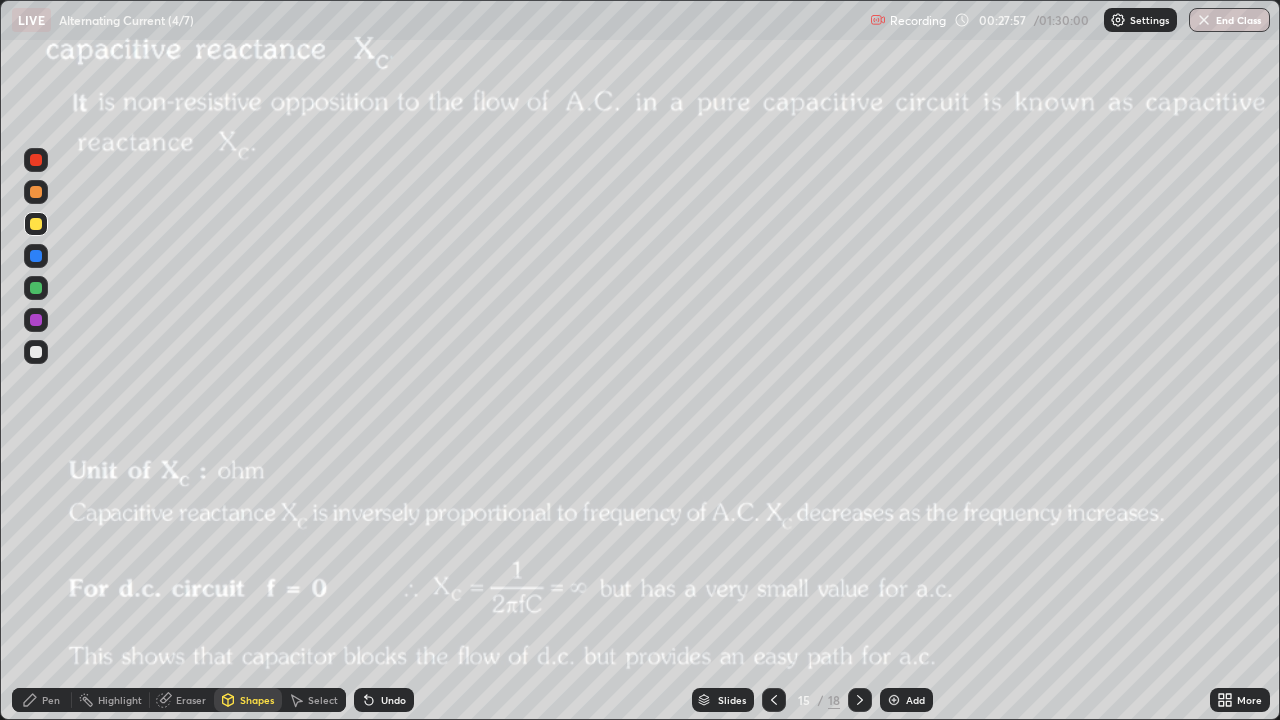 click at bounding box center [36, 352] 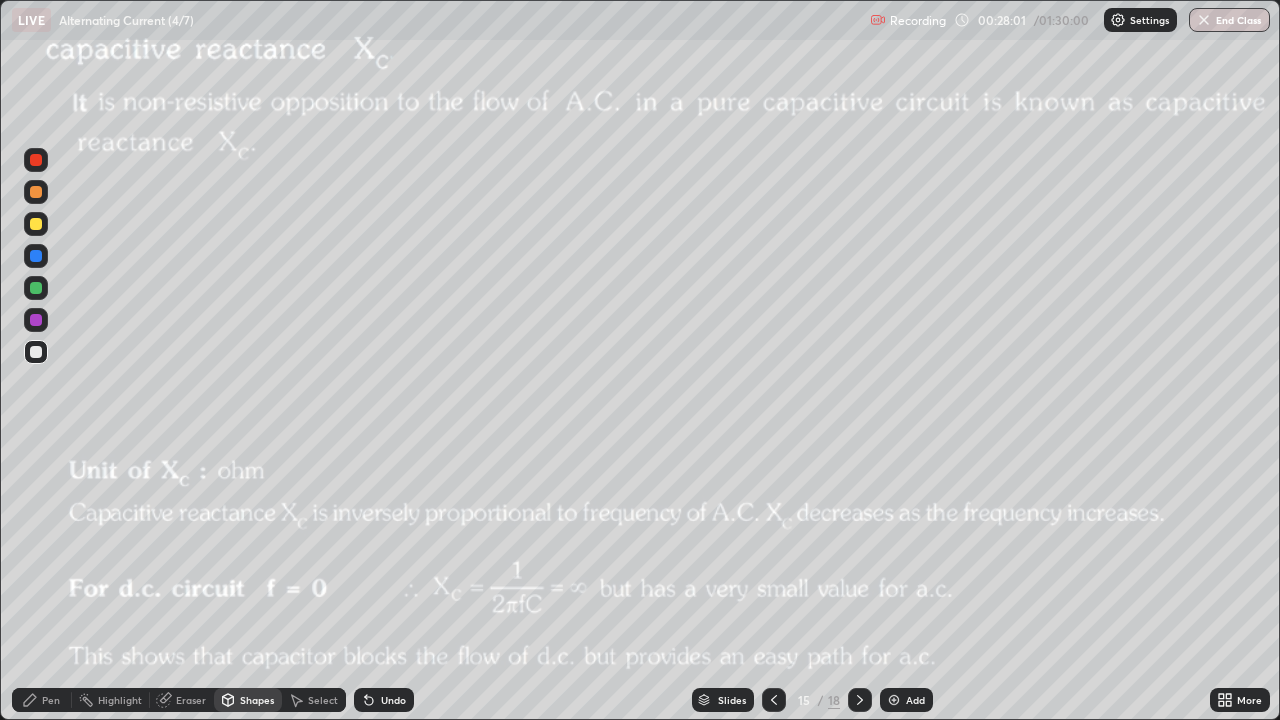 click on "Pen" at bounding box center [51, 700] 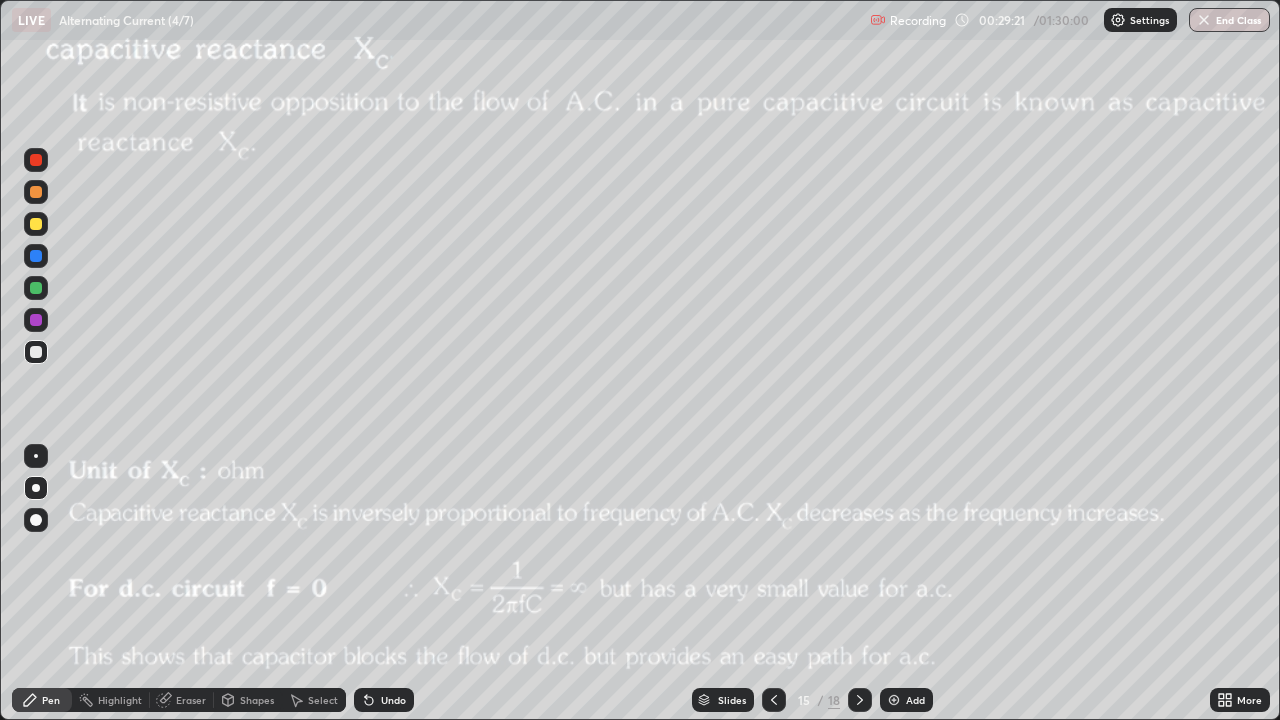 click on "Shapes" at bounding box center [257, 700] 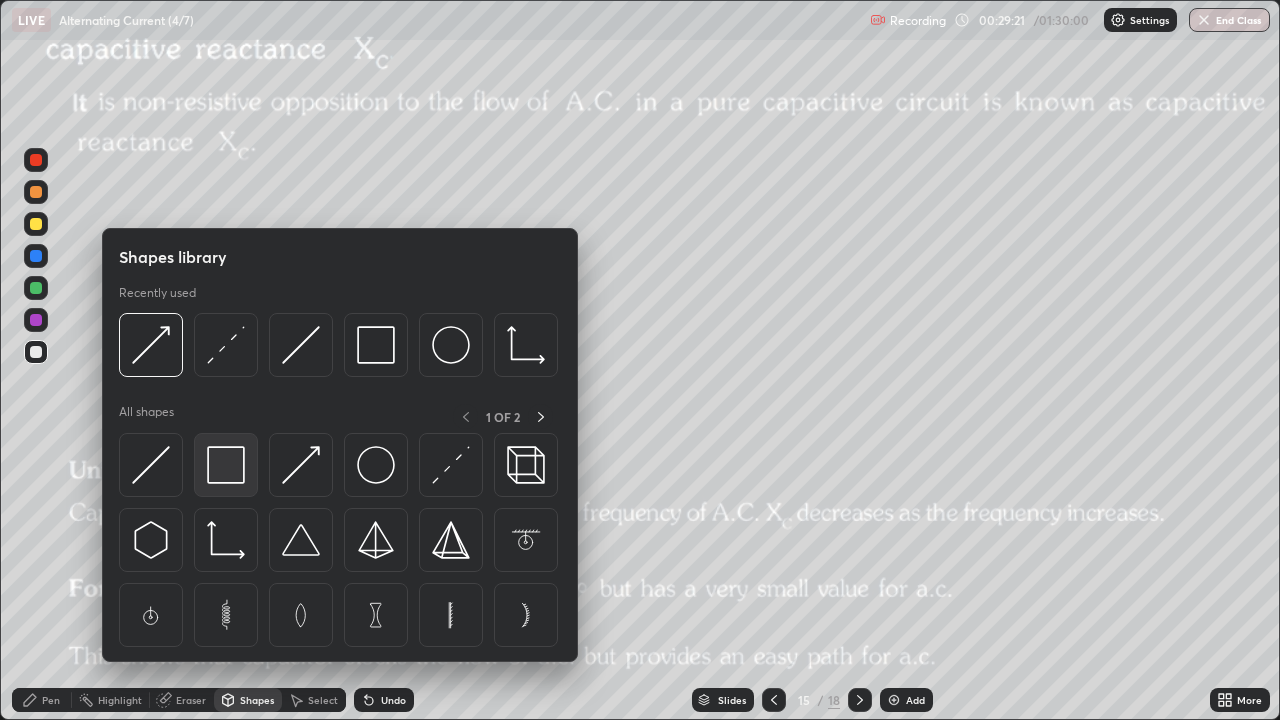 click at bounding box center [226, 465] 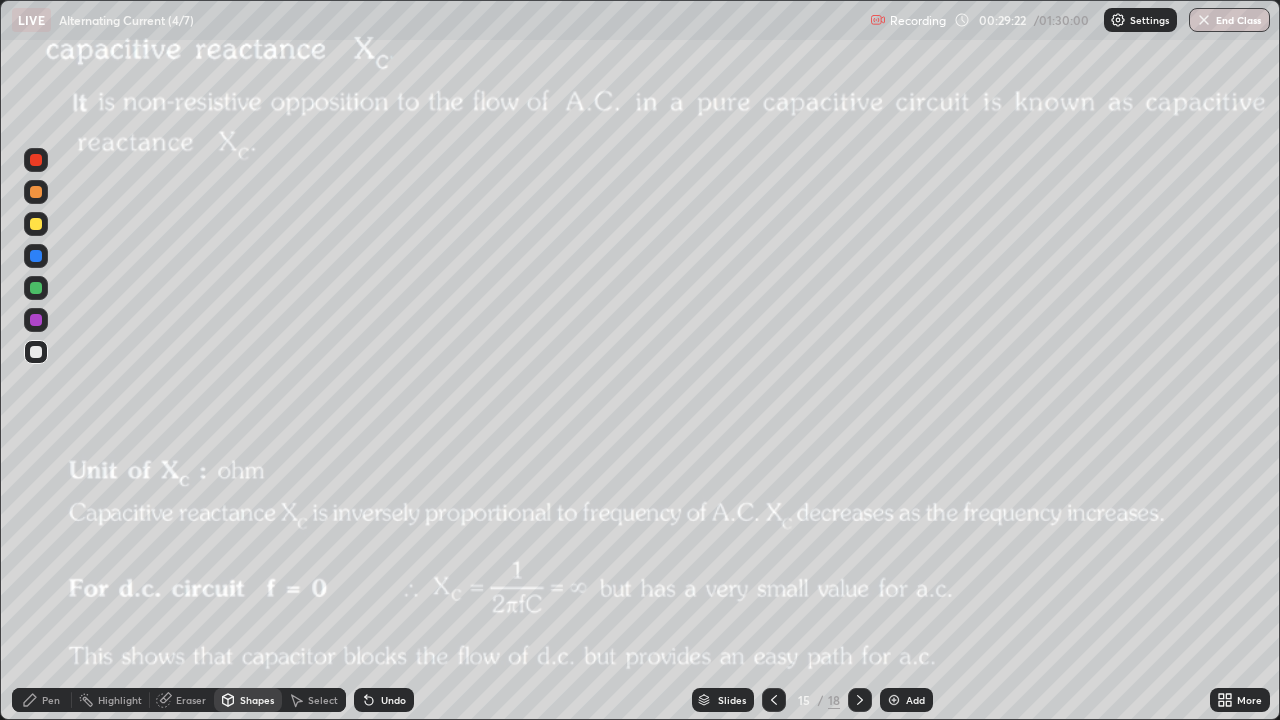 click at bounding box center (36, 288) 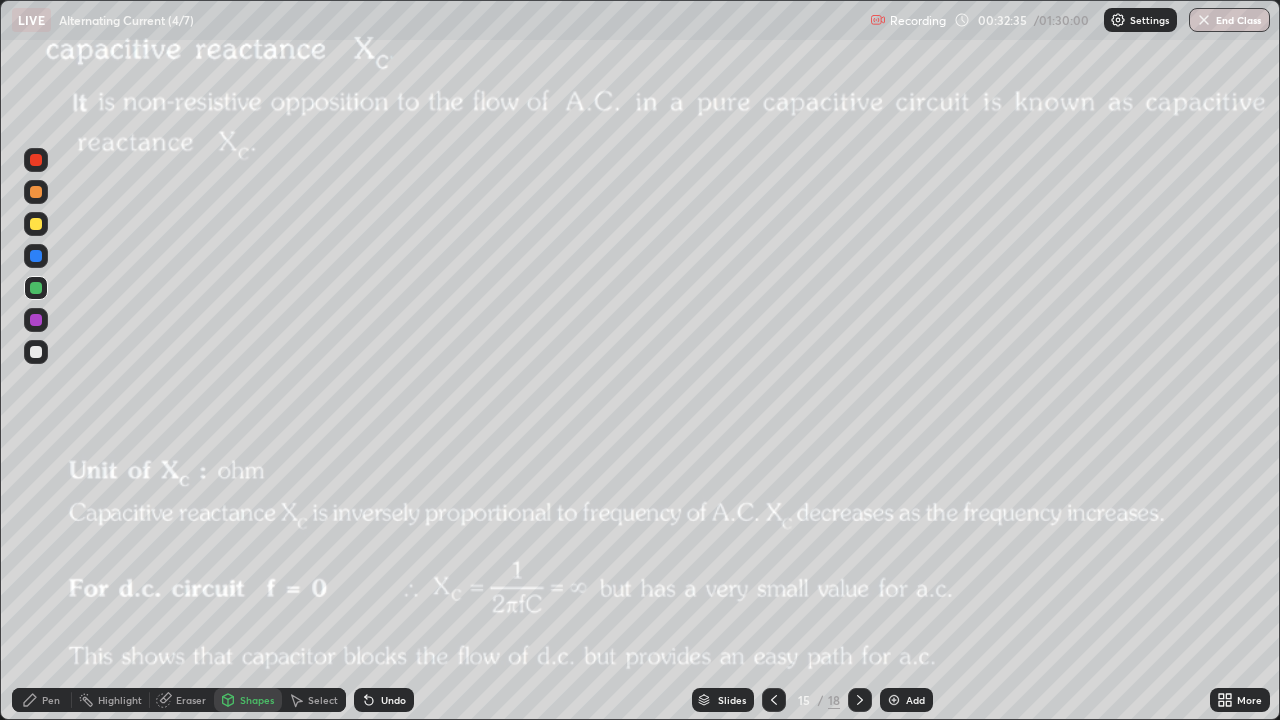 click on "/" at bounding box center [821, 700] 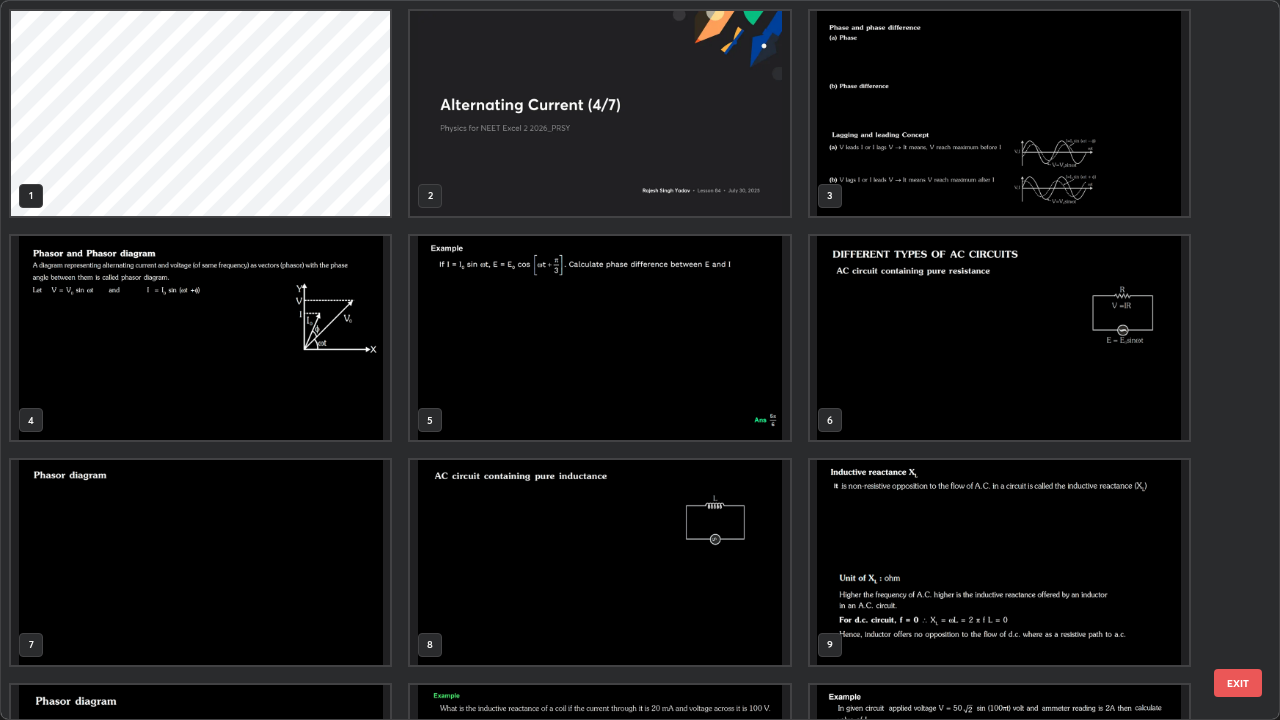 scroll, scrollTop: 405, scrollLeft: 0, axis: vertical 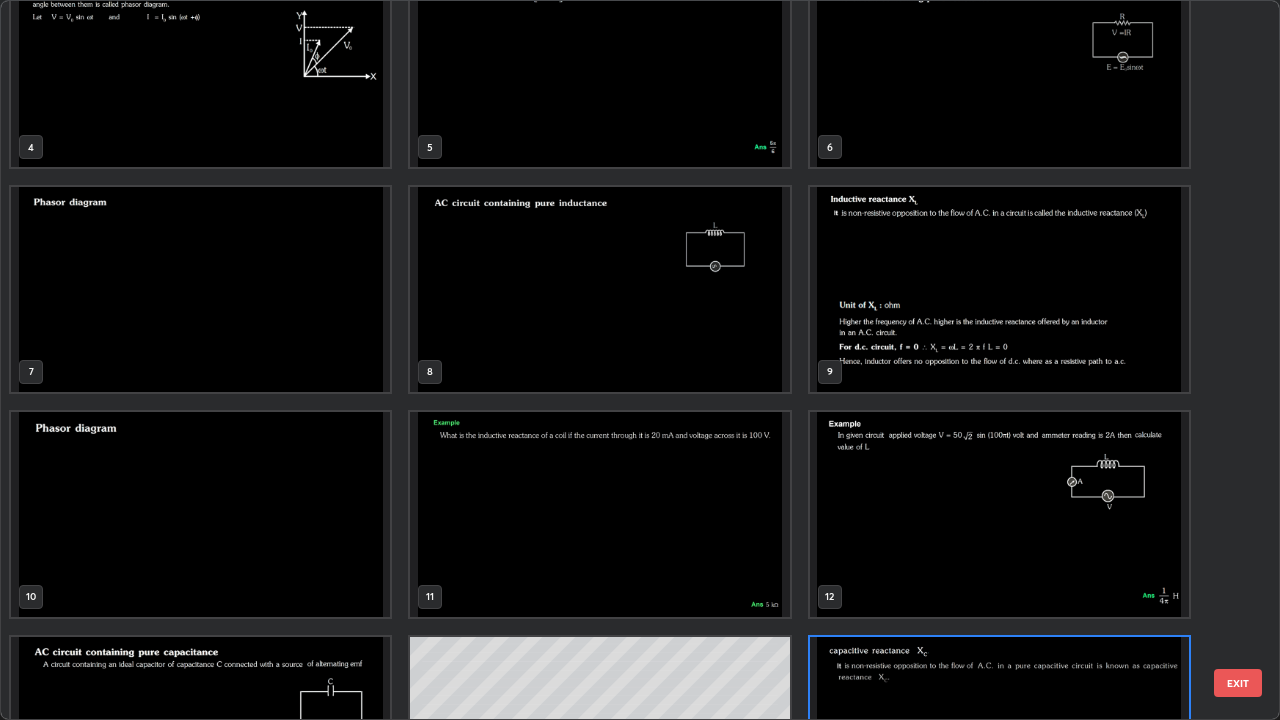 click at bounding box center (599, 289) 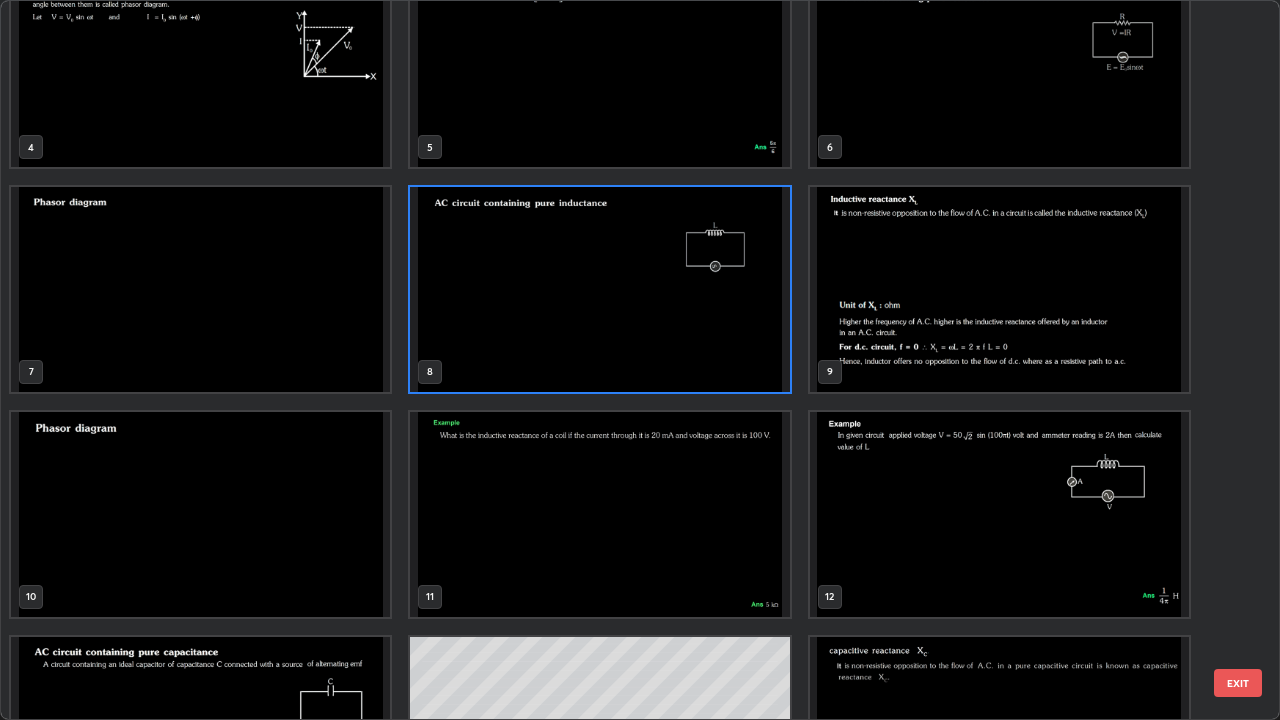 click at bounding box center [599, 289] 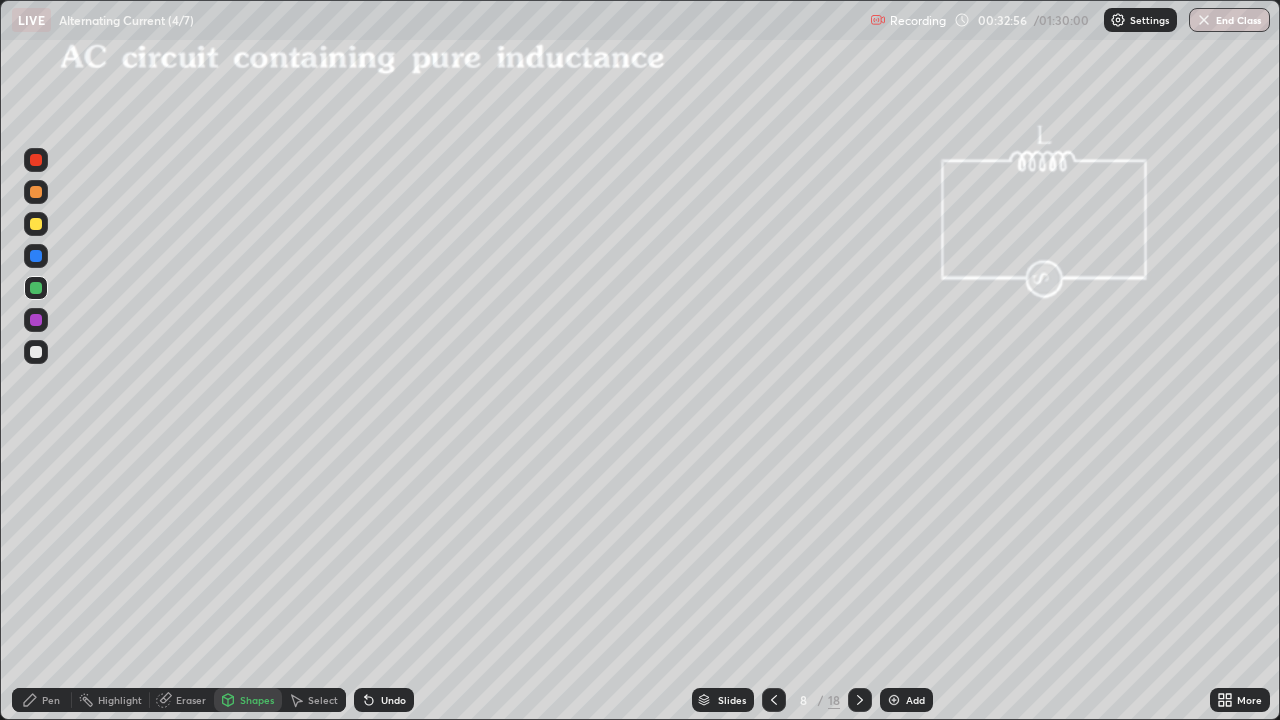 click on "Undo" at bounding box center [393, 700] 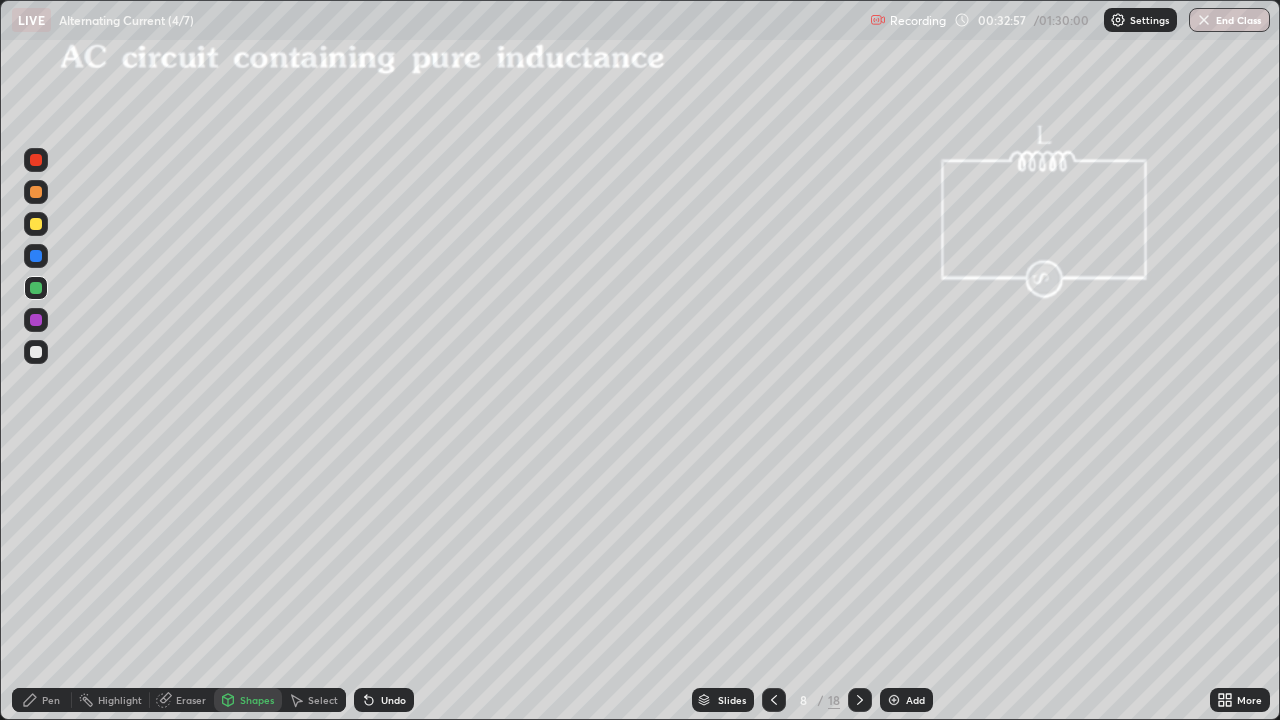 click on "Pen" at bounding box center [51, 700] 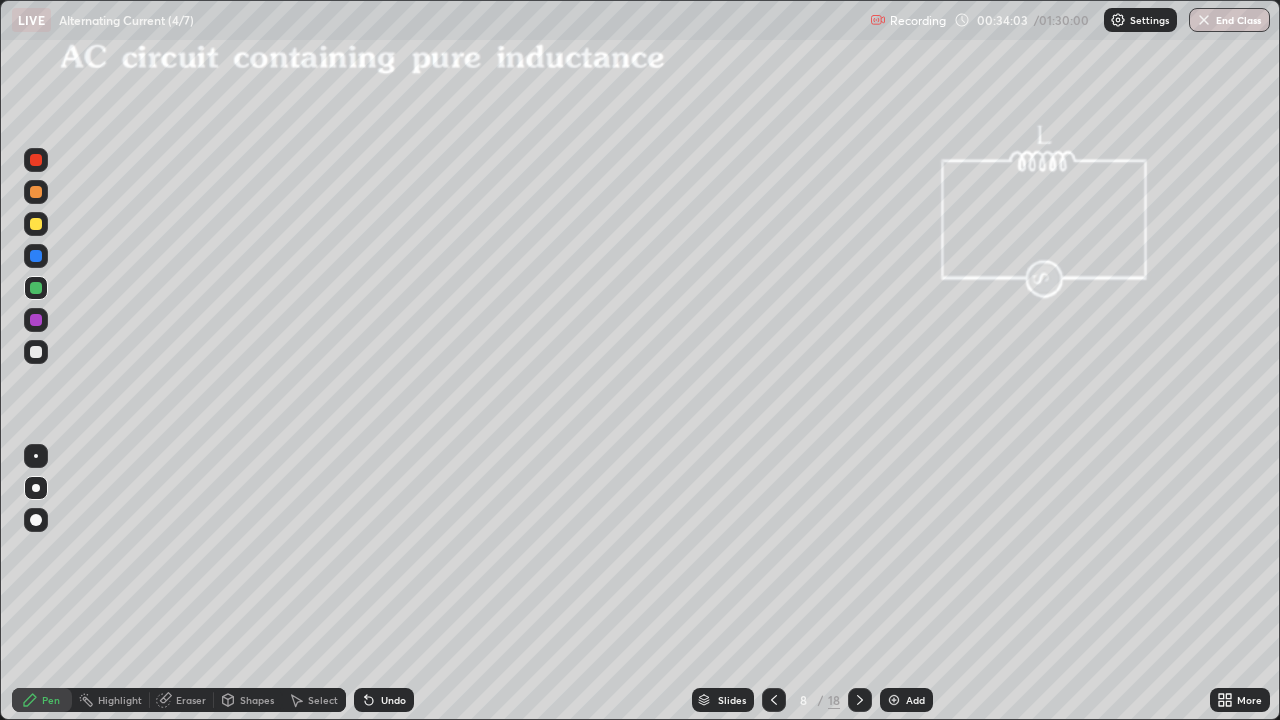 click on "Shapes" at bounding box center [257, 700] 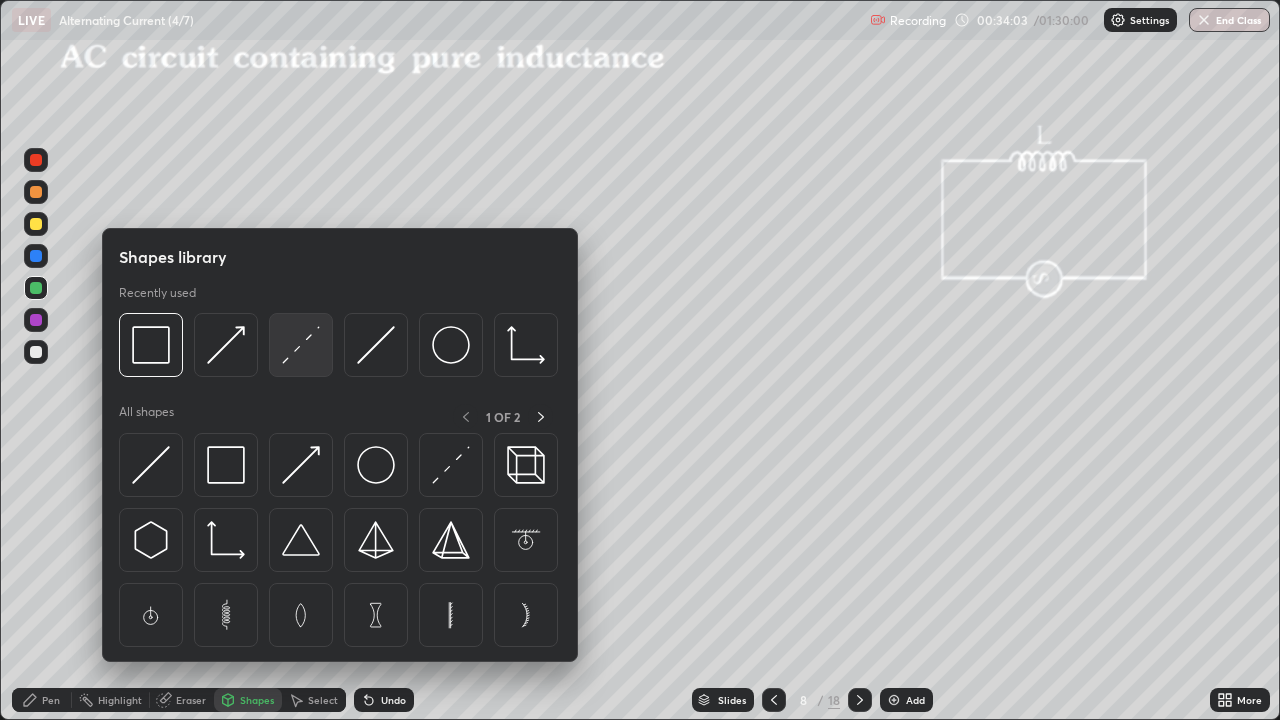 click at bounding box center [301, 345] 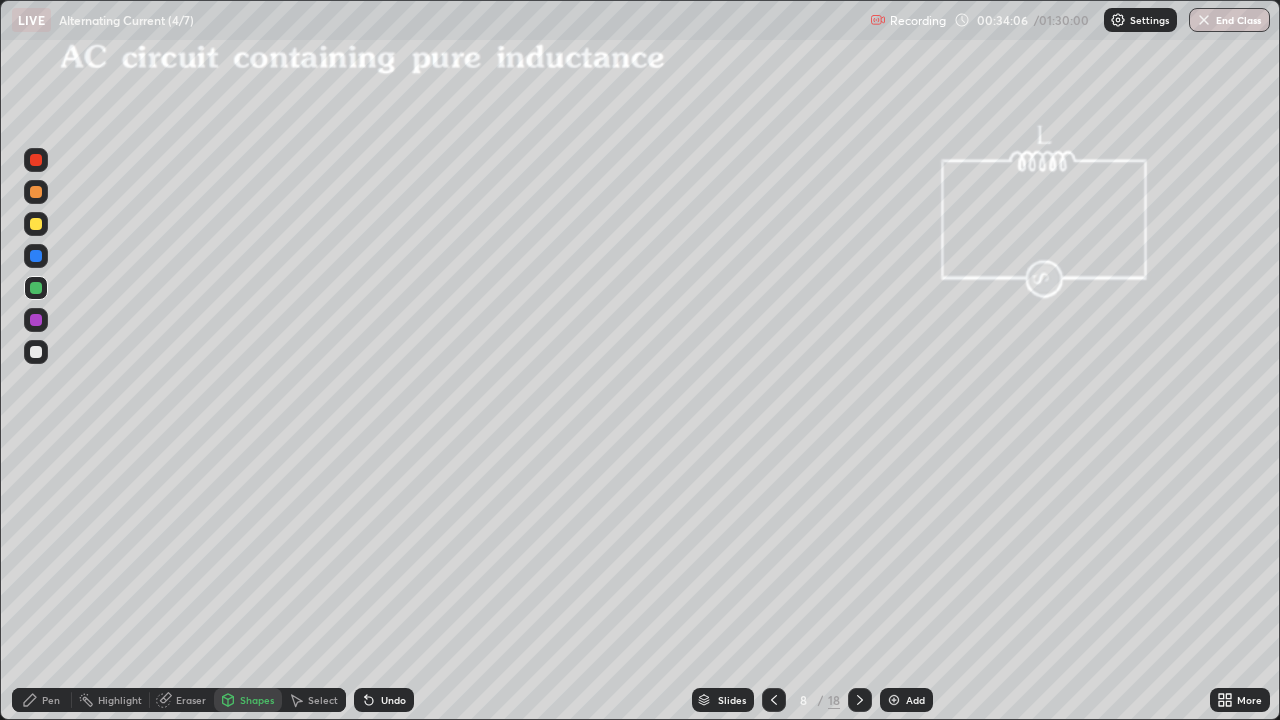 click at bounding box center [36, 224] 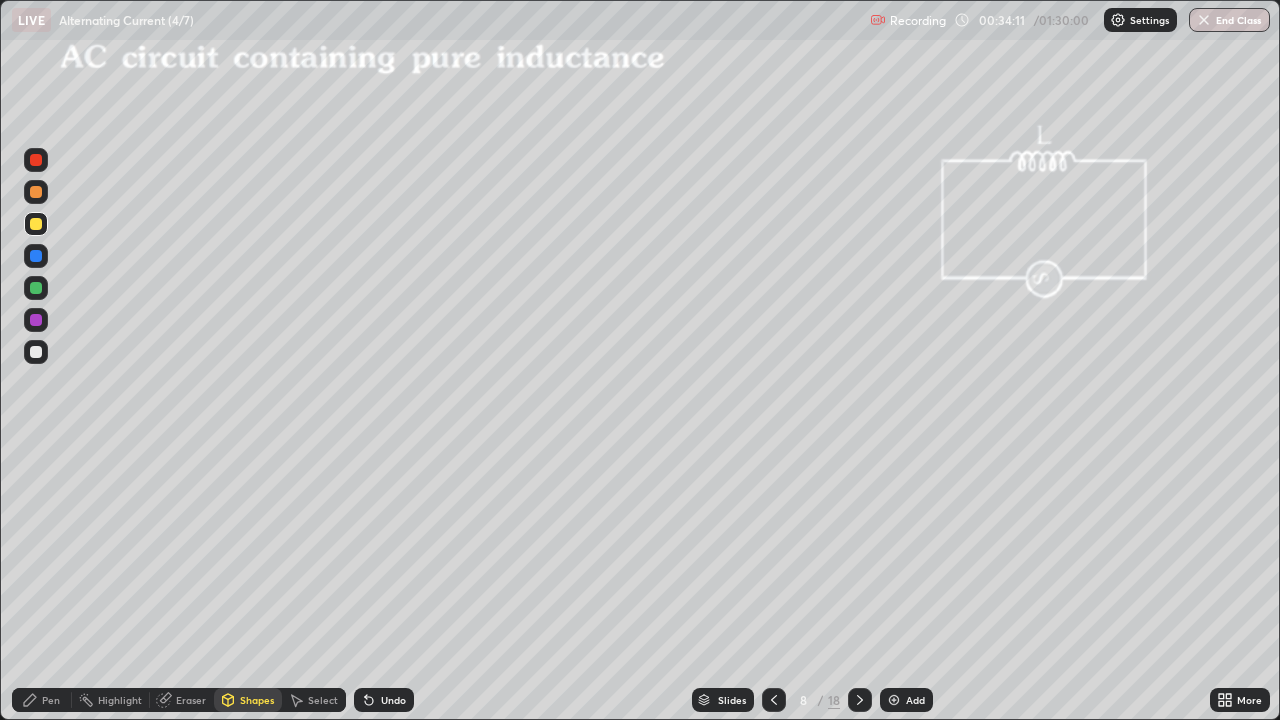 click on "Pen" at bounding box center (42, 700) 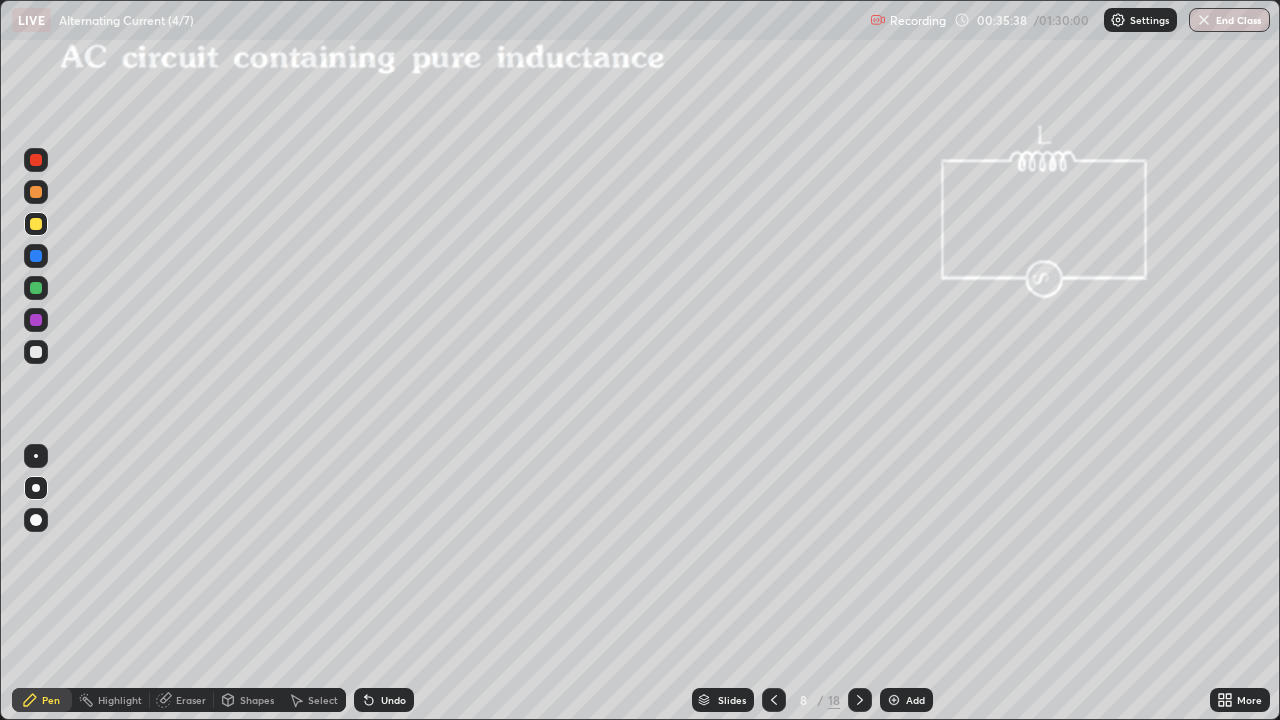 click at bounding box center (36, 320) 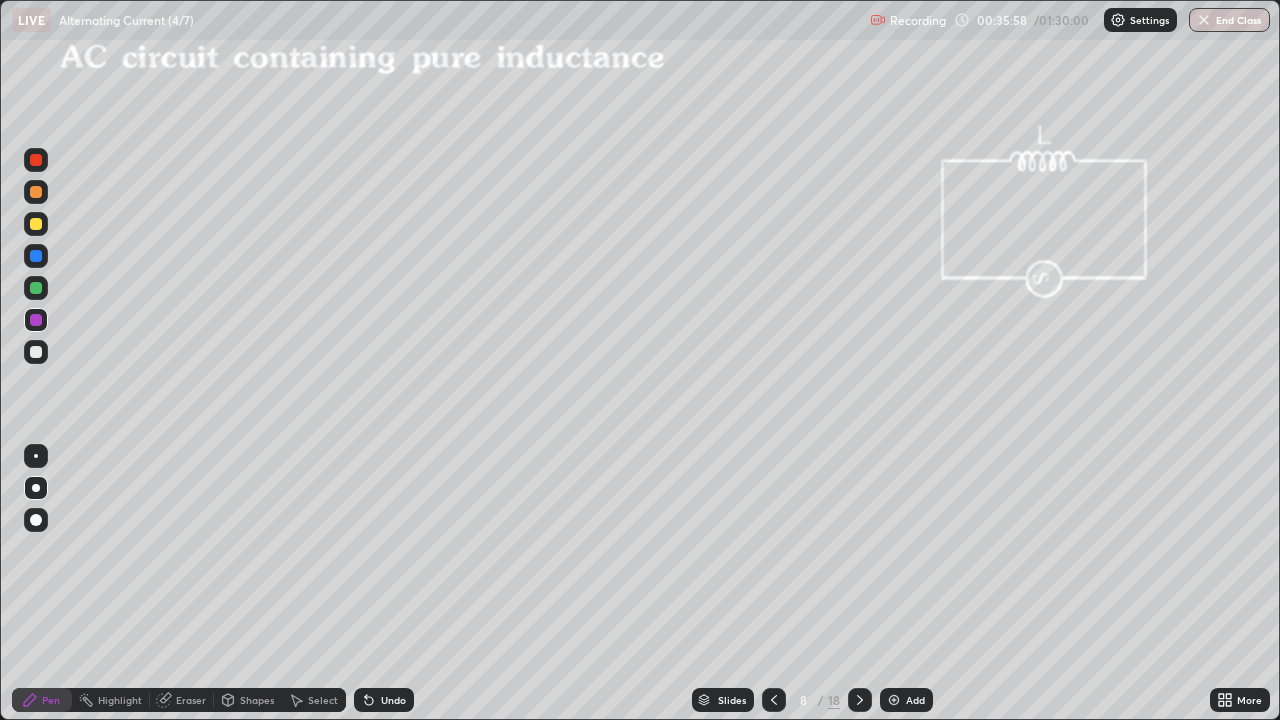 click at bounding box center [36, 224] 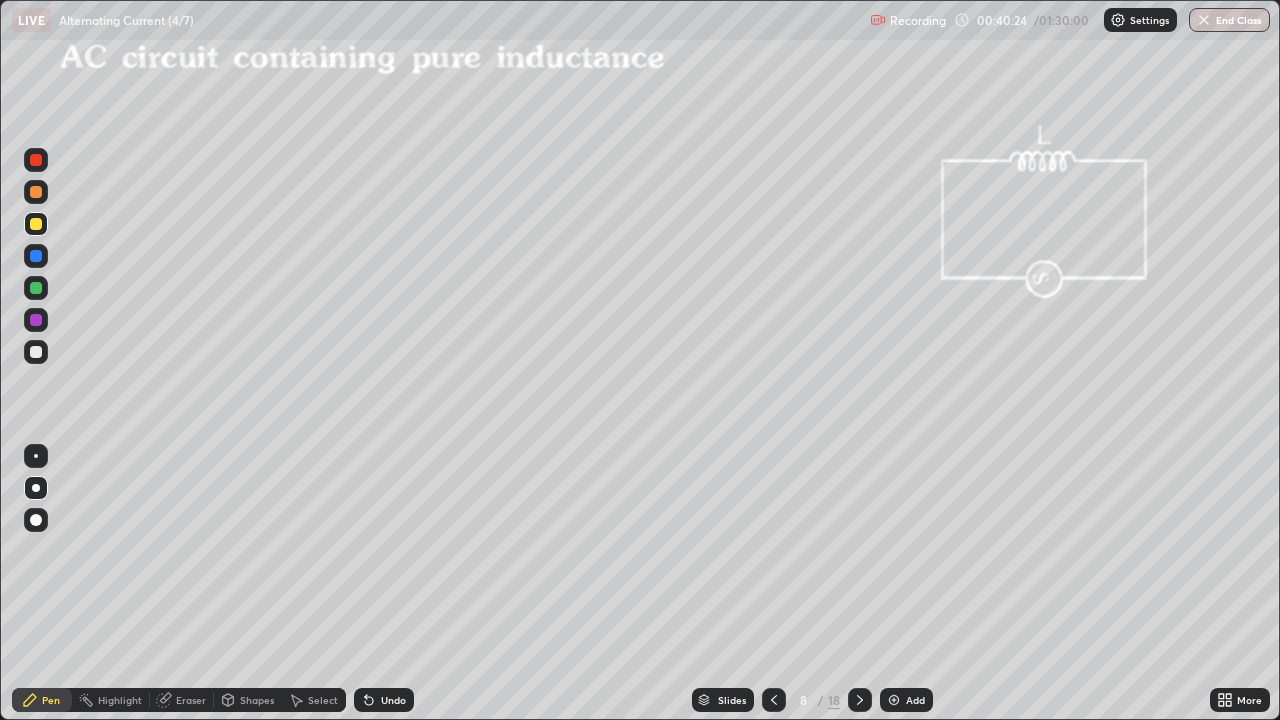 click on "Add" at bounding box center [915, 700] 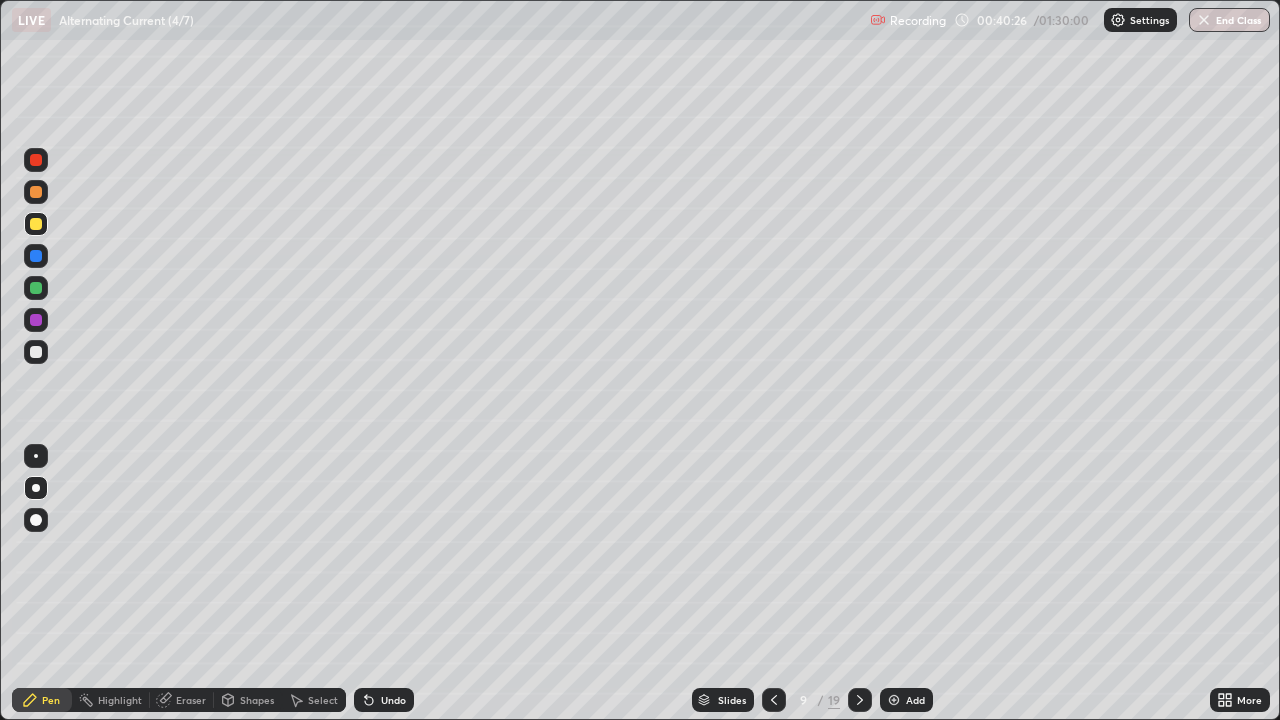 click on "Shapes" at bounding box center [257, 700] 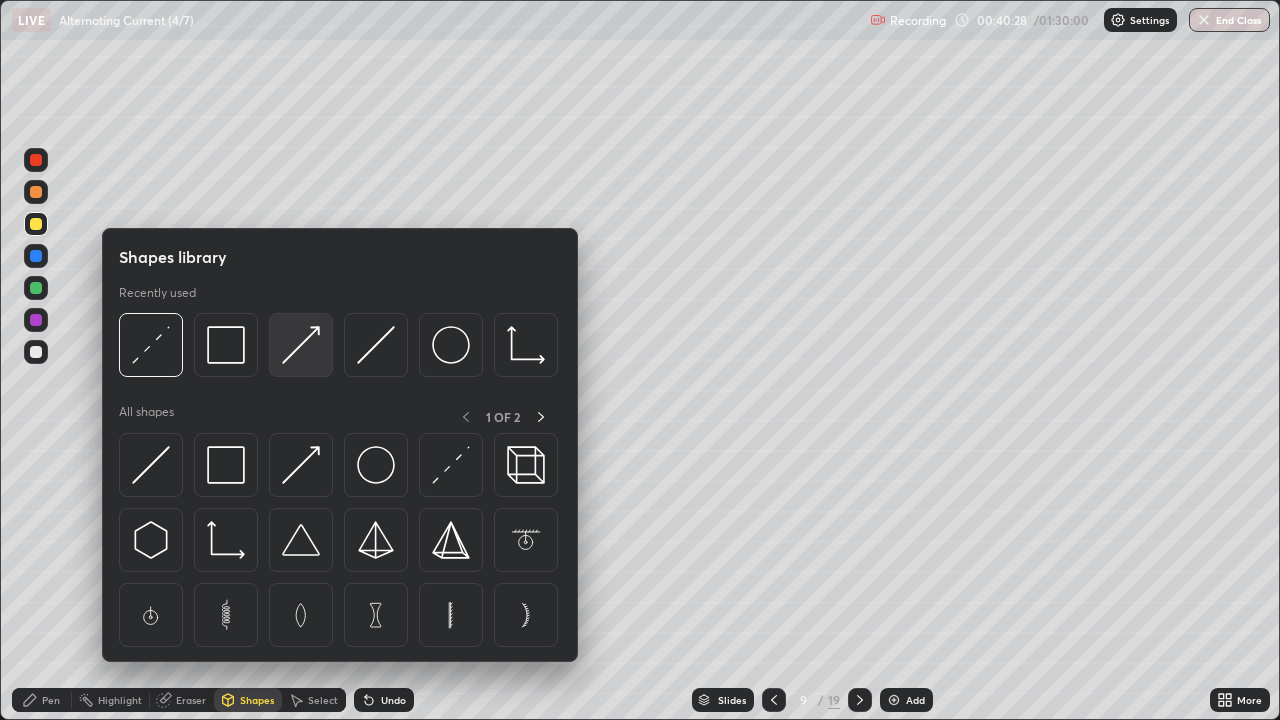 click at bounding box center [301, 345] 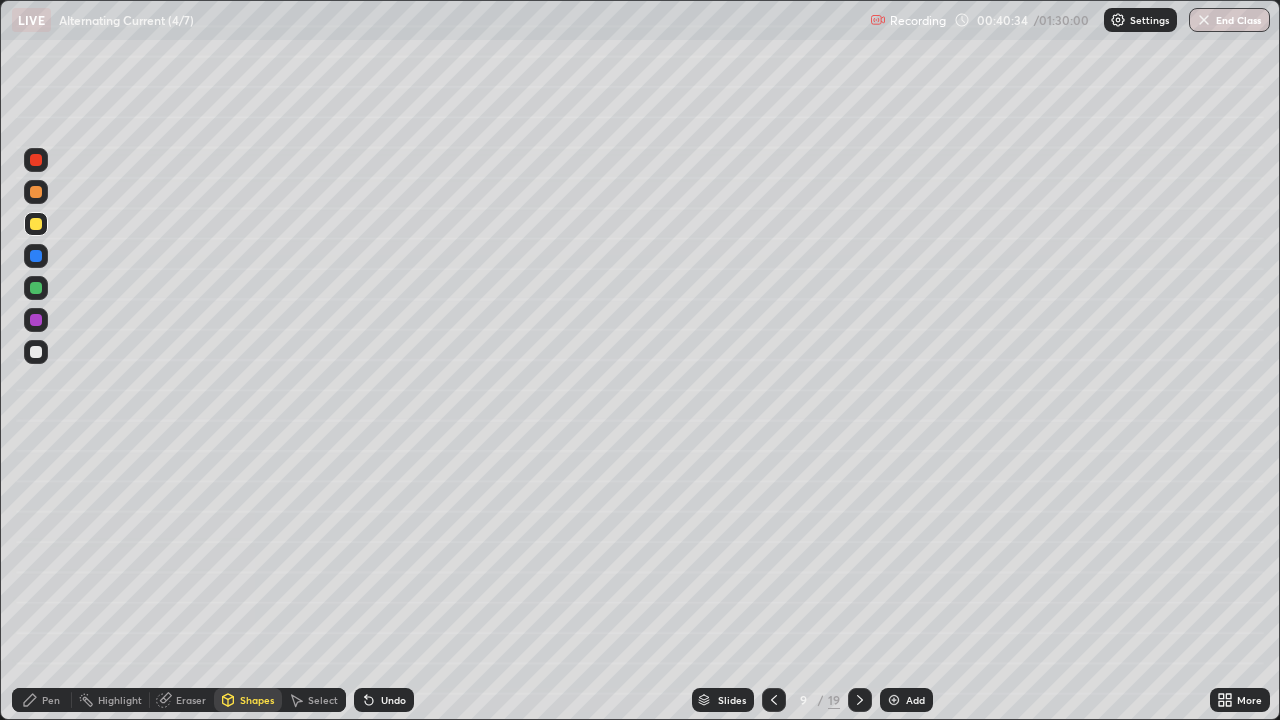 click on "Shapes" at bounding box center (257, 700) 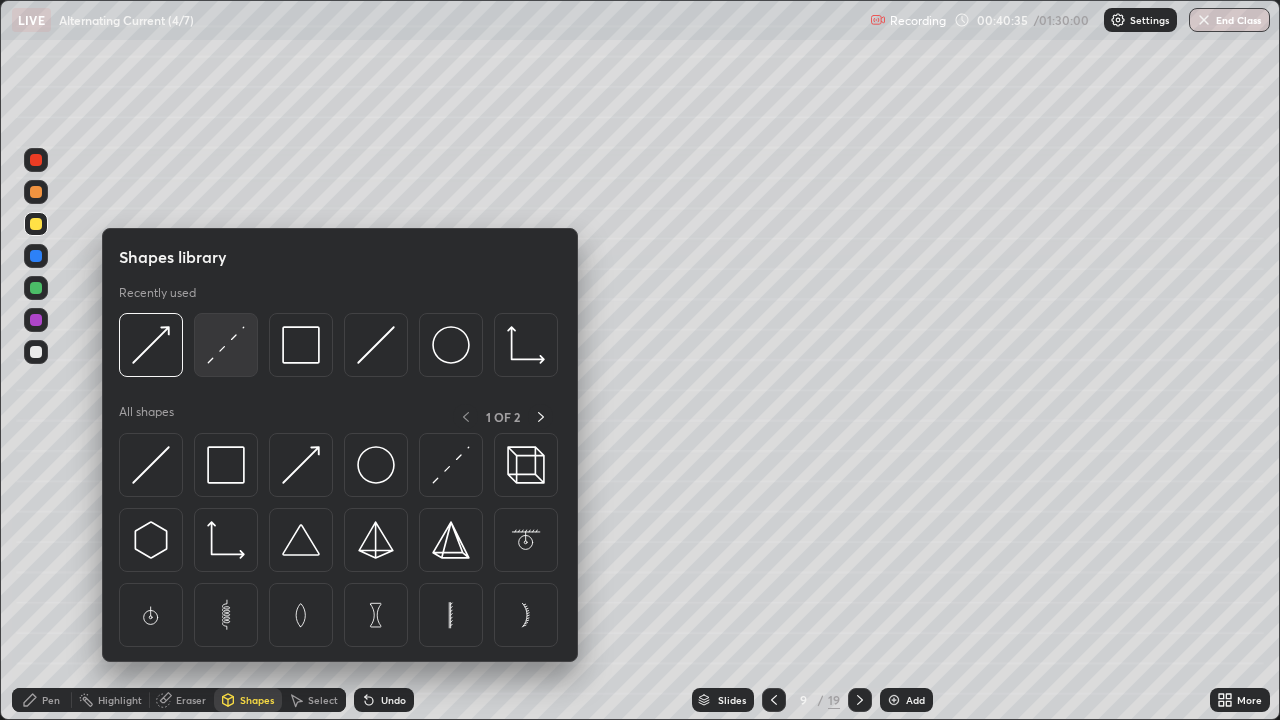 click at bounding box center (226, 345) 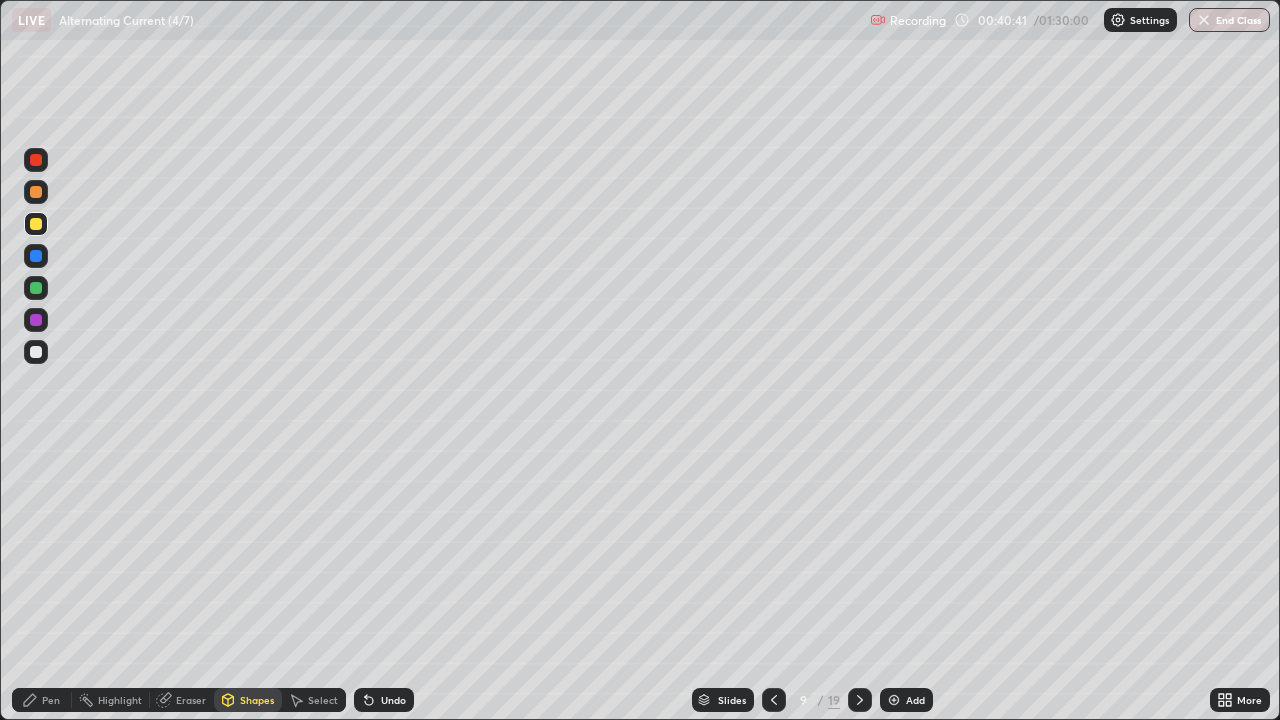 click at bounding box center [36, 352] 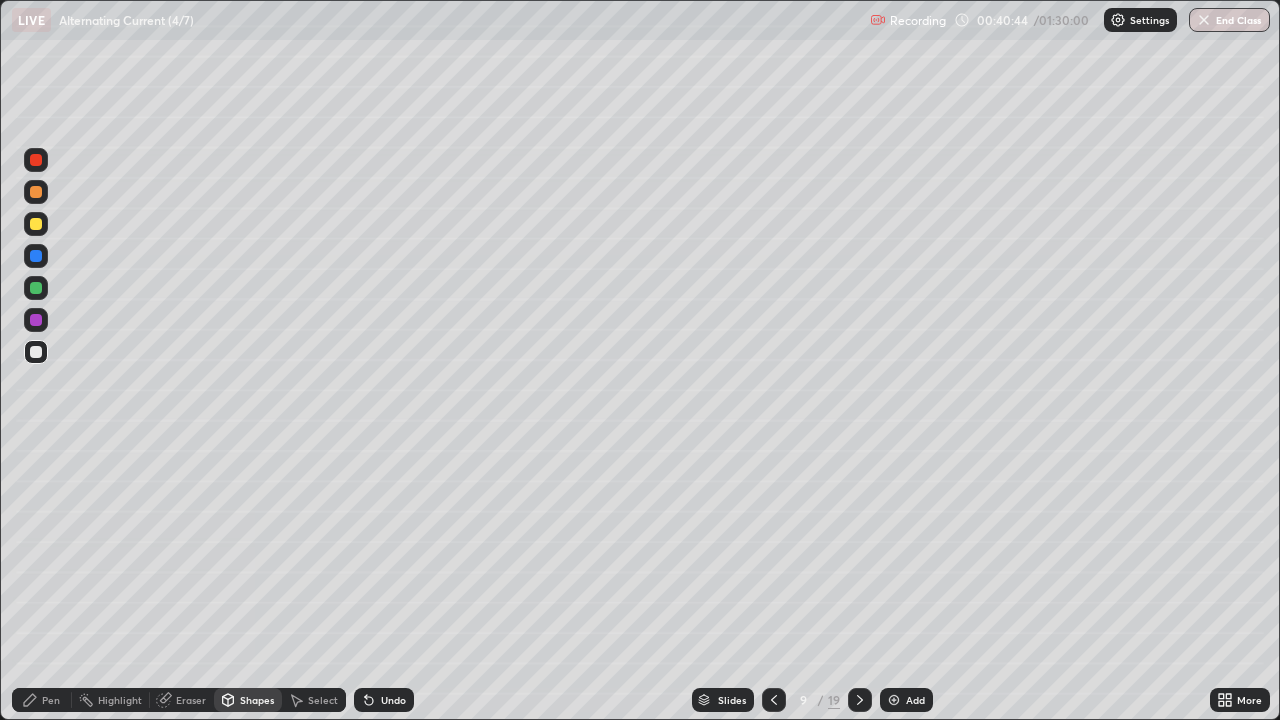 click on "Pen" at bounding box center (51, 700) 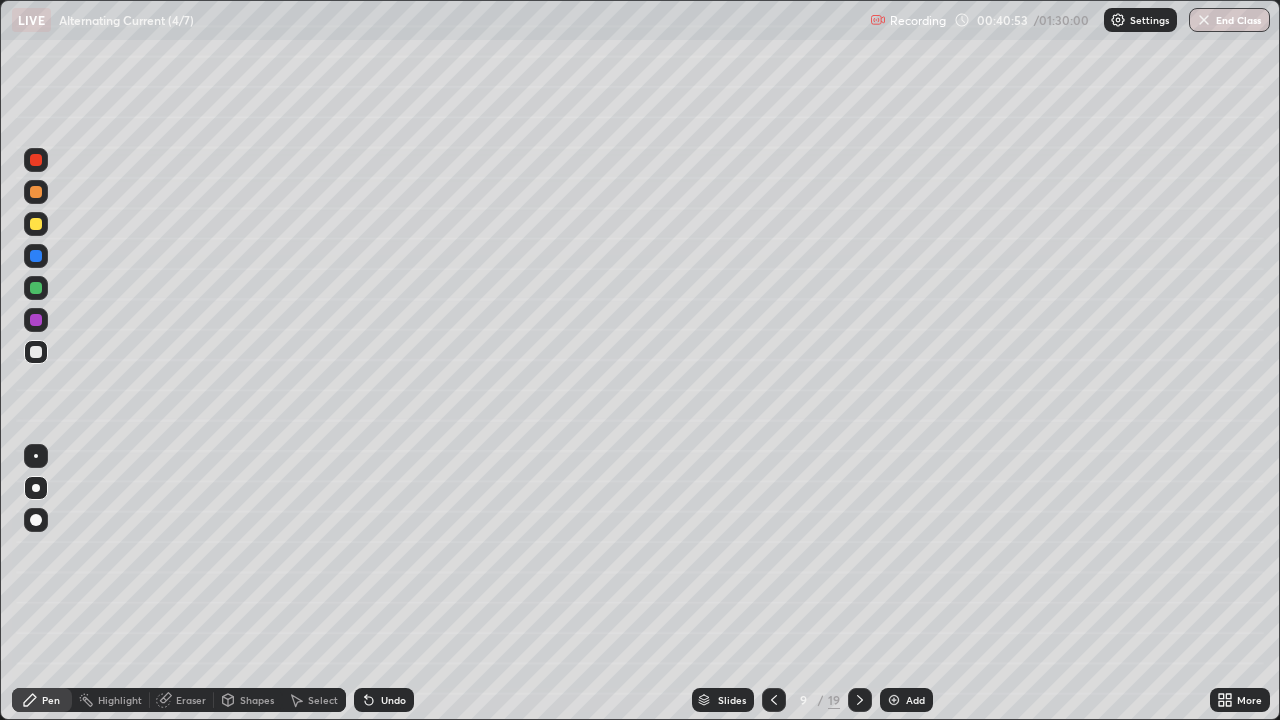 click at bounding box center [36, 224] 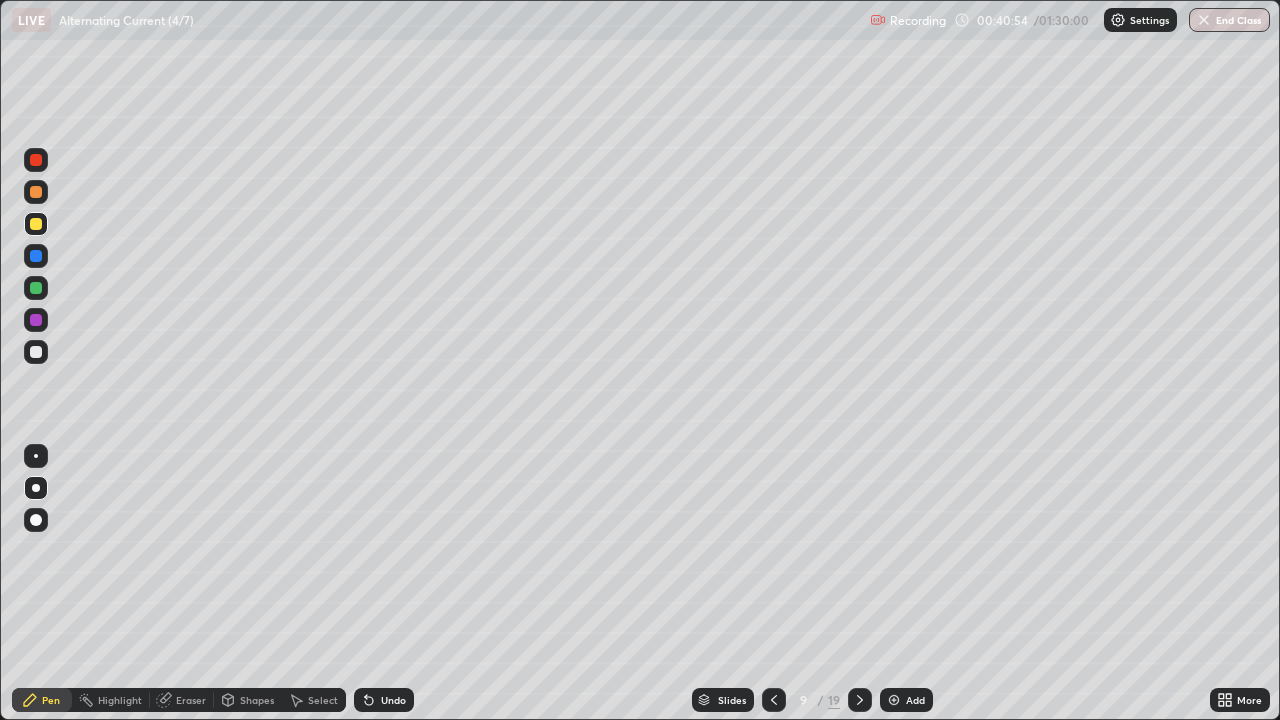 click at bounding box center [36, 320] 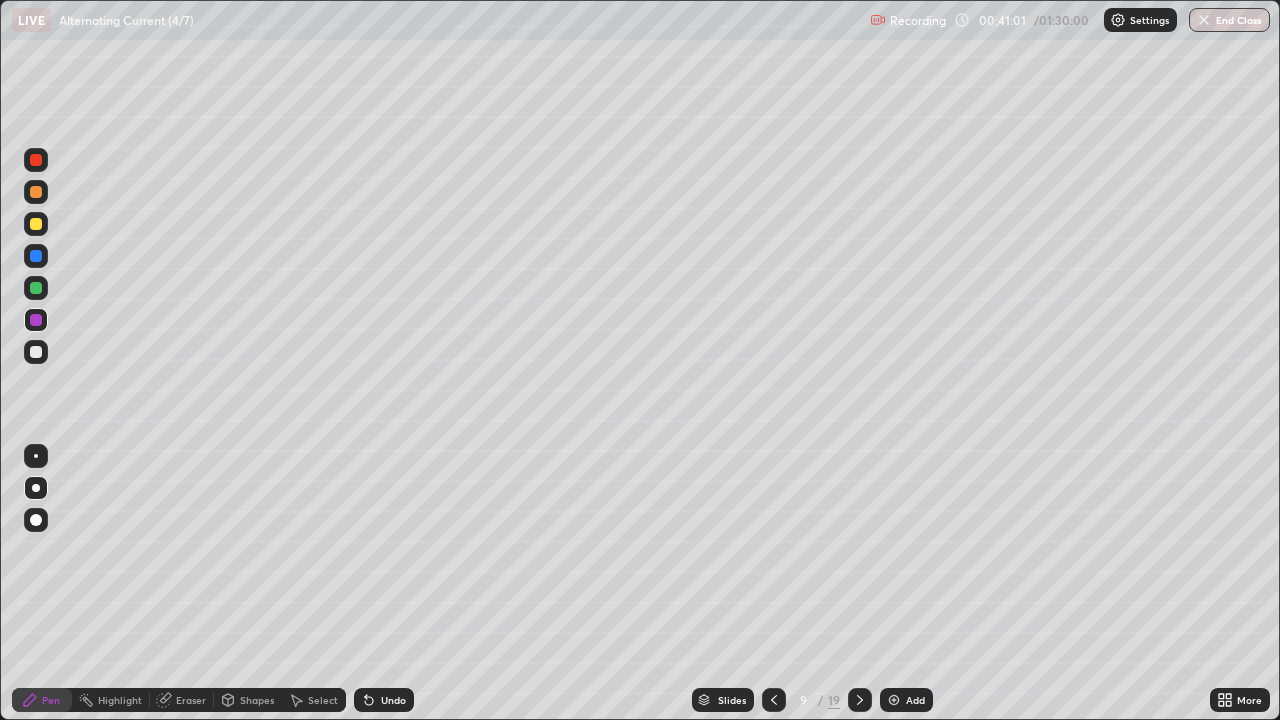 click 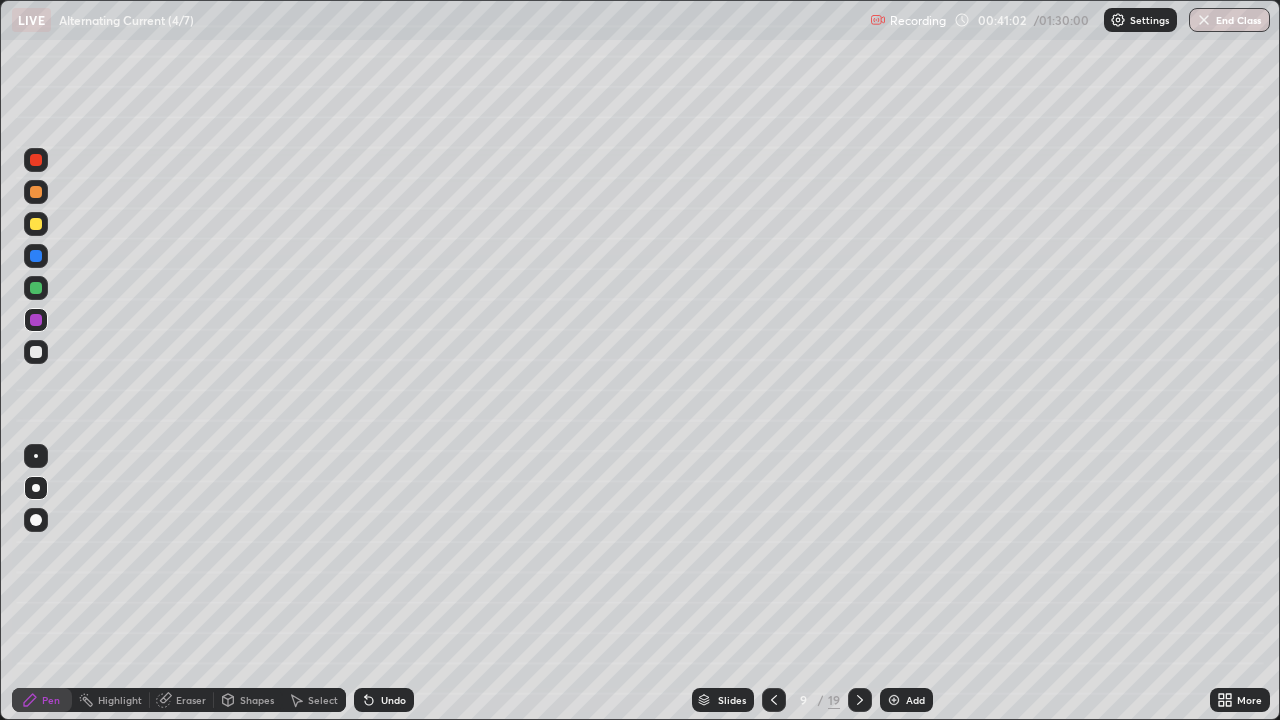 click at bounding box center [36, 352] 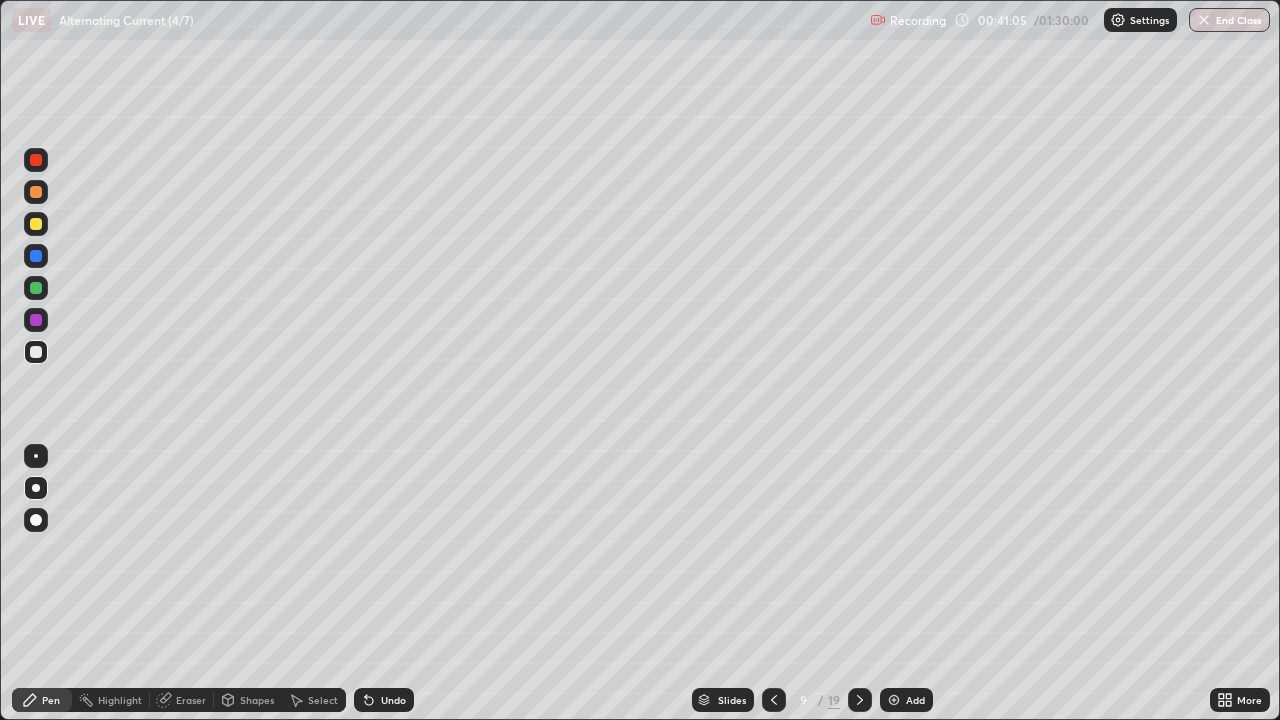 click on "Shapes" at bounding box center (257, 700) 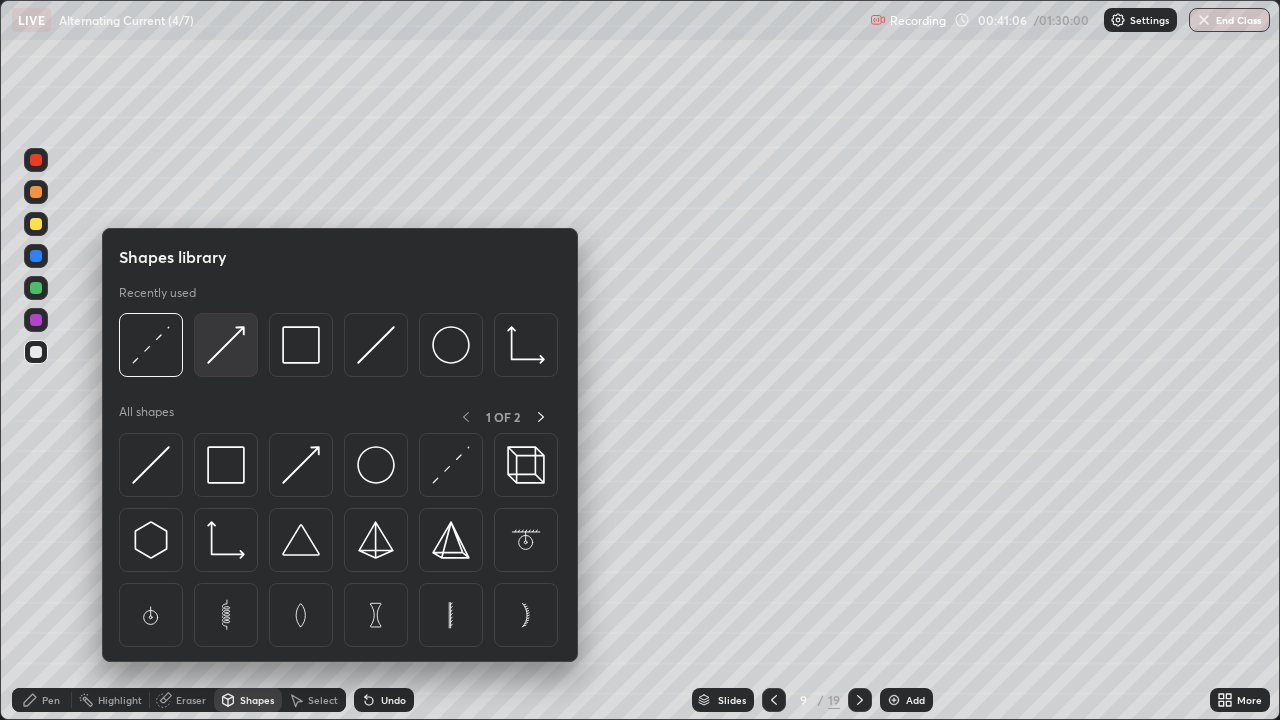 click at bounding box center [226, 345] 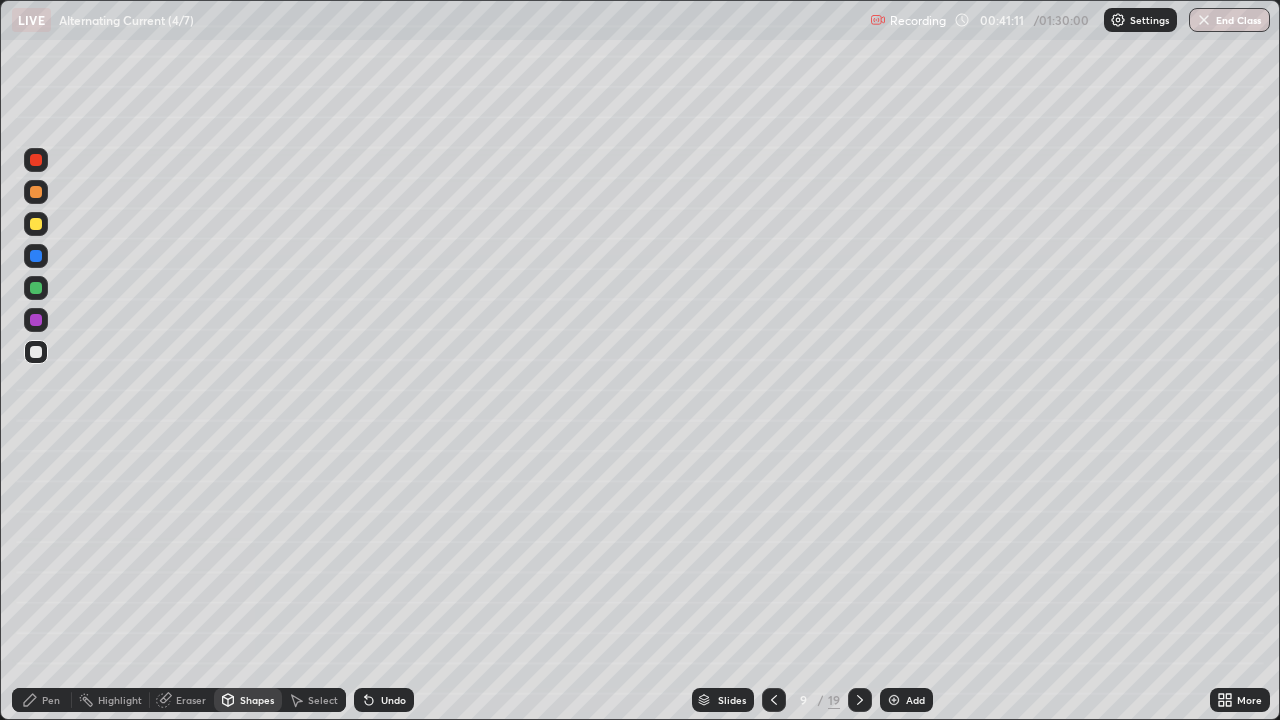 click on "Shapes" at bounding box center [257, 700] 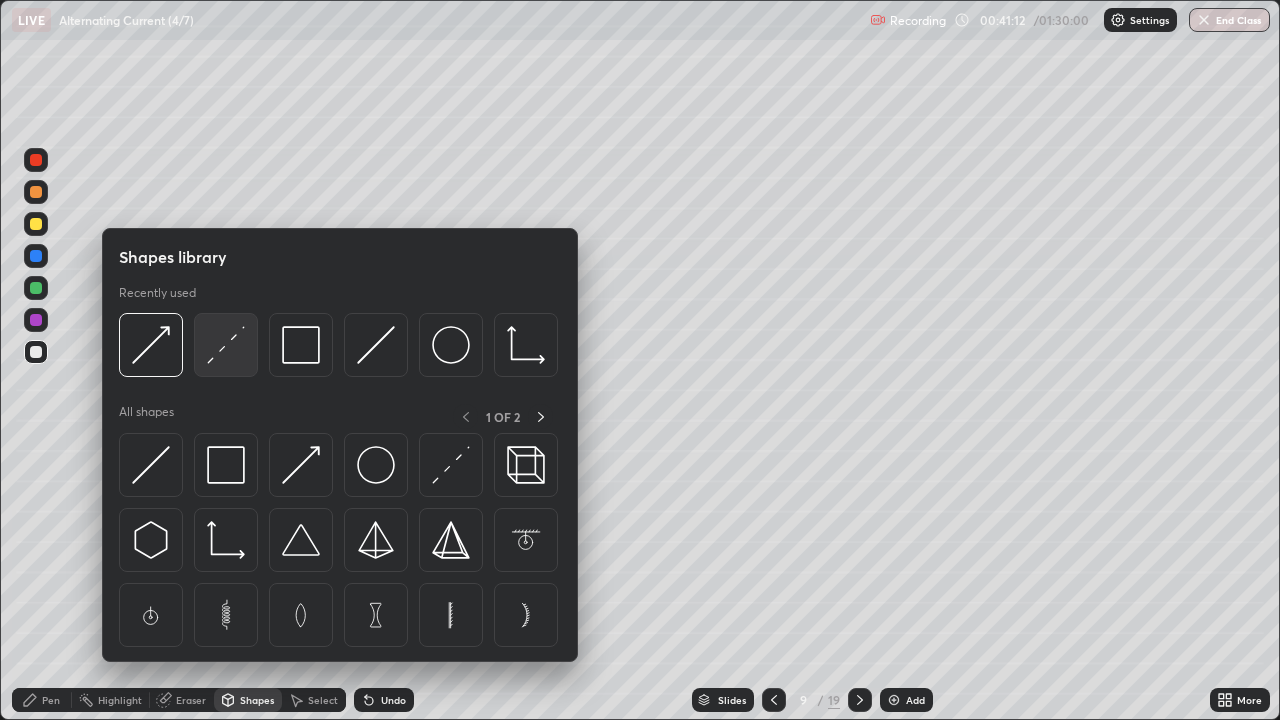 click at bounding box center [226, 345] 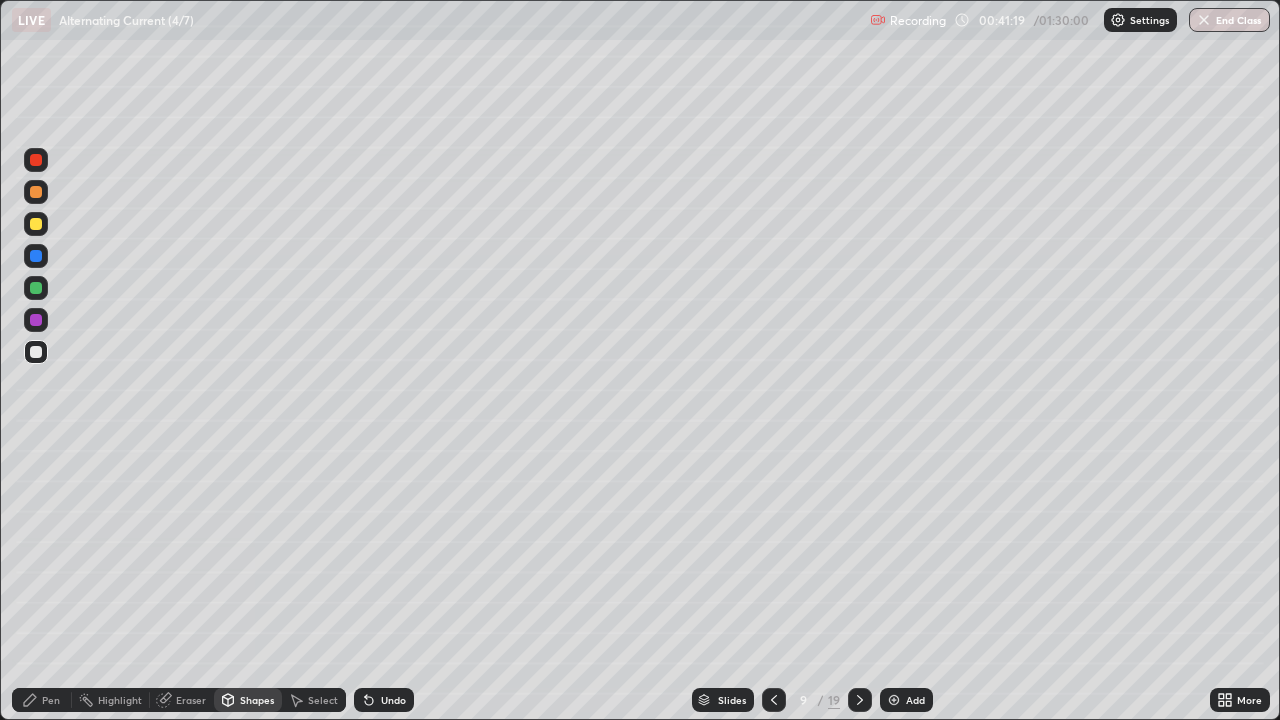 click 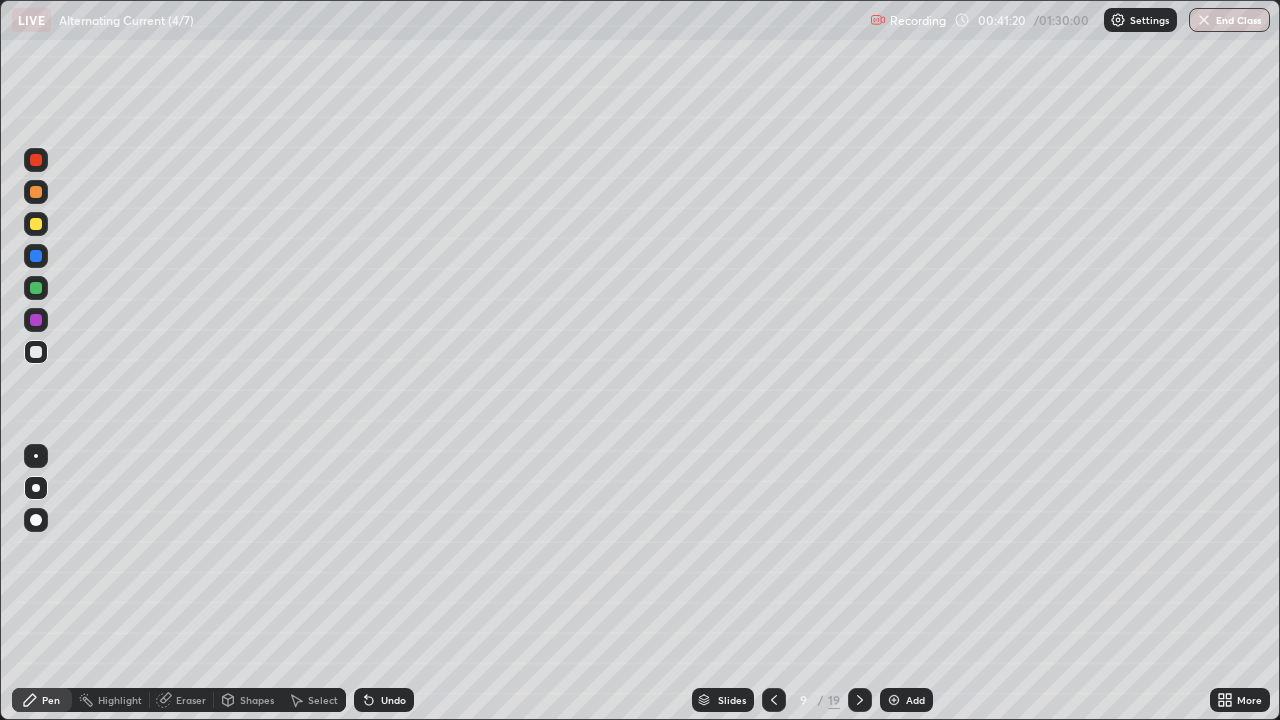 click at bounding box center (36, 288) 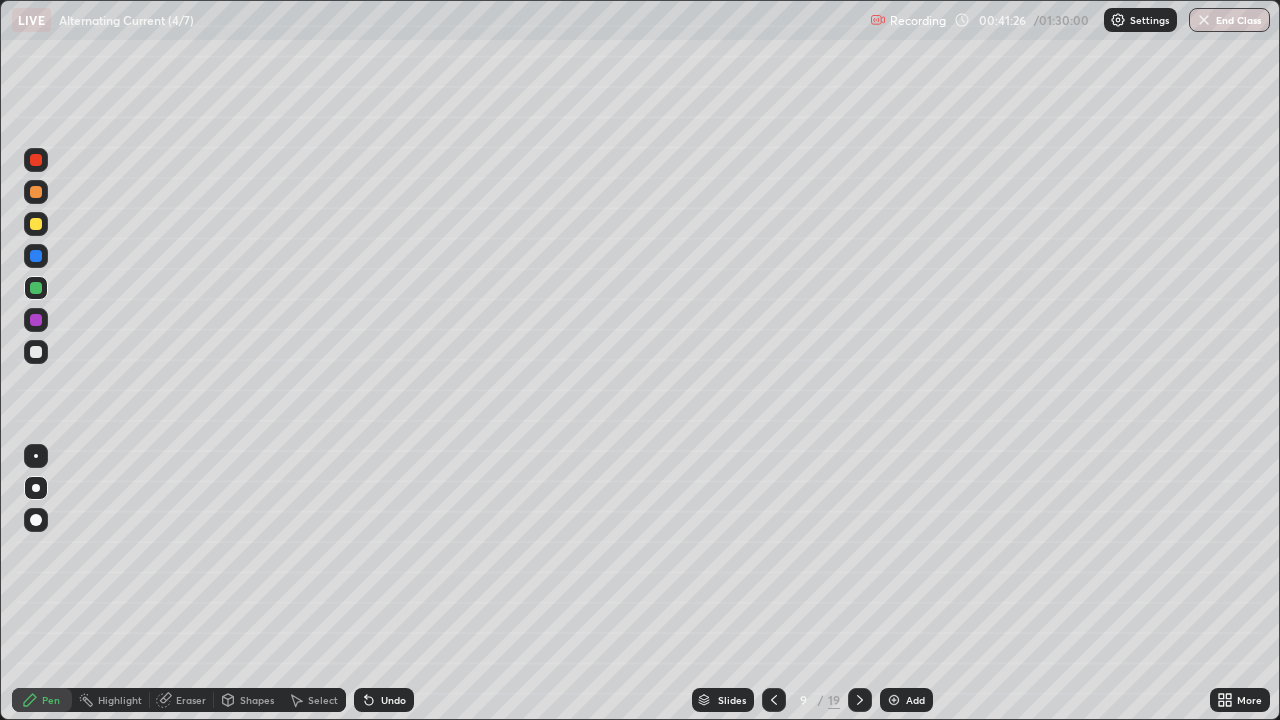 click on "Pen" at bounding box center (51, 700) 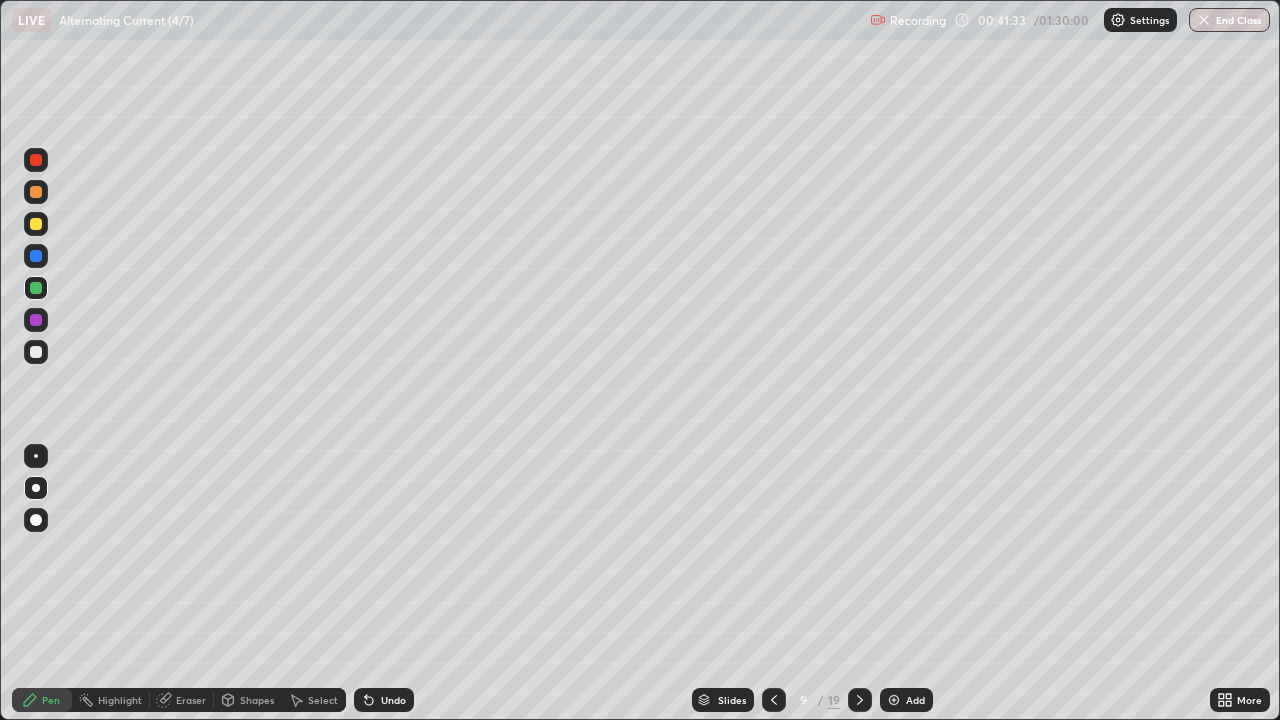 click on "Shapes" at bounding box center (257, 700) 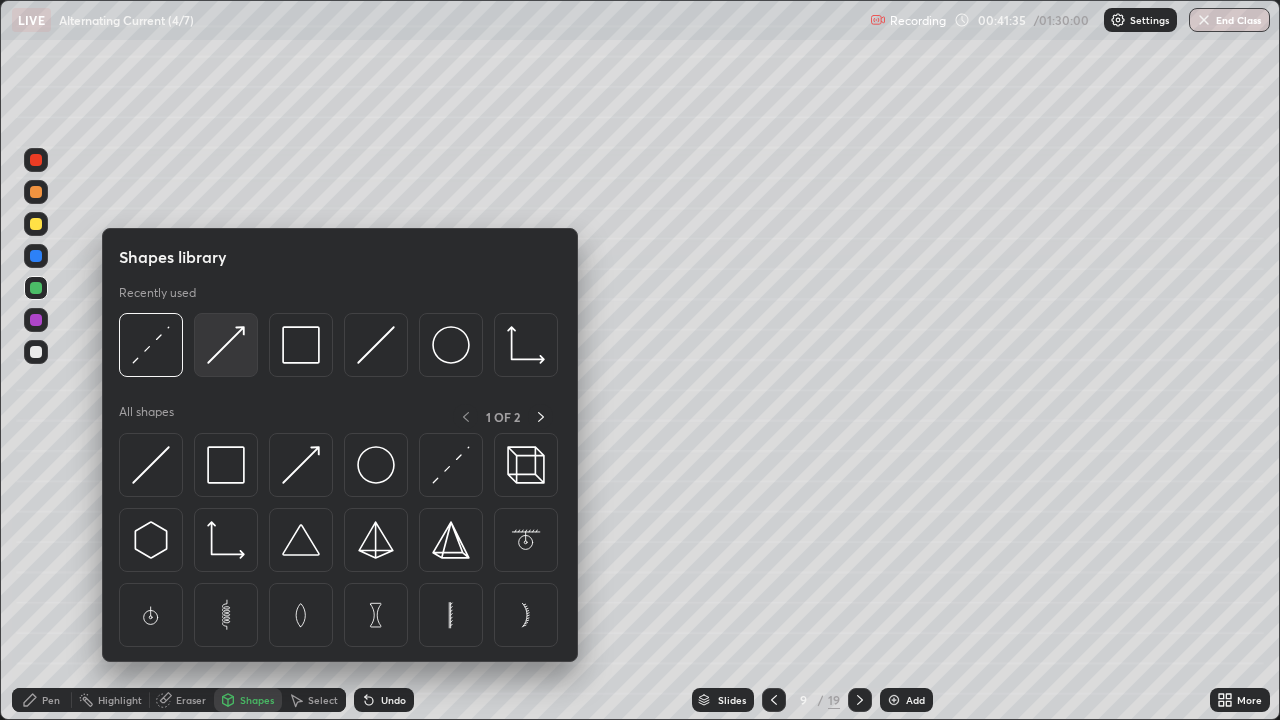 click at bounding box center [226, 345] 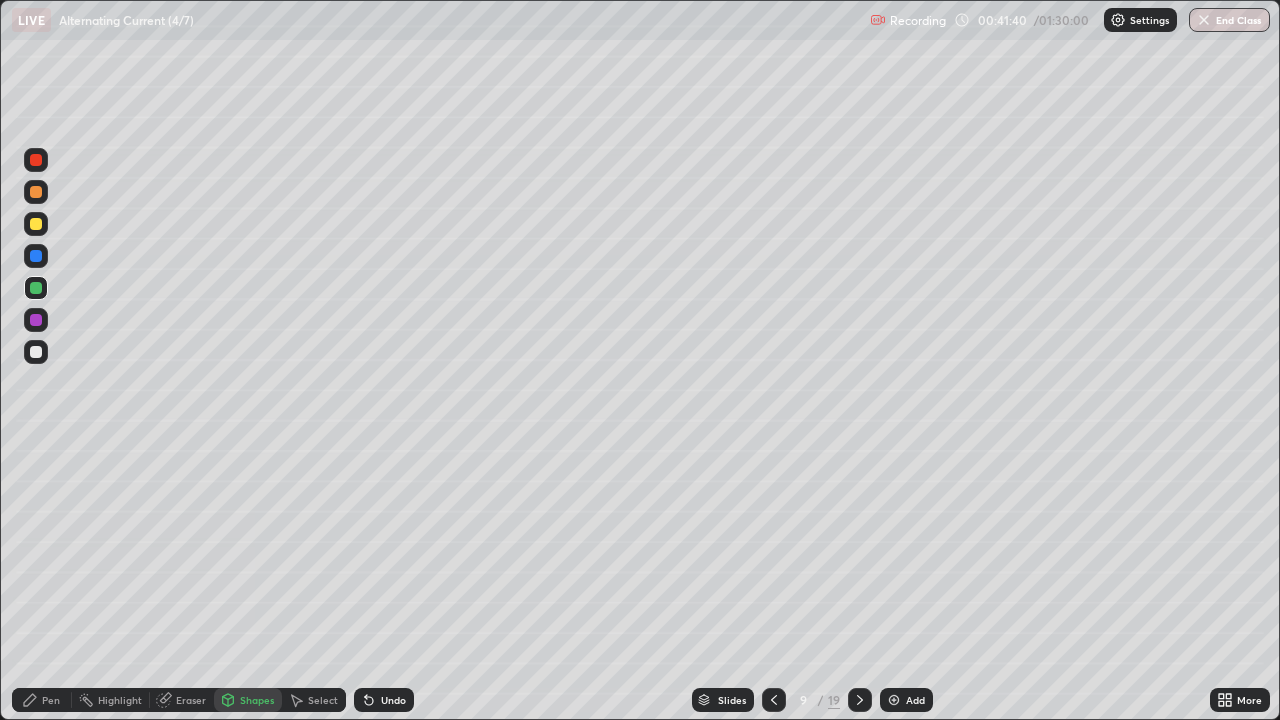click on "Pen" at bounding box center [51, 700] 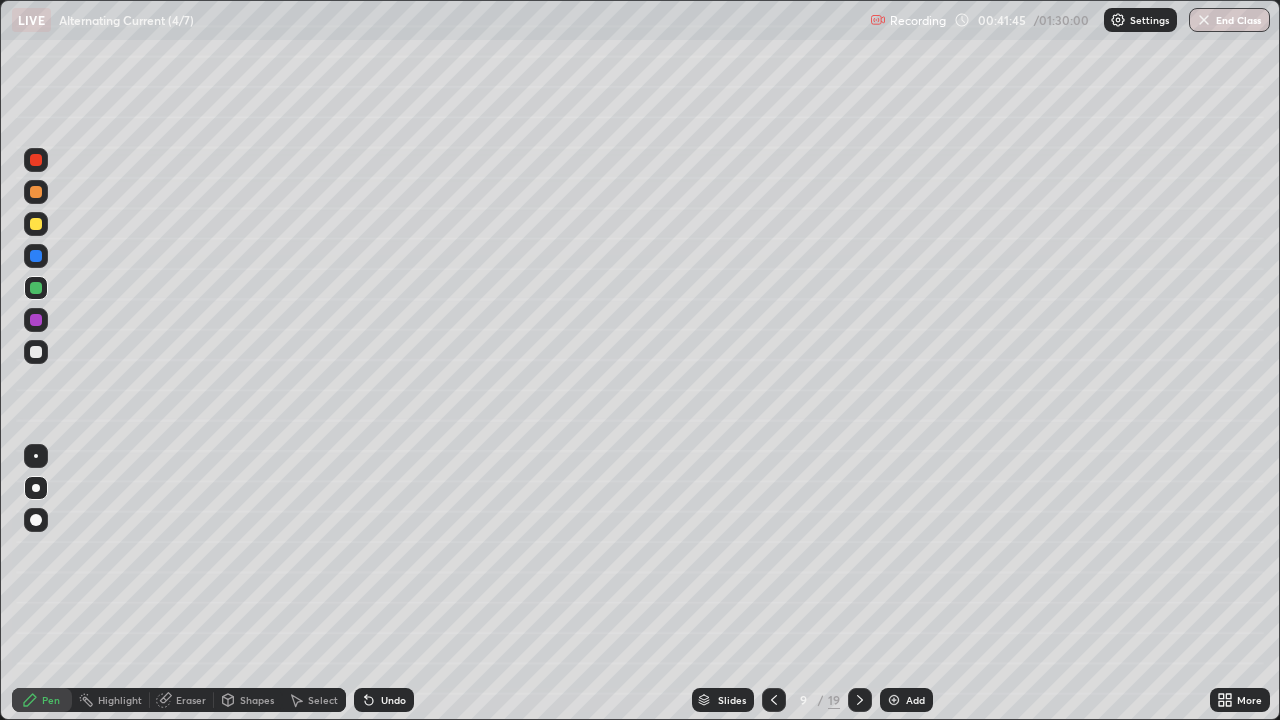 click at bounding box center (36, 352) 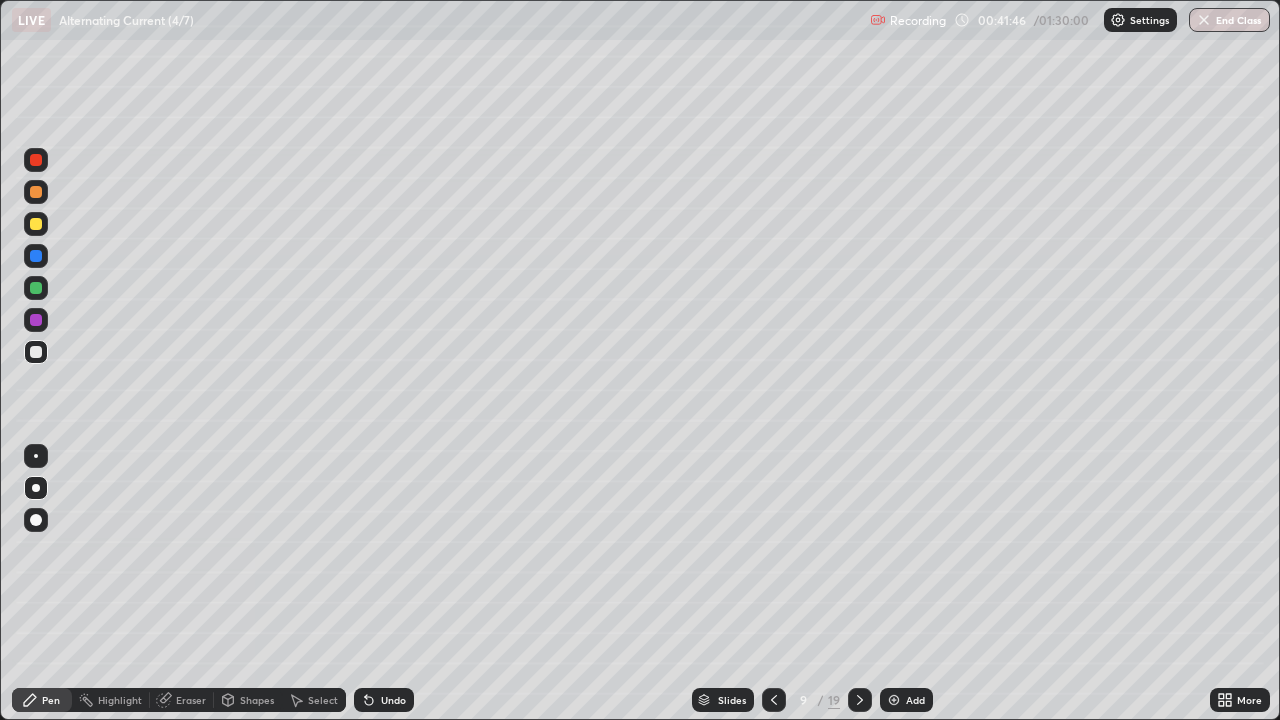 click on "Shapes" at bounding box center (257, 700) 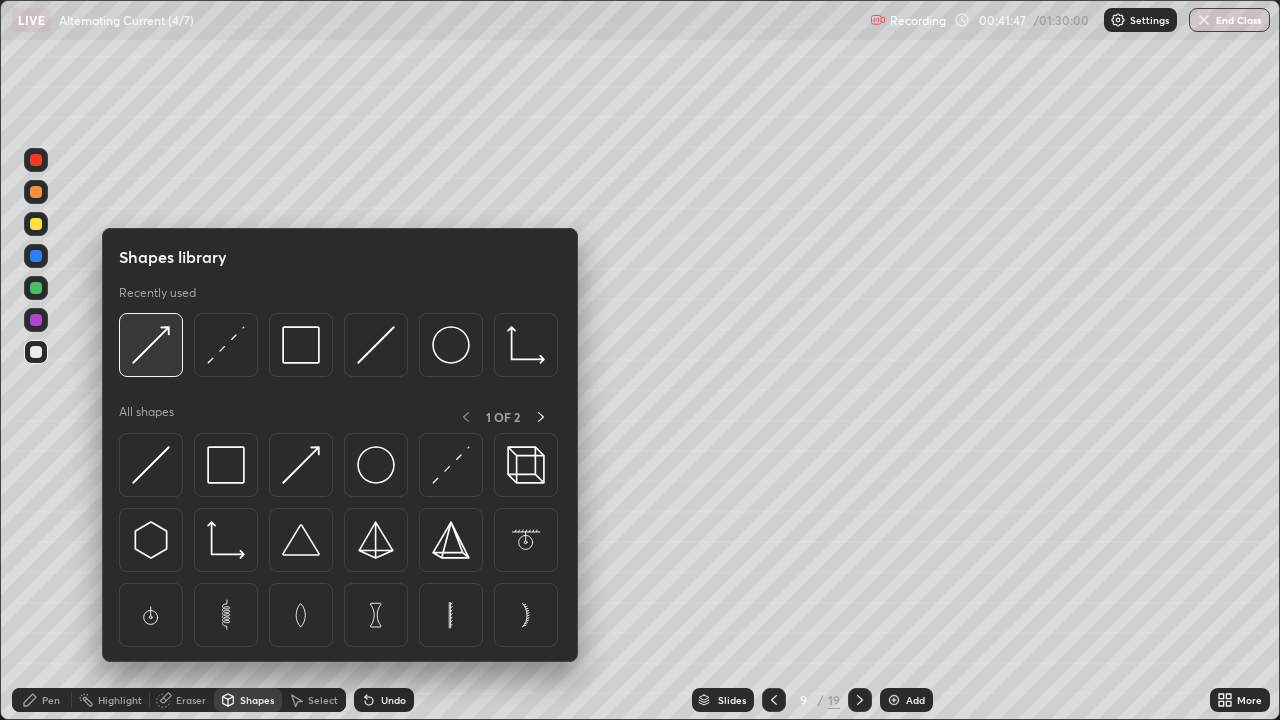 click at bounding box center [151, 345] 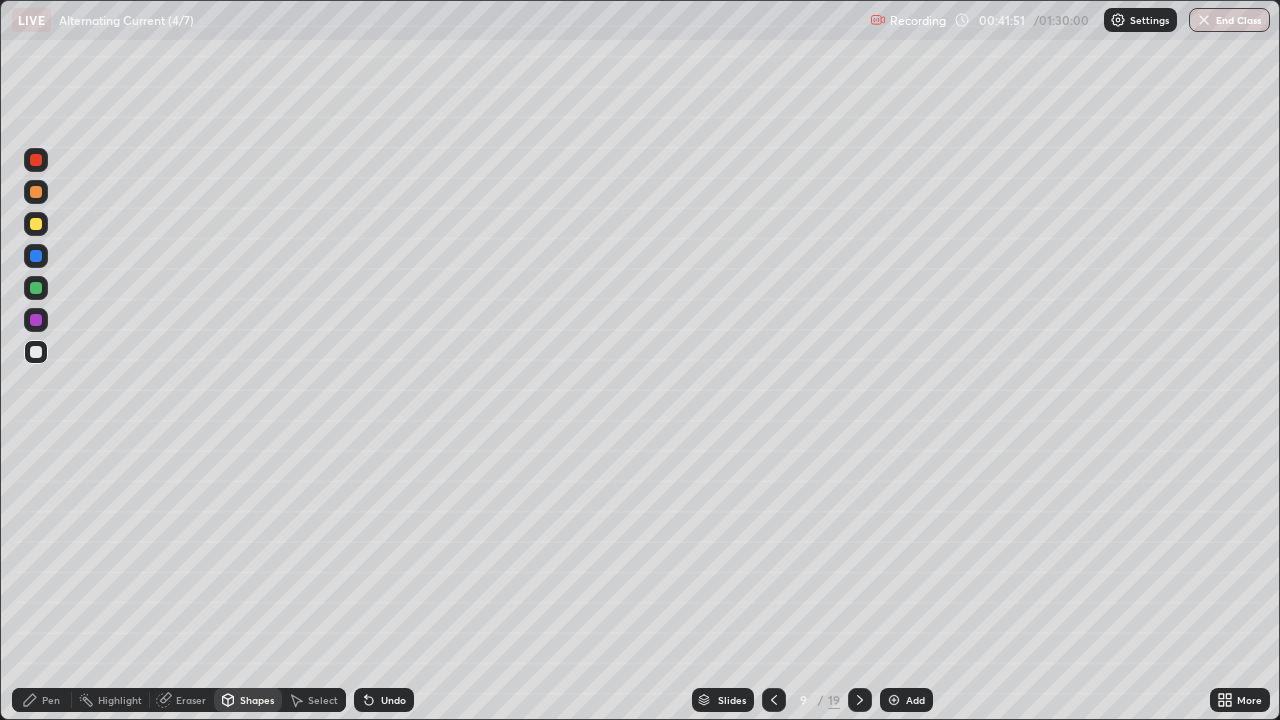 click at bounding box center (36, 320) 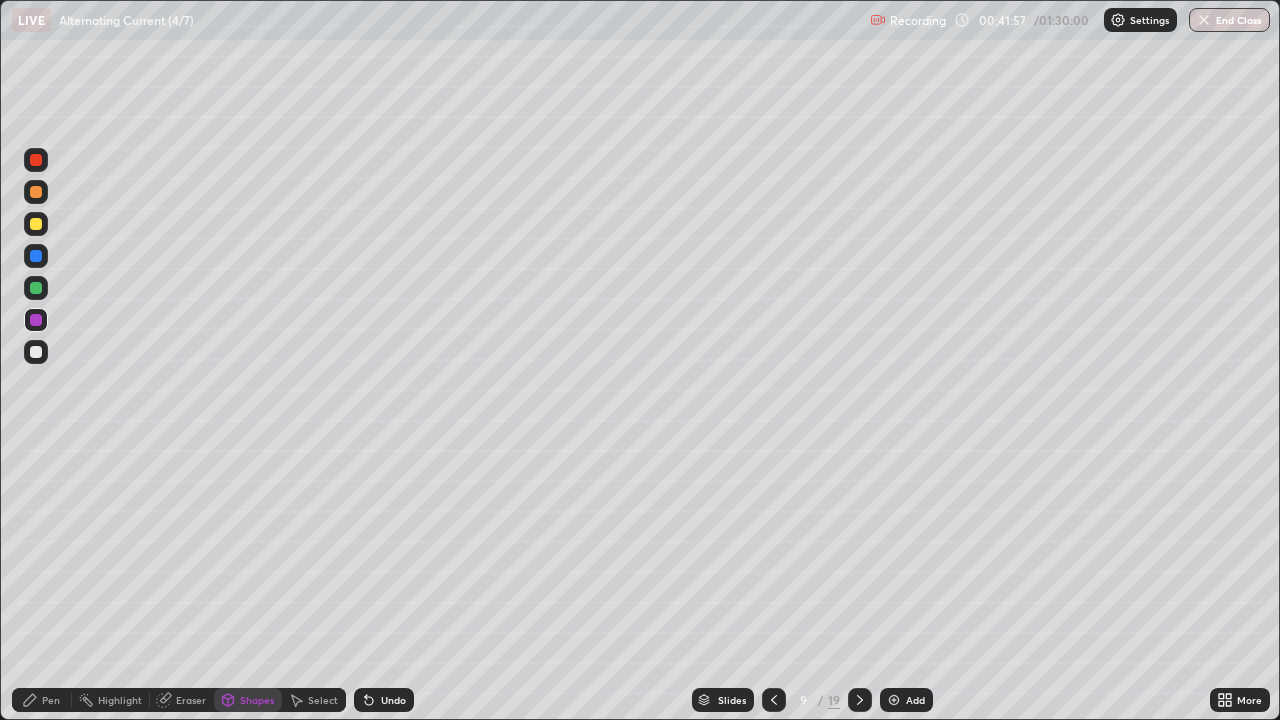 click on "Pen" at bounding box center (42, 700) 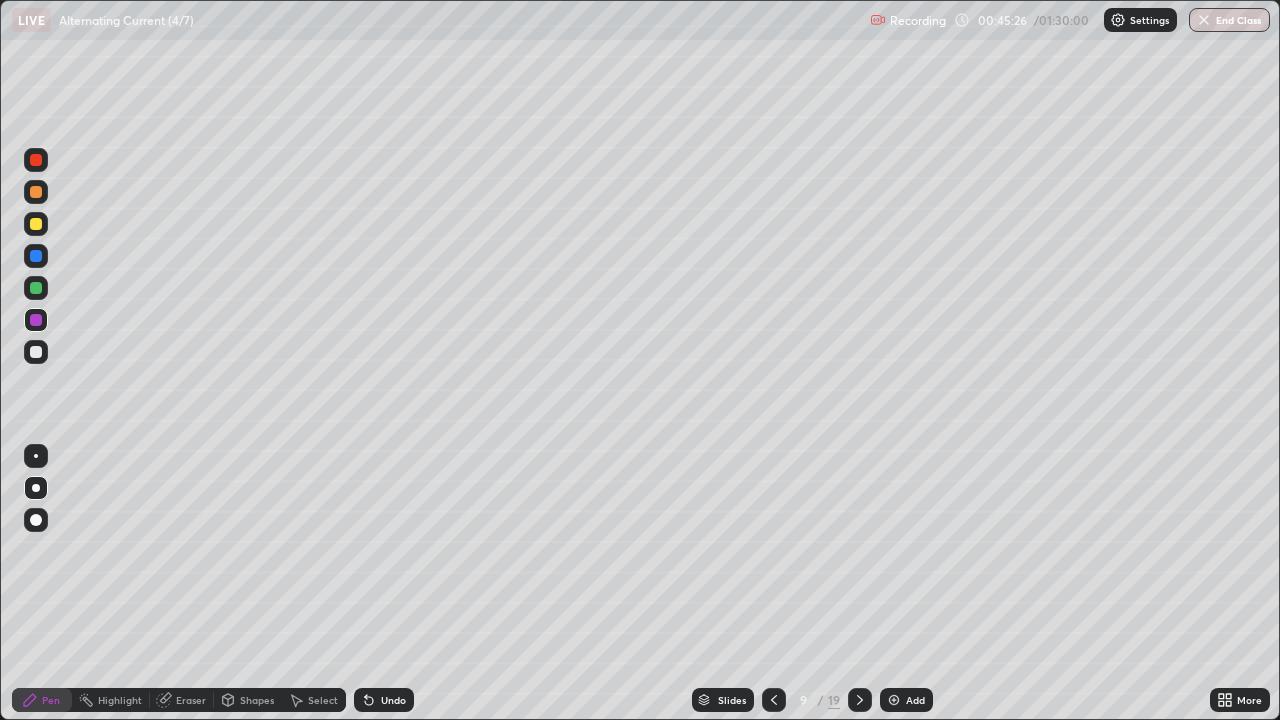 click on "9 / 19" at bounding box center (817, 700) 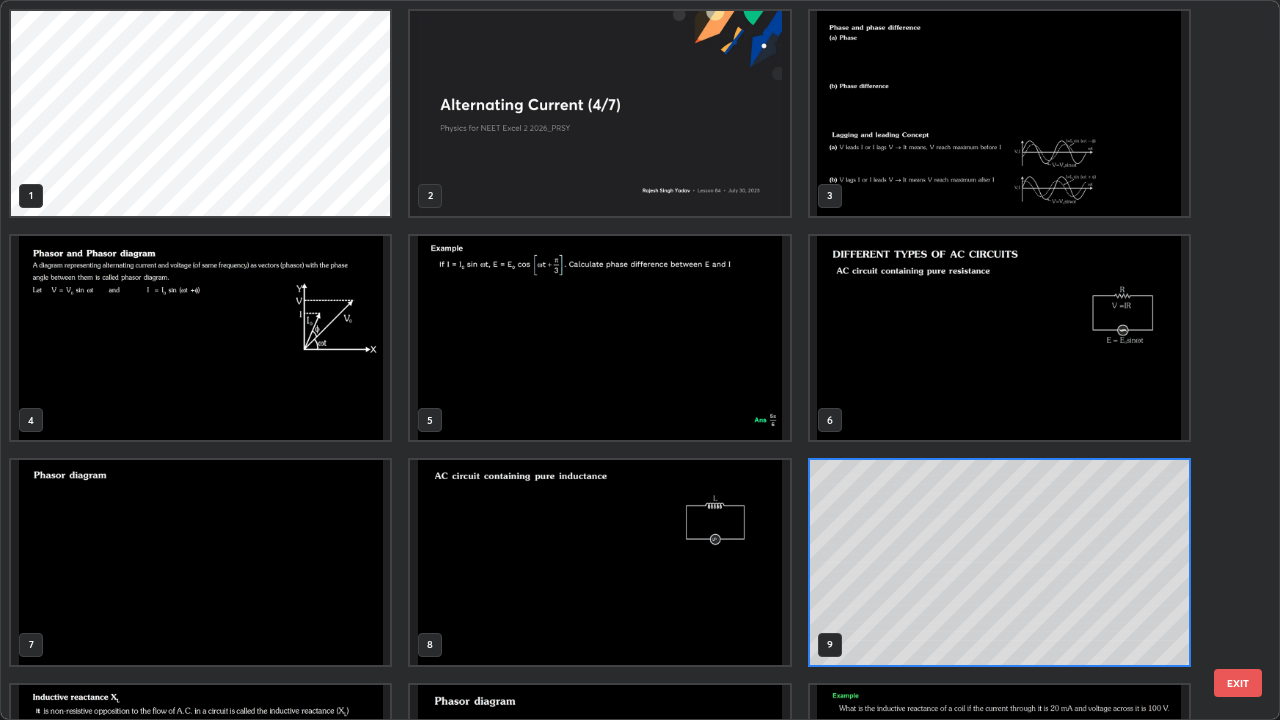 scroll, scrollTop: 7, scrollLeft: 11, axis: both 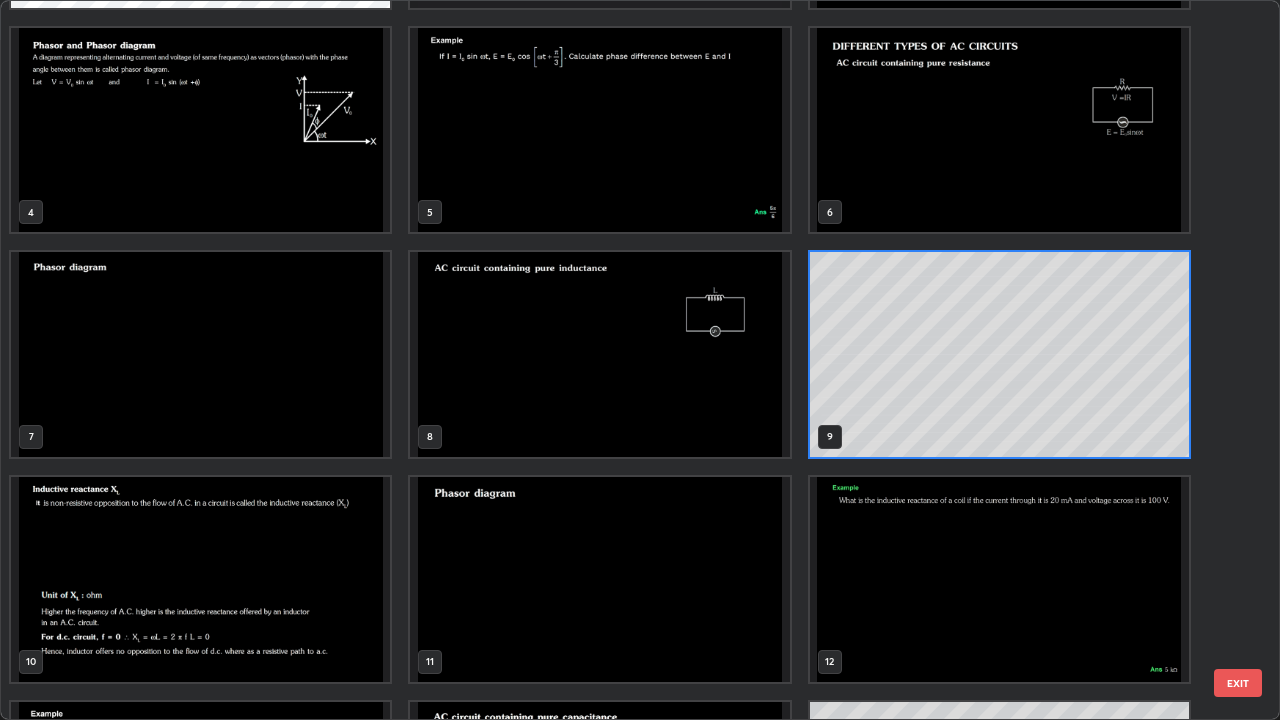 click at bounding box center [999, 579] 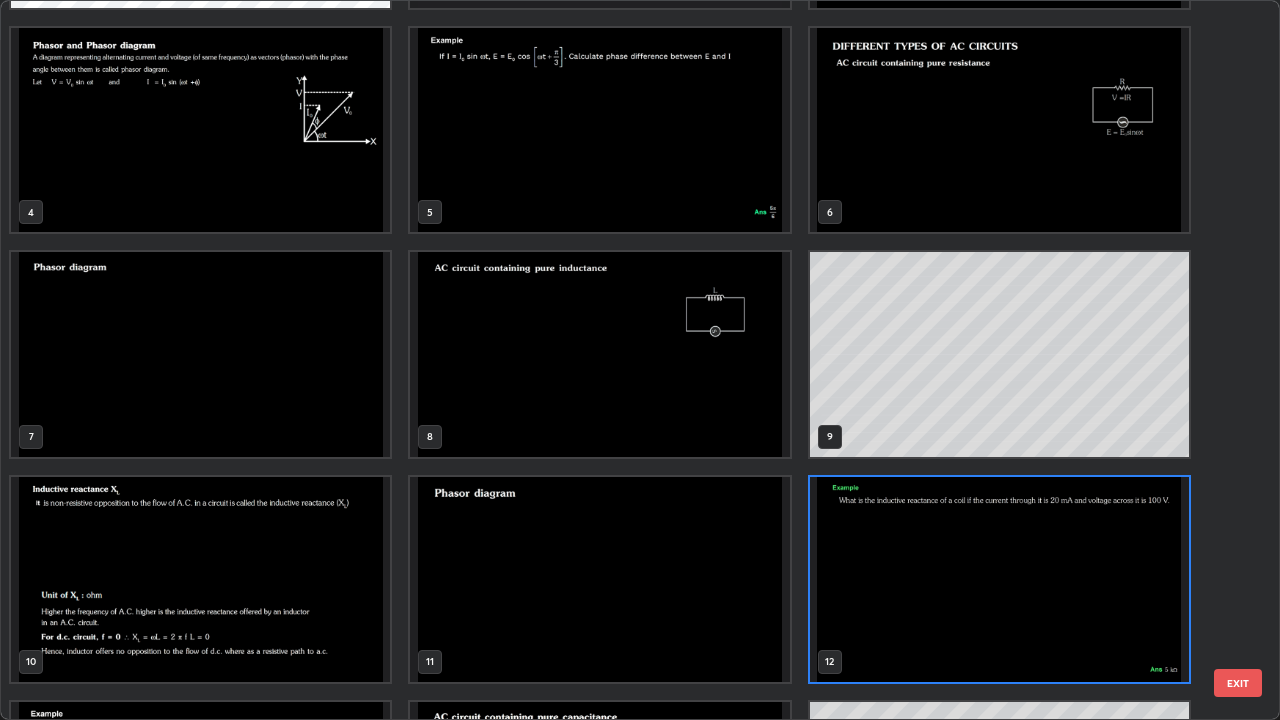 click at bounding box center [999, 579] 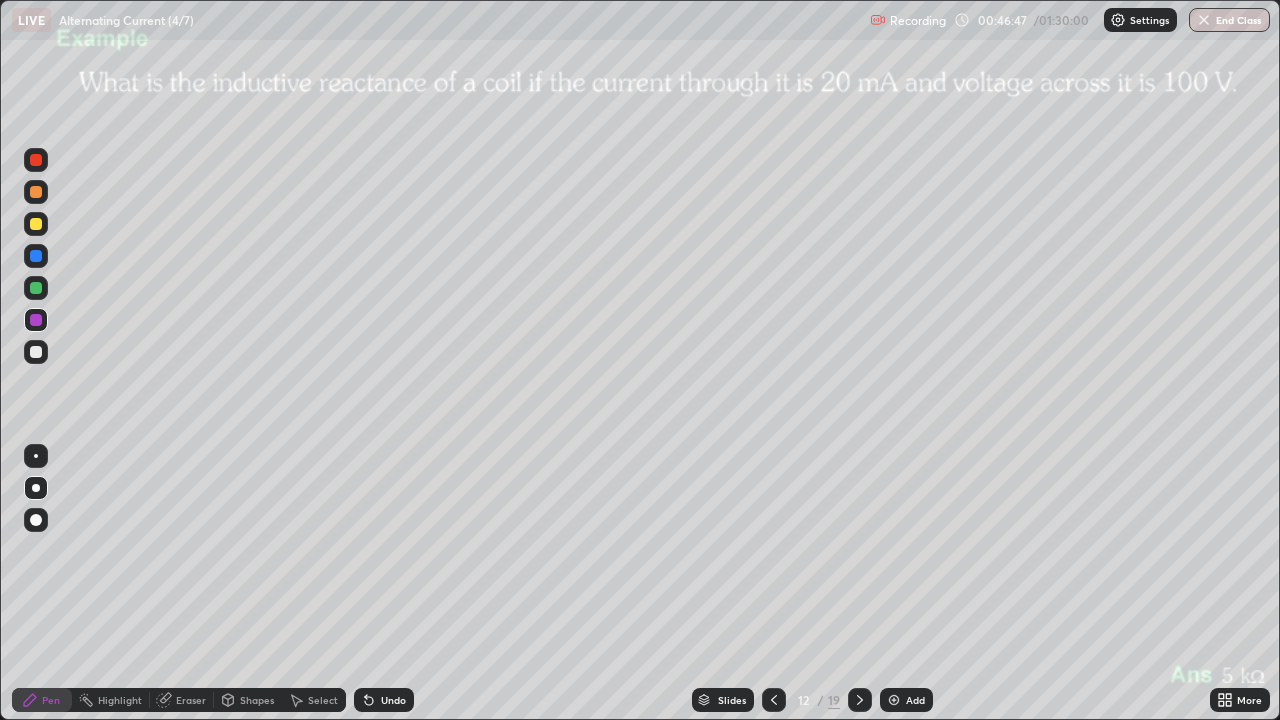click at bounding box center (36, 192) 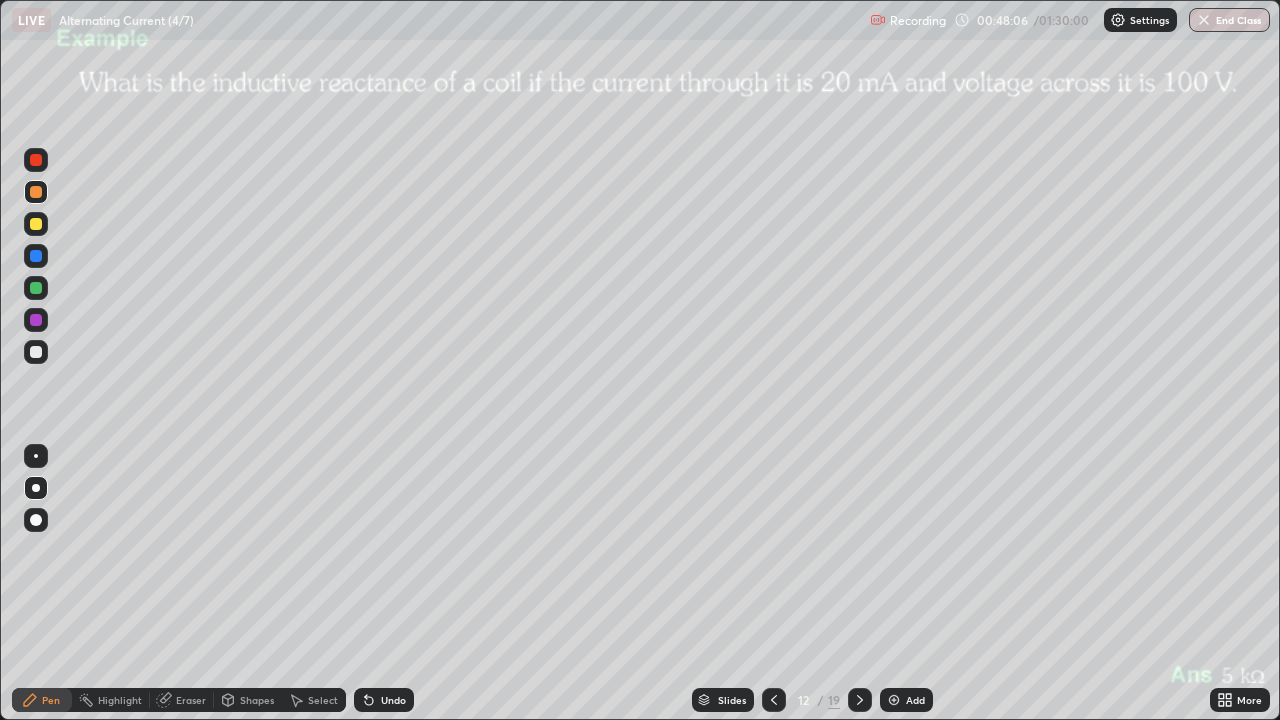 click at bounding box center (36, 352) 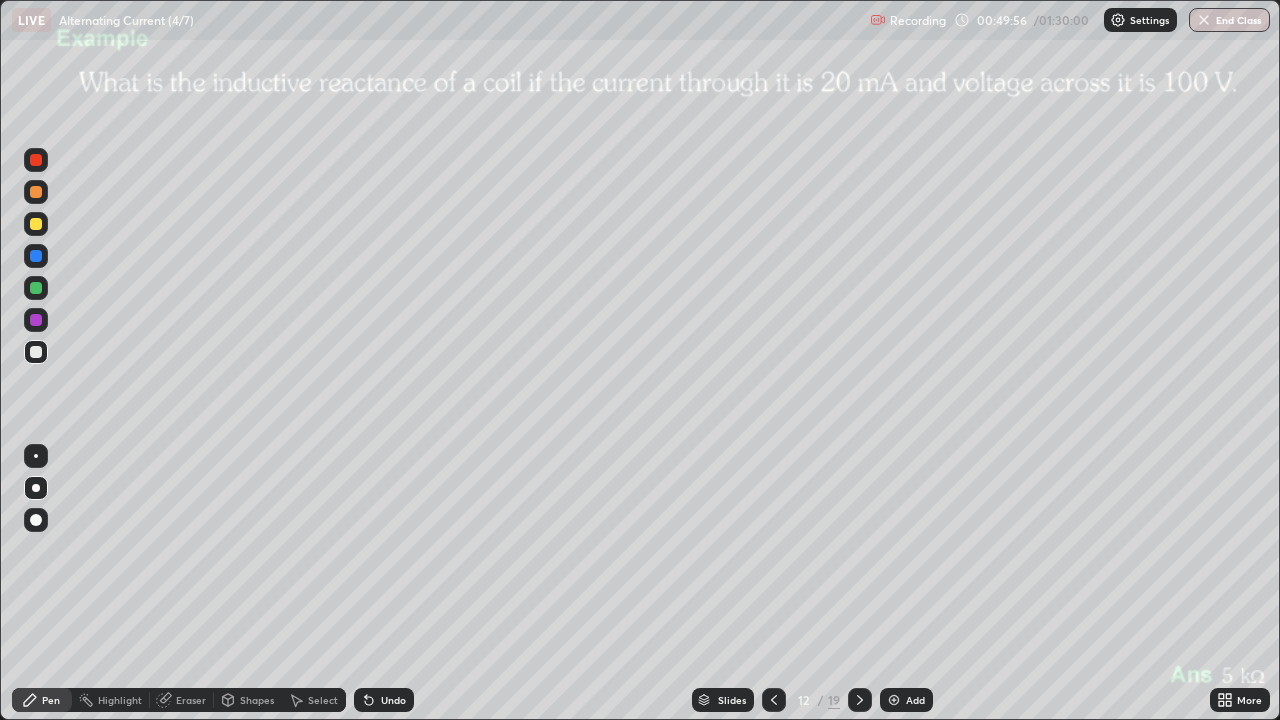 click on "12 / 19" at bounding box center [817, 700] 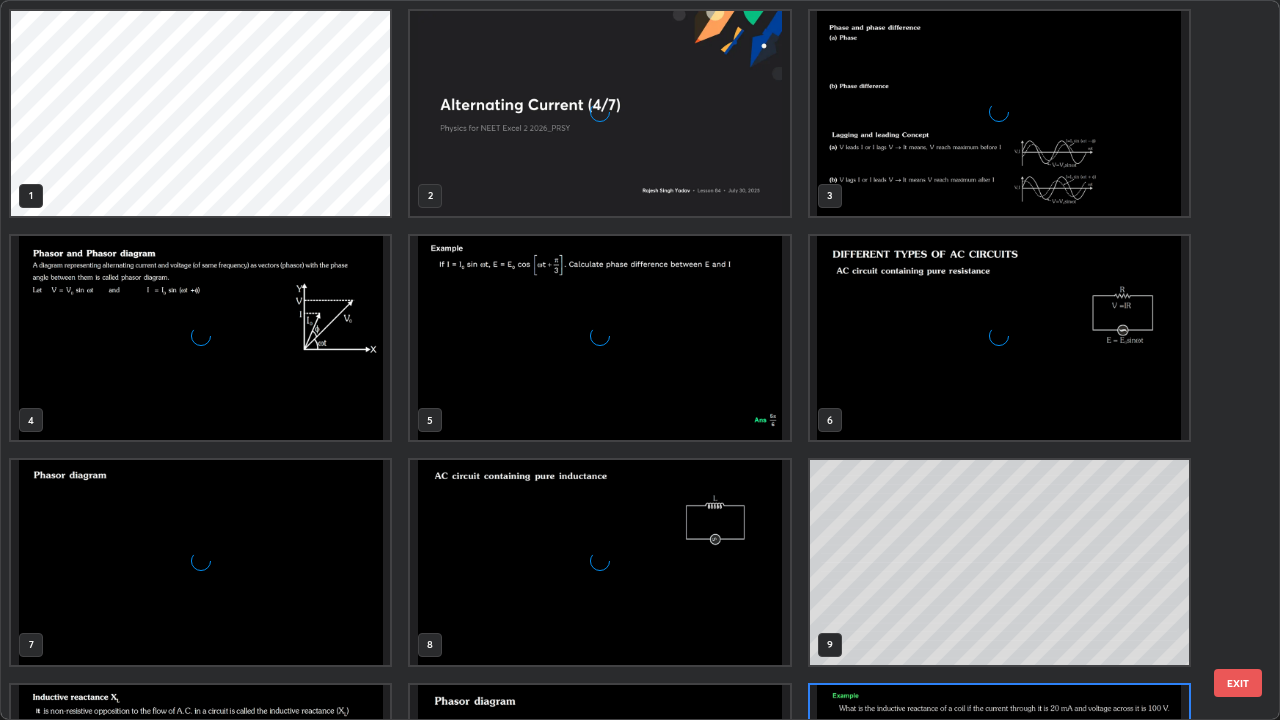 scroll, scrollTop: 180, scrollLeft: 0, axis: vertical 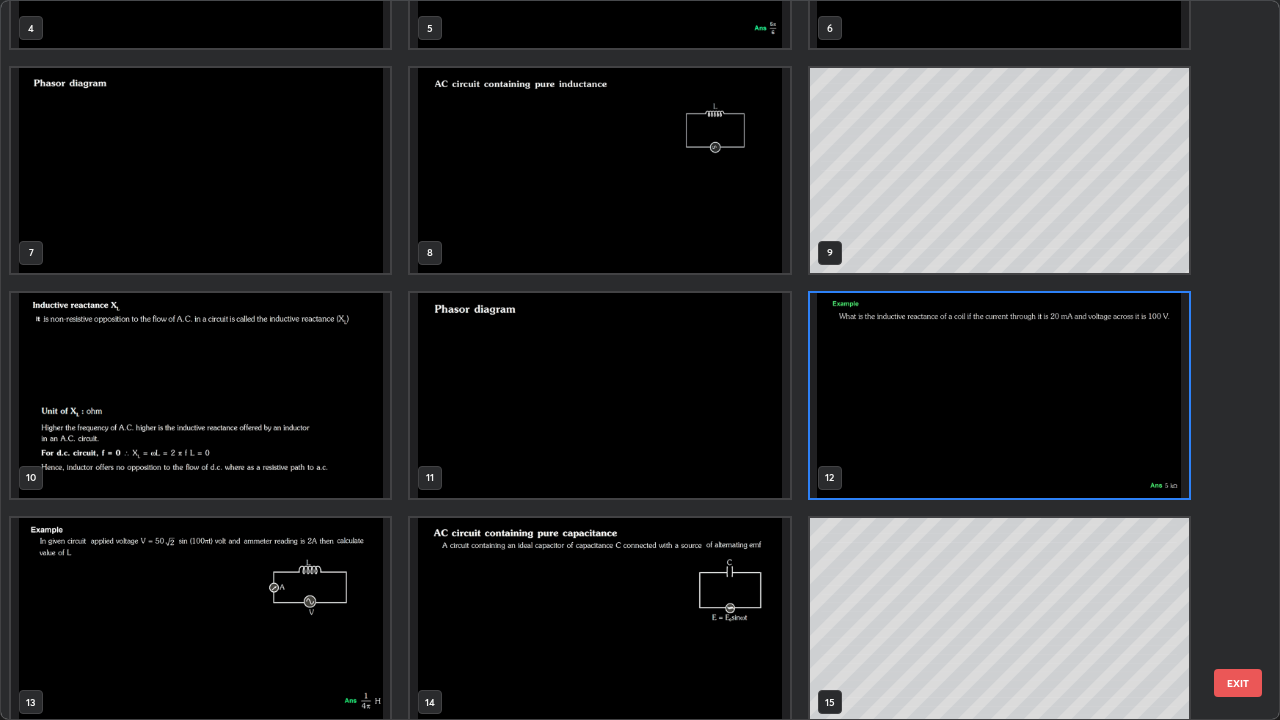 click at bounding box center [200, 620] 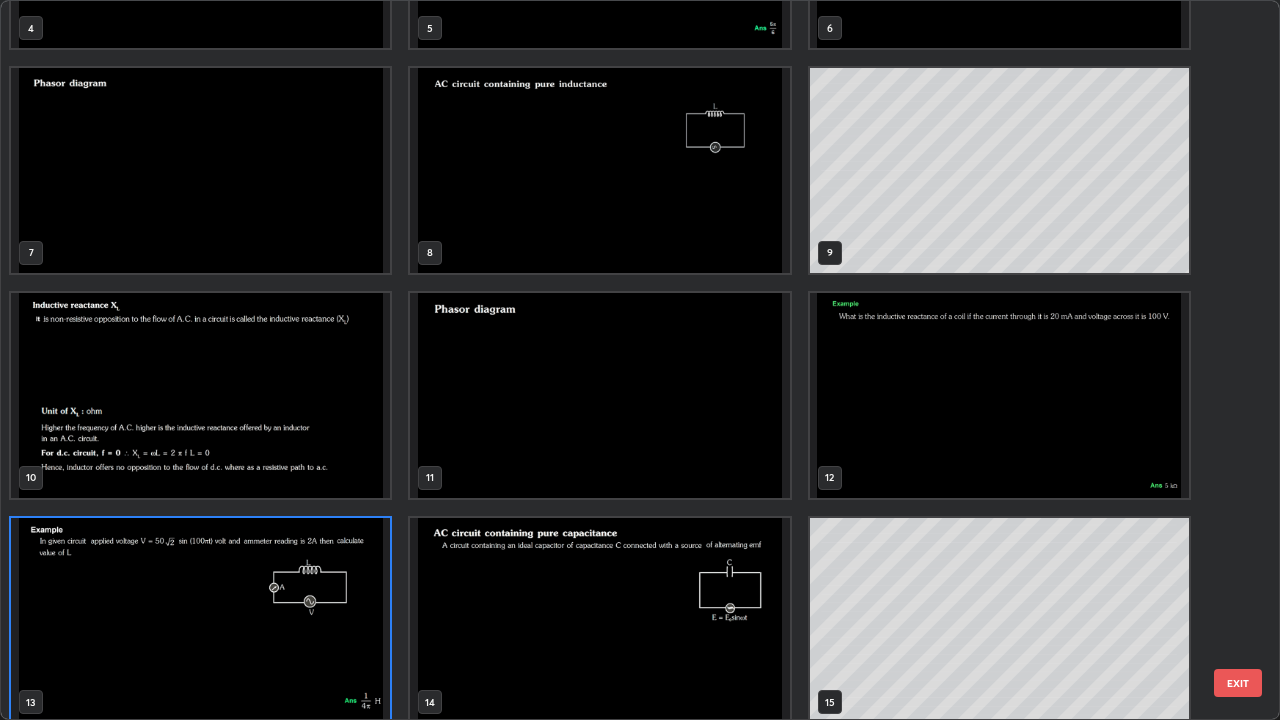 scroll, scrollTop: 405, scrollLeft: 0, axis: vertical 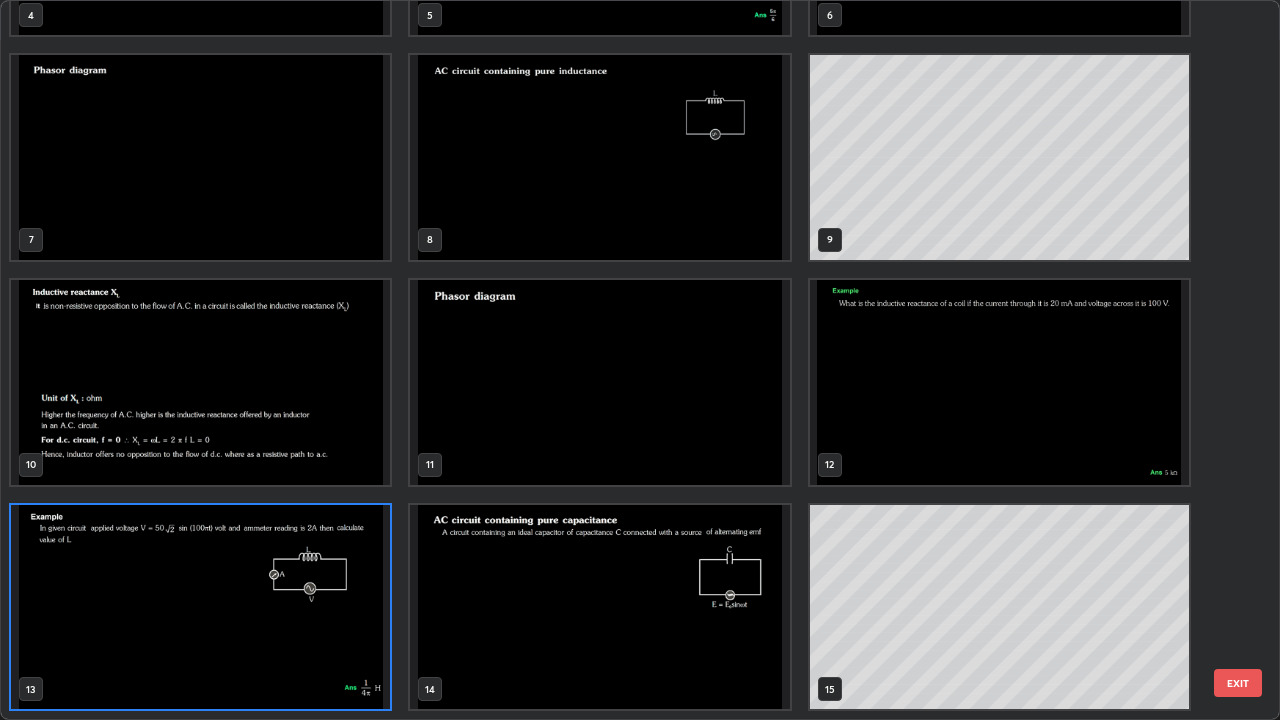 click at bounding box center [200, 607] 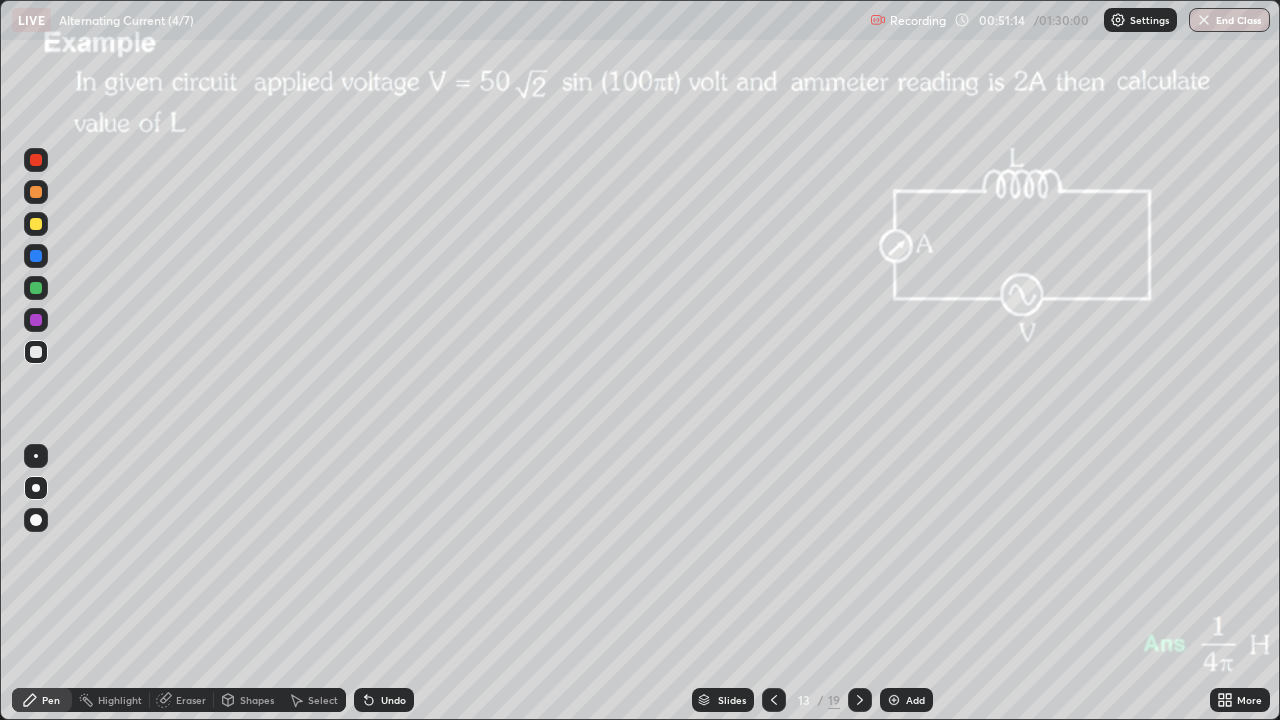 click at bounding box center [36, 224] 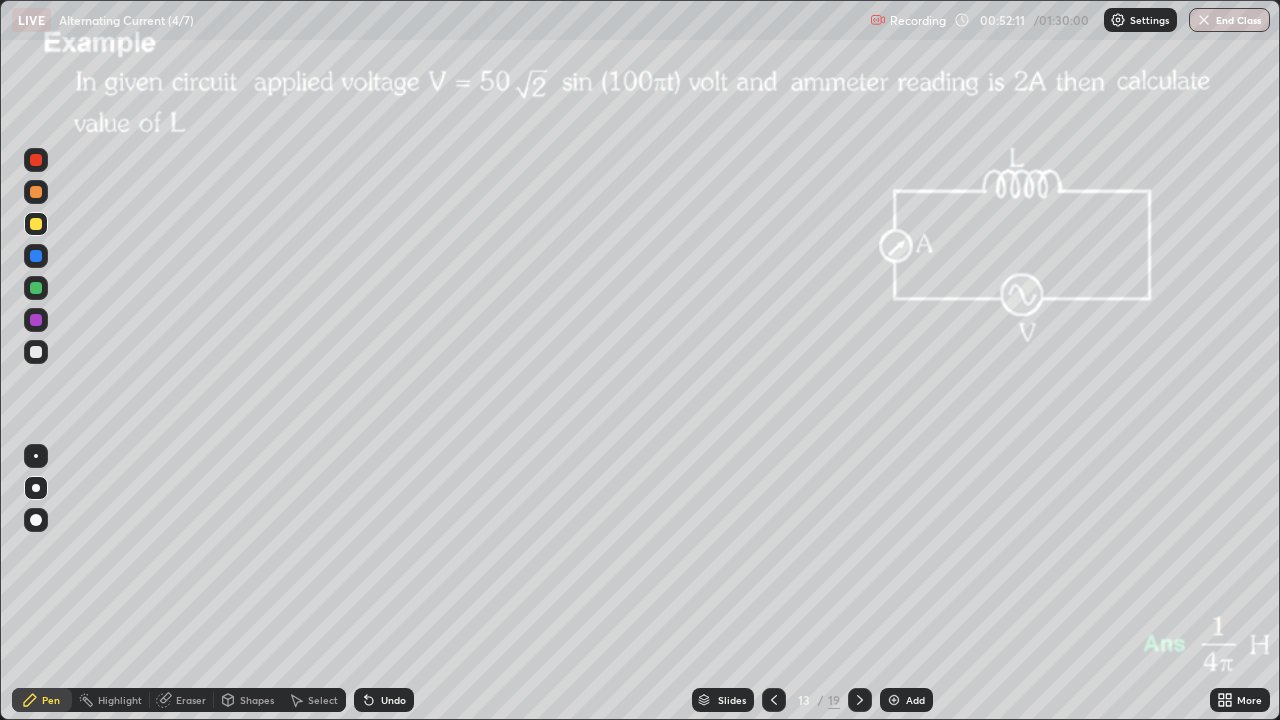 click at bounding box center (36, 192) 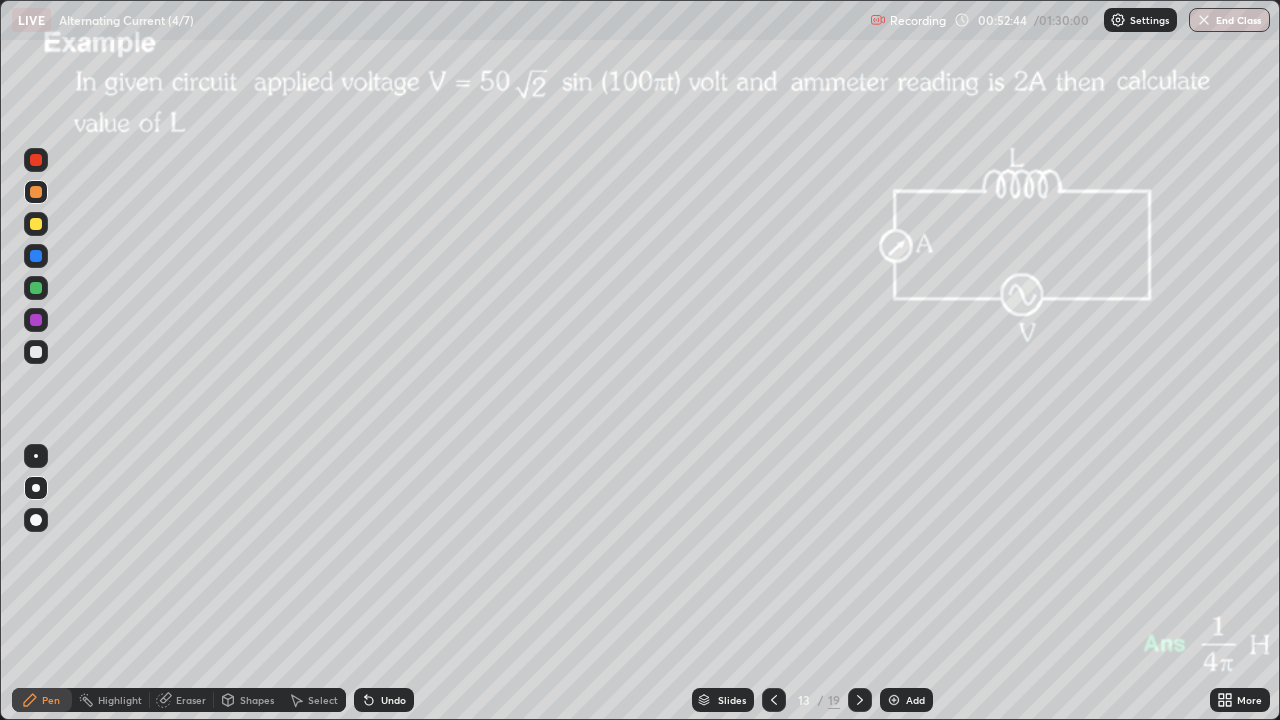 click at bounding box center (36, 352) 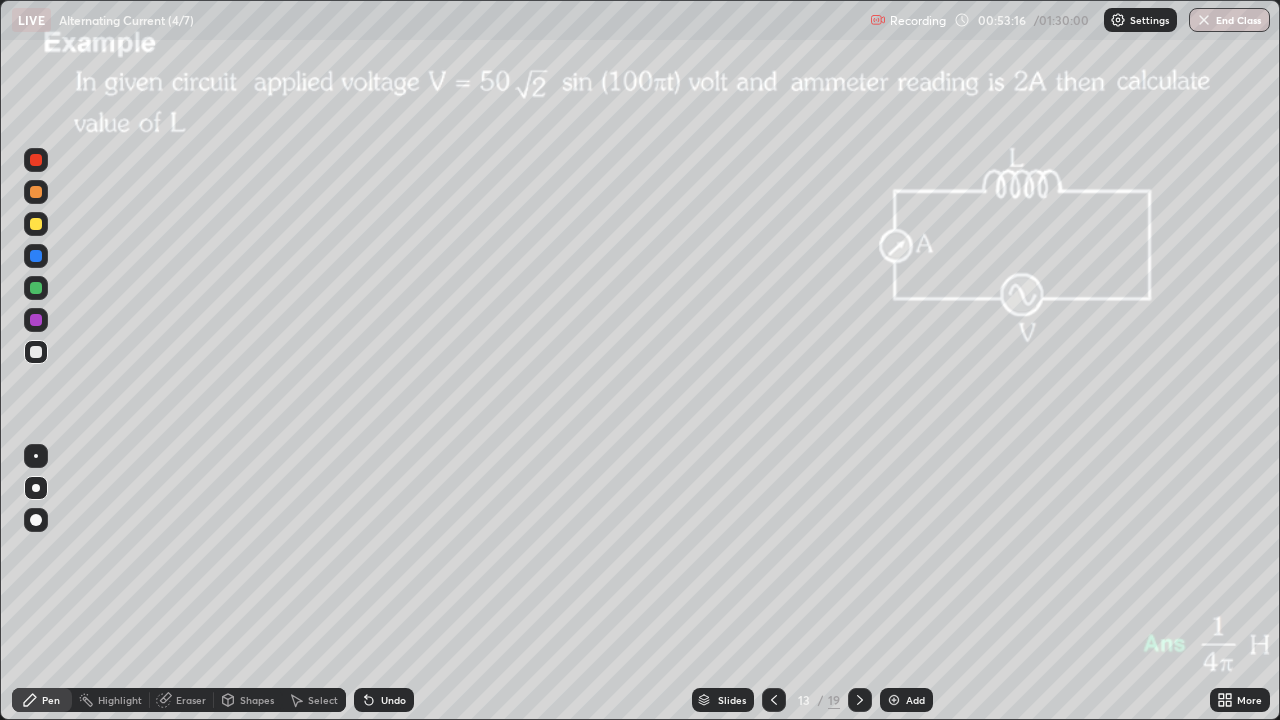 click on "Eraser" at bounding box center (191, 700) 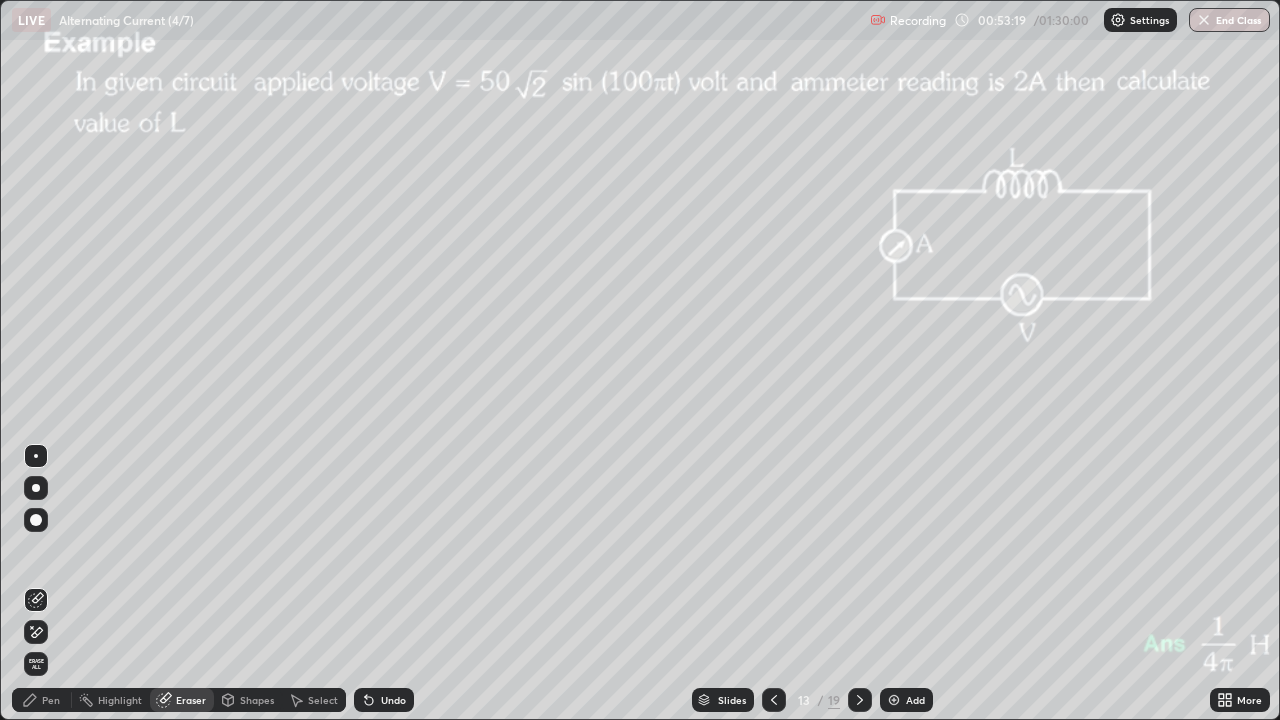 click on "Pen" at bounding box center (51, 700) 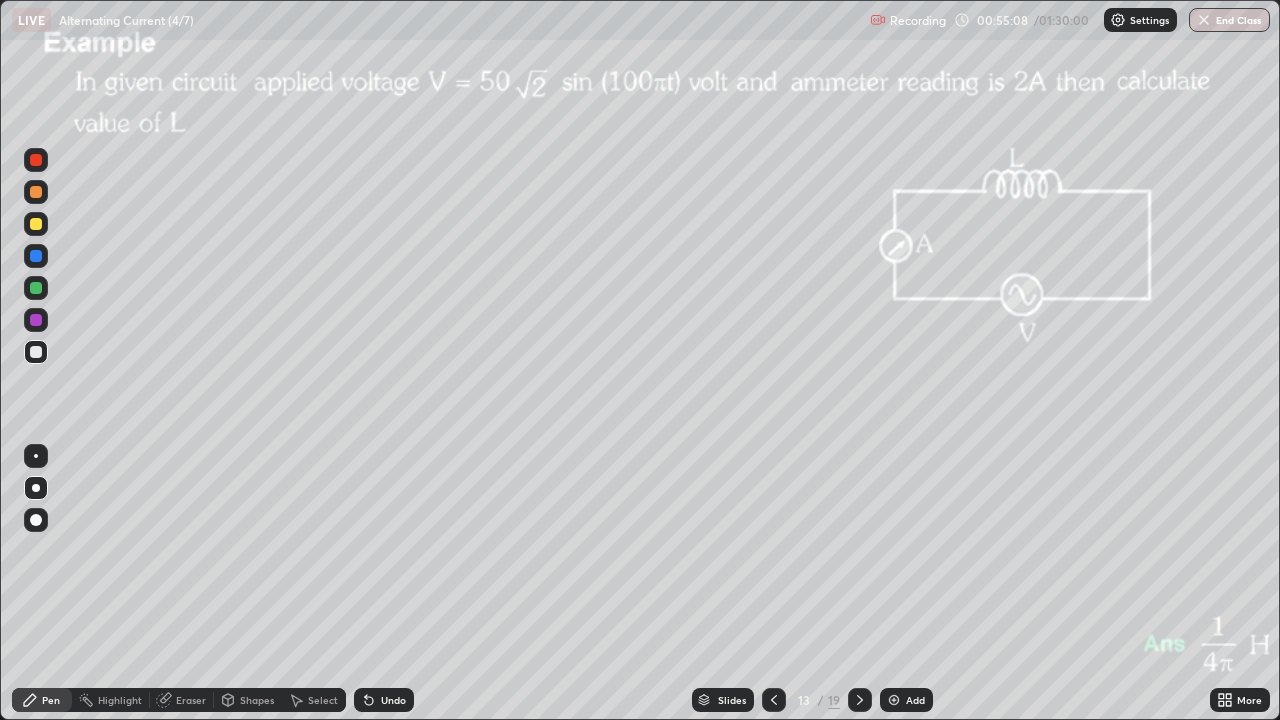 click at bounding box center (36, 288) 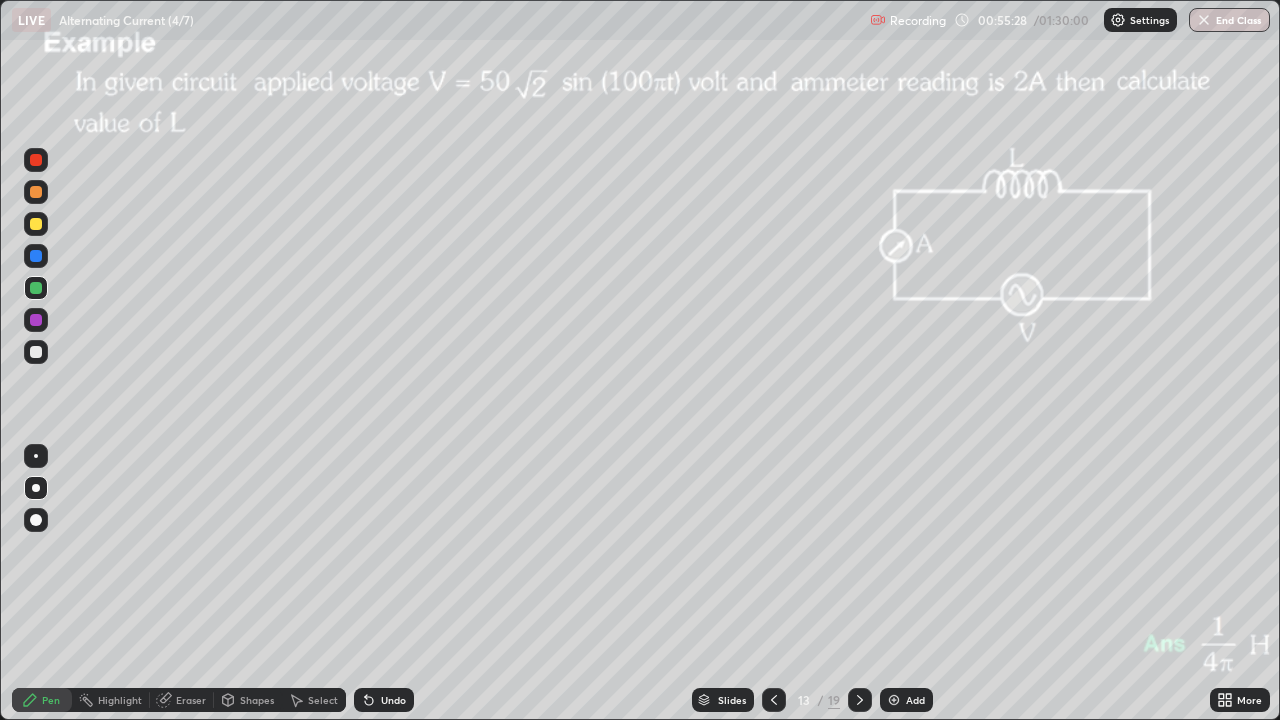 click on "/" at bounding box center (821, 700) 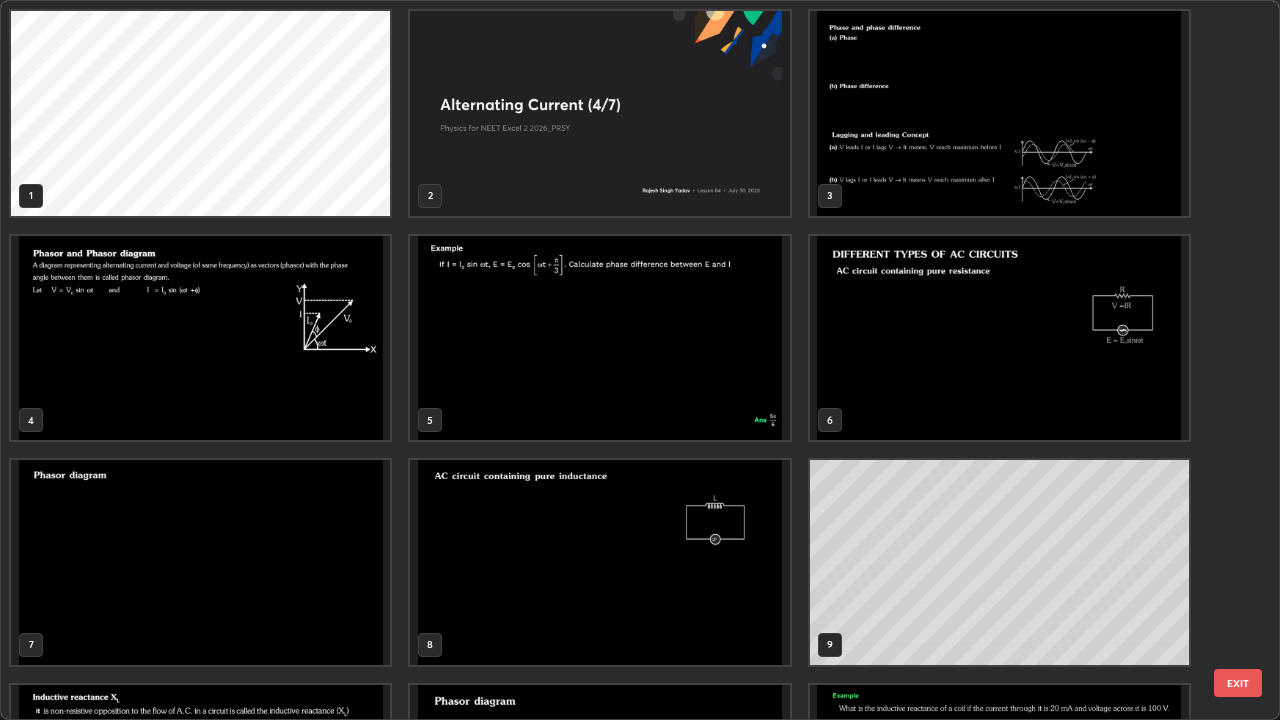 scroll, scrollTop: 405, scrollLeft: 0, axis: vertical 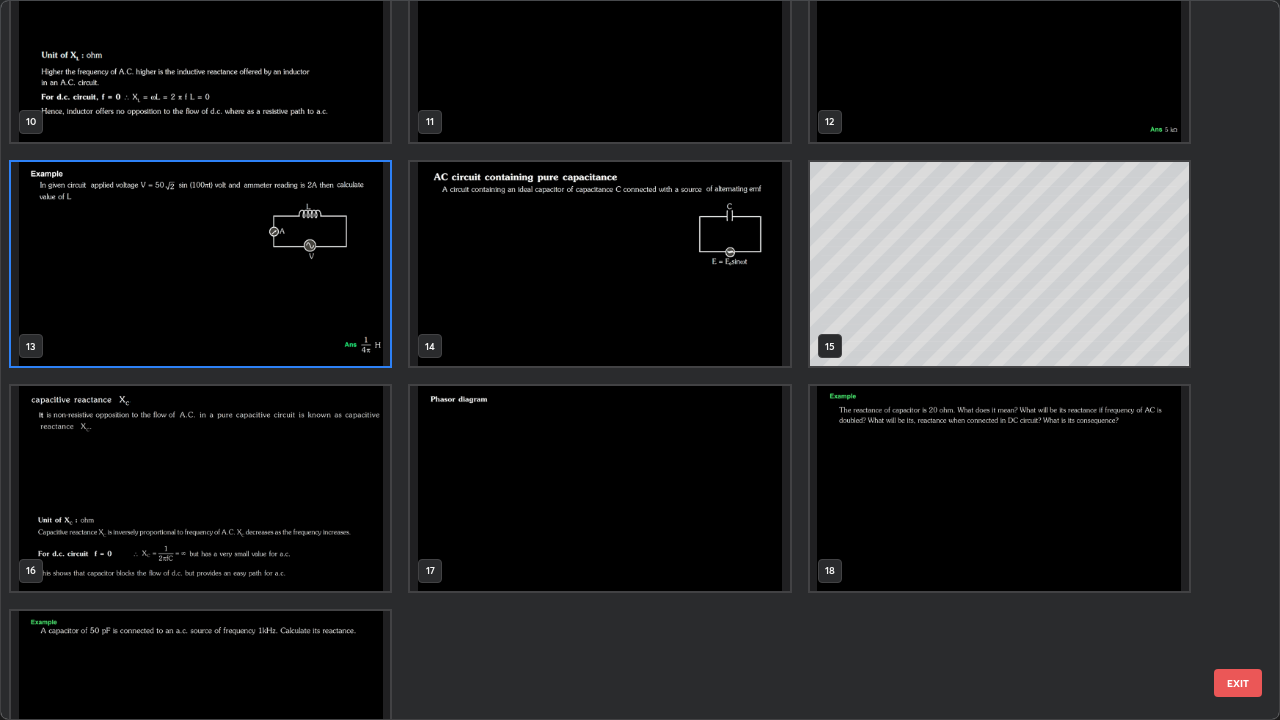 click at bounding box center (999, 488) 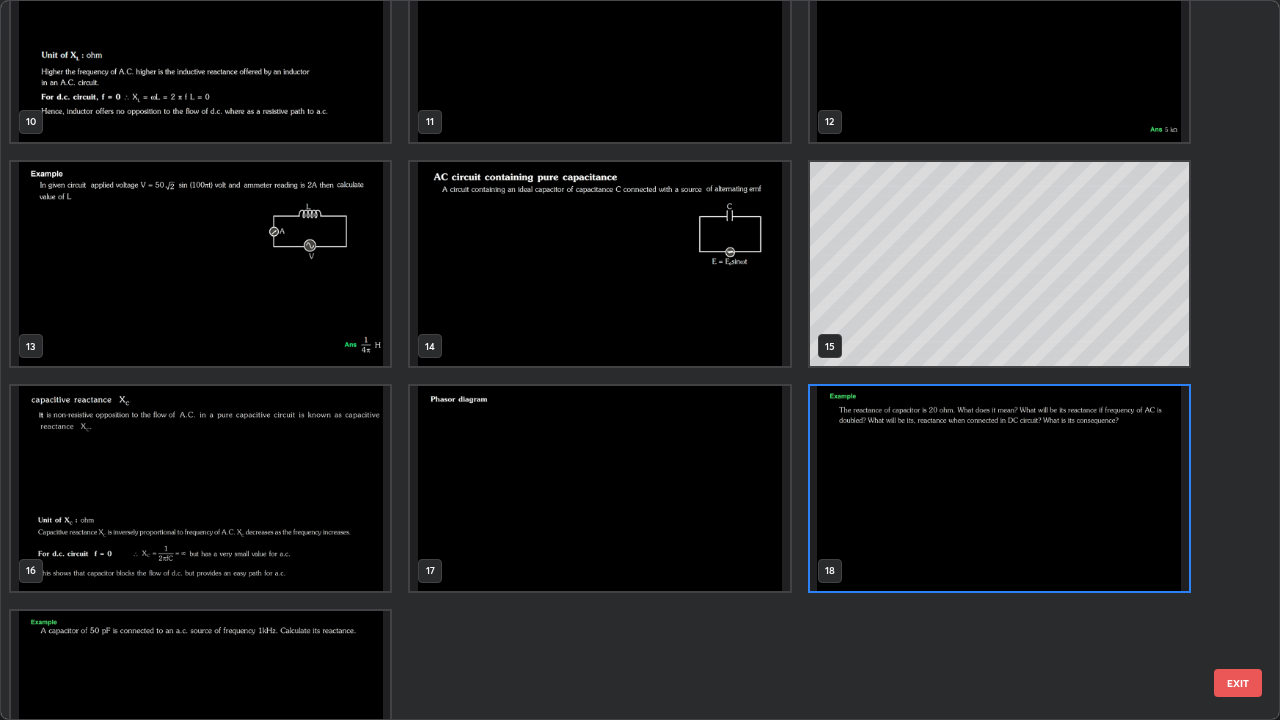 click at bounding box center (999, 488) 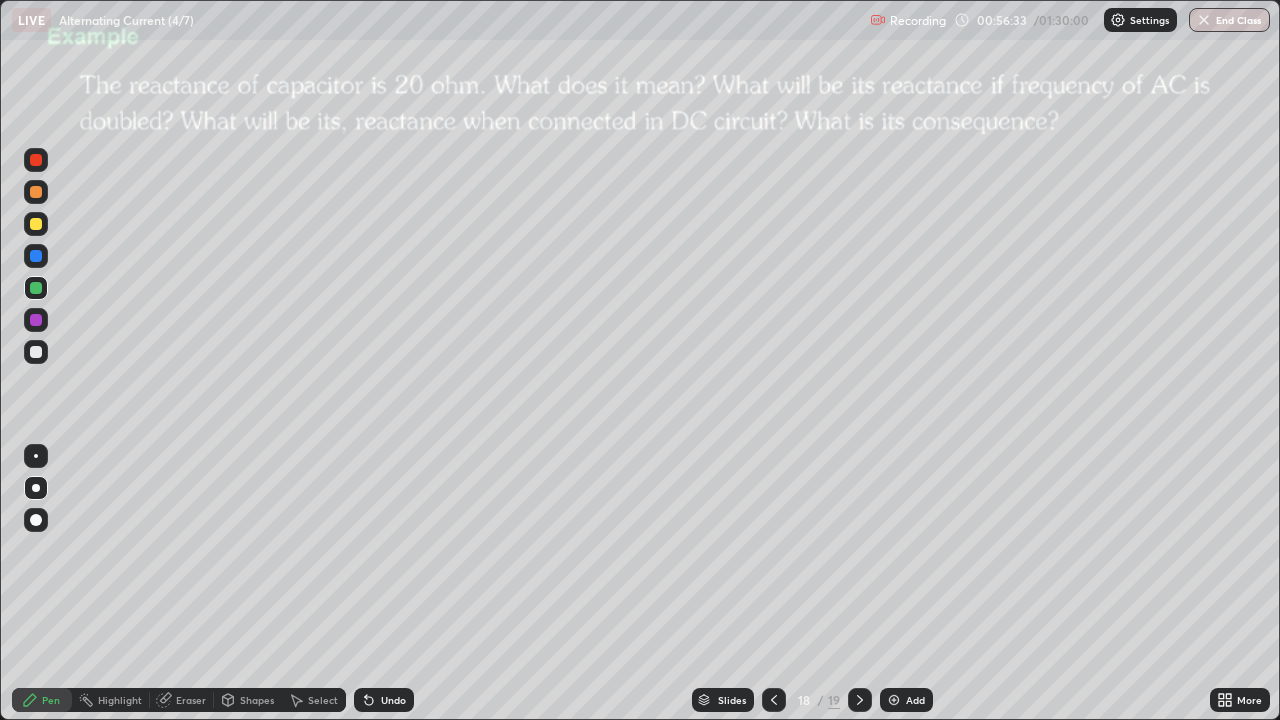 click at bounding box center (36, 192) 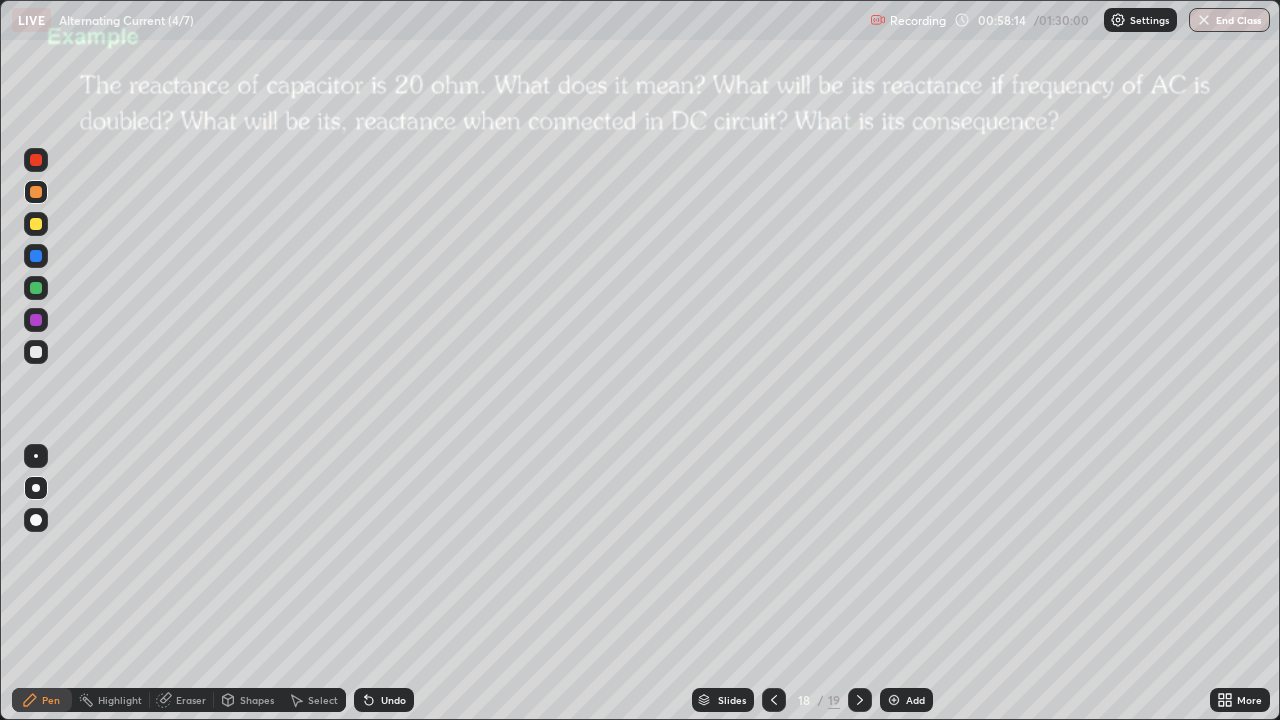 click on "Undo" at bounding box center (384, 700) 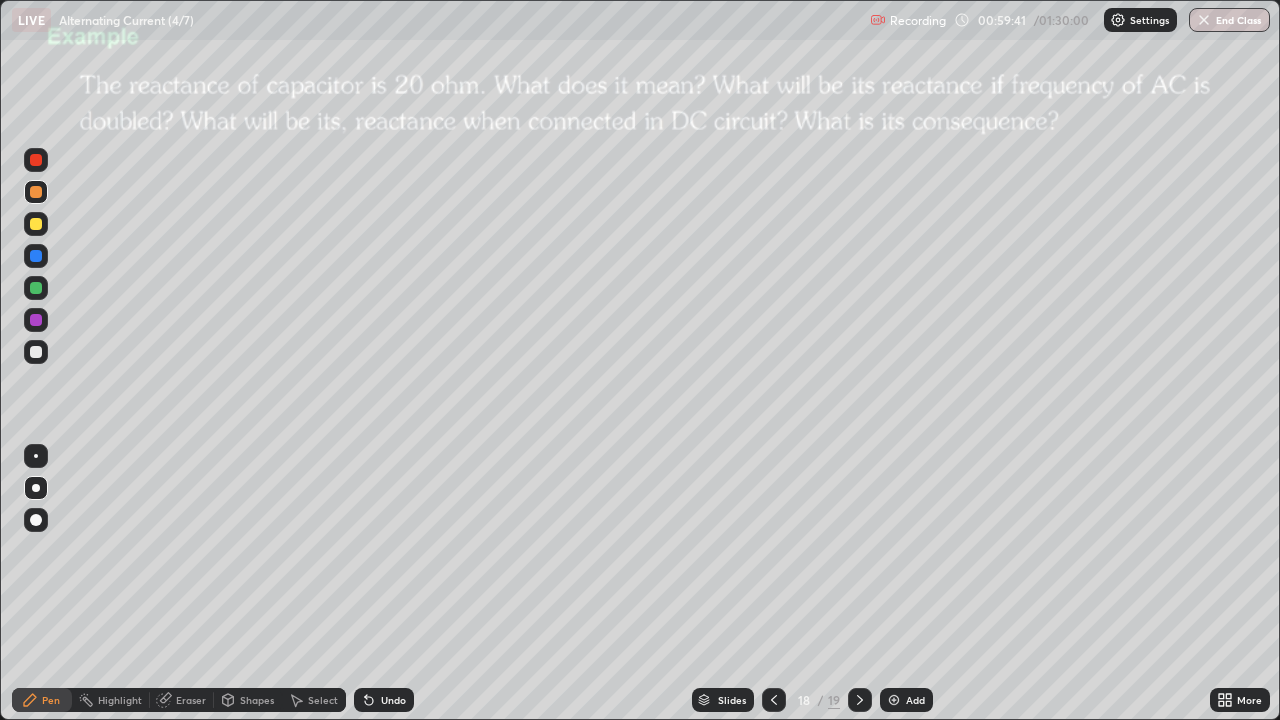 click 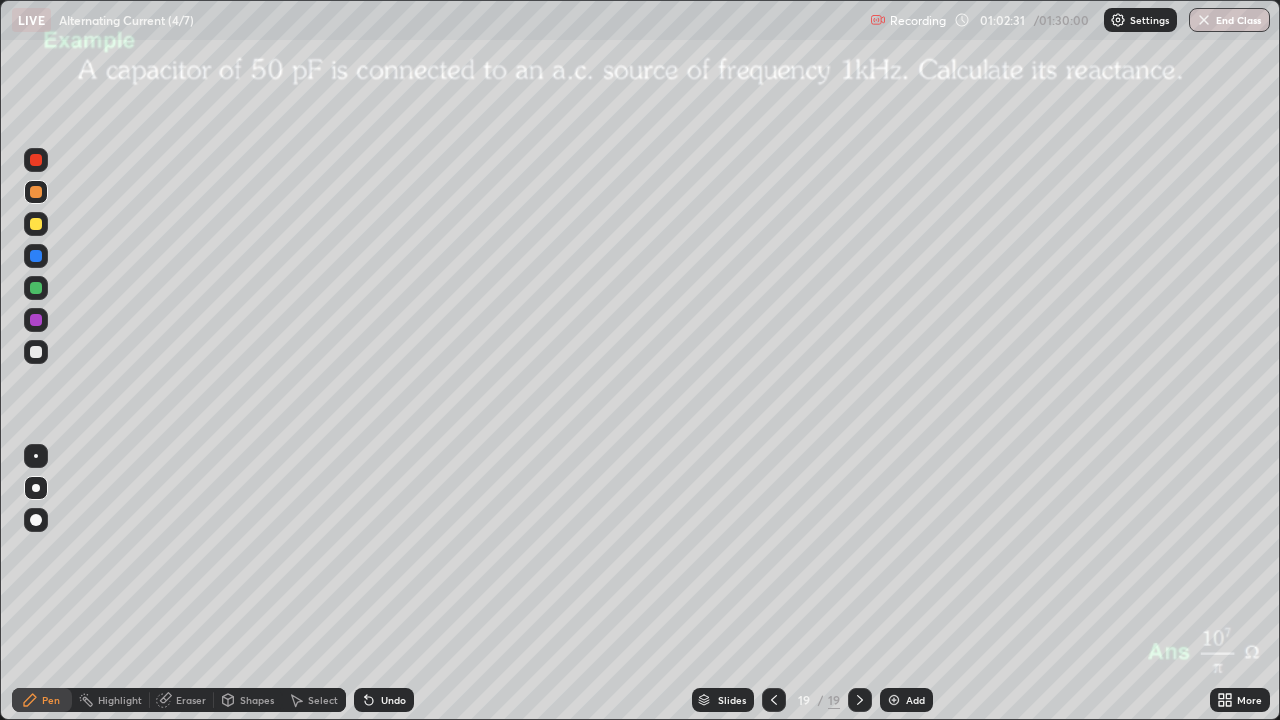 click on "Add" at bounding box center [915, 700] 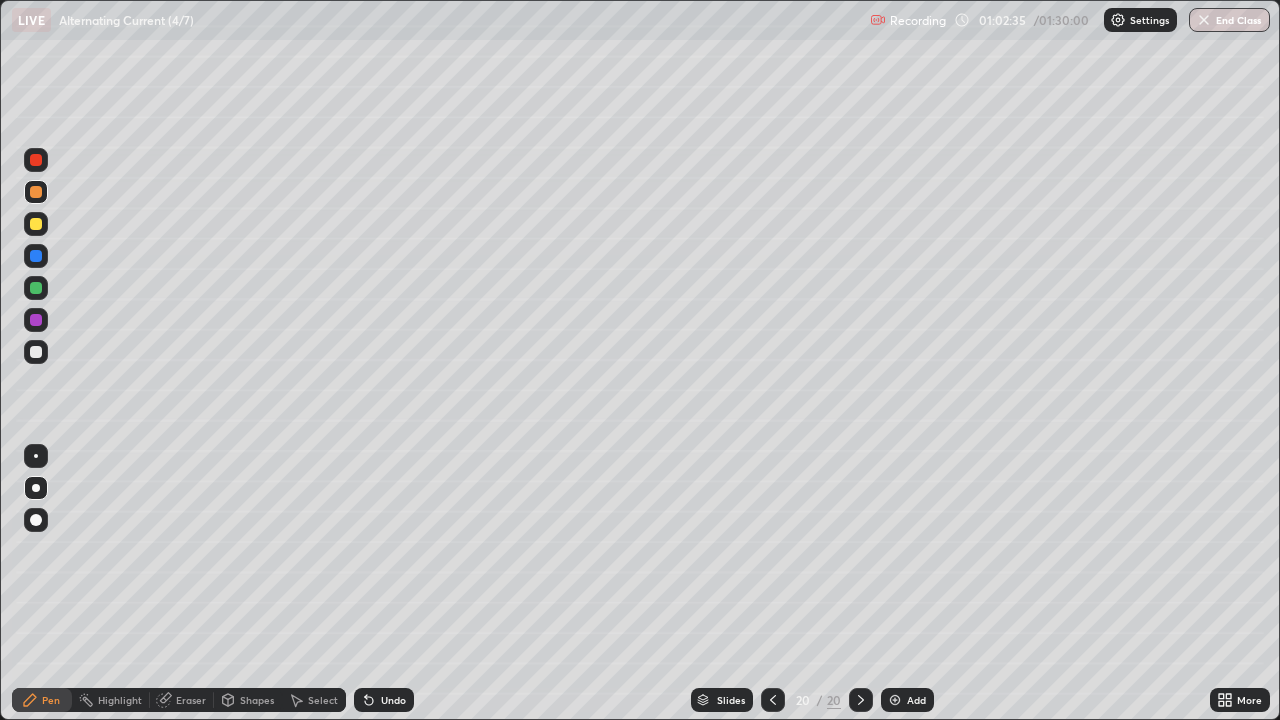 click at bounding box center [36, 192] 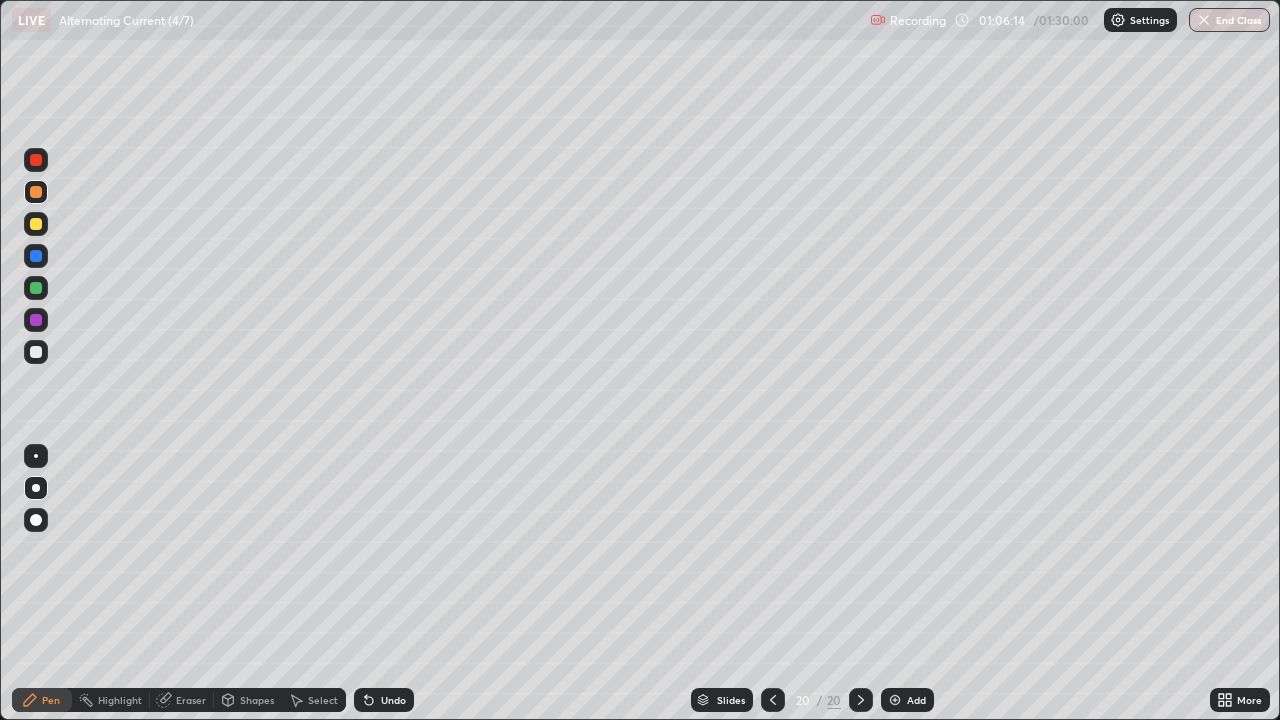 click on "Shapes" at bounding box center (257, 700) 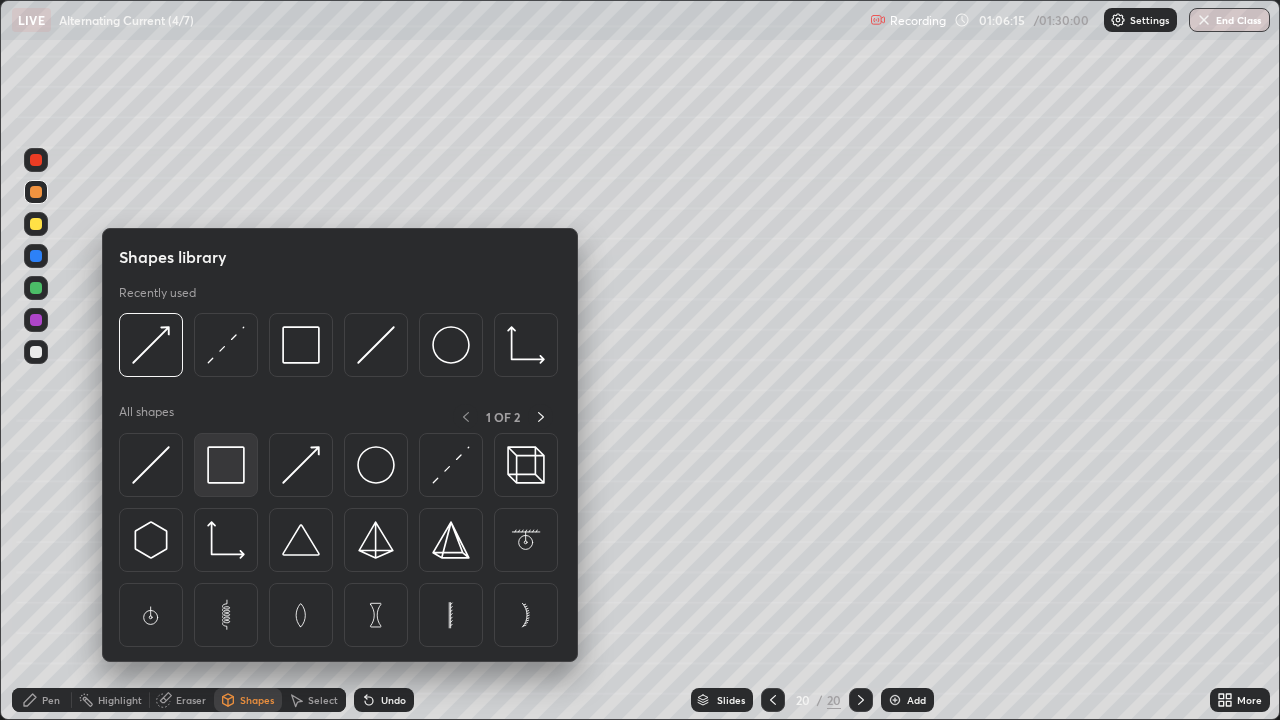 click at bounding box center (226, 465) 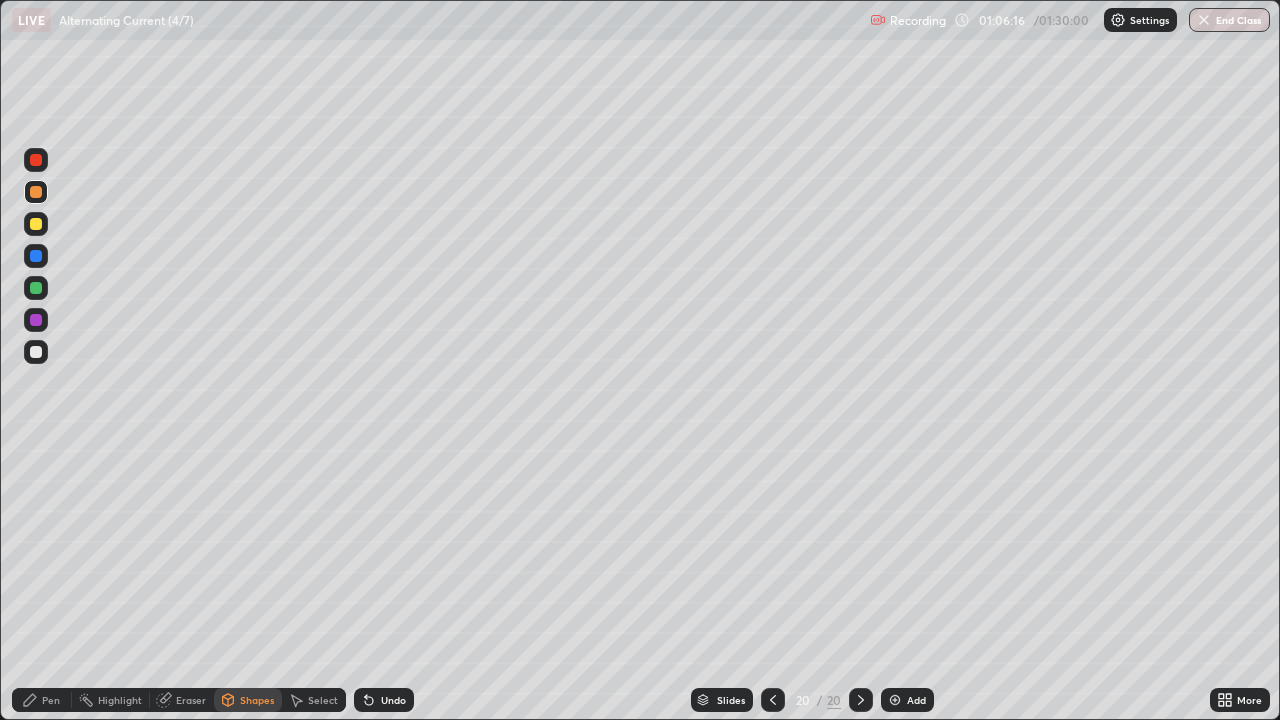 click at bounding box center [36, 352] 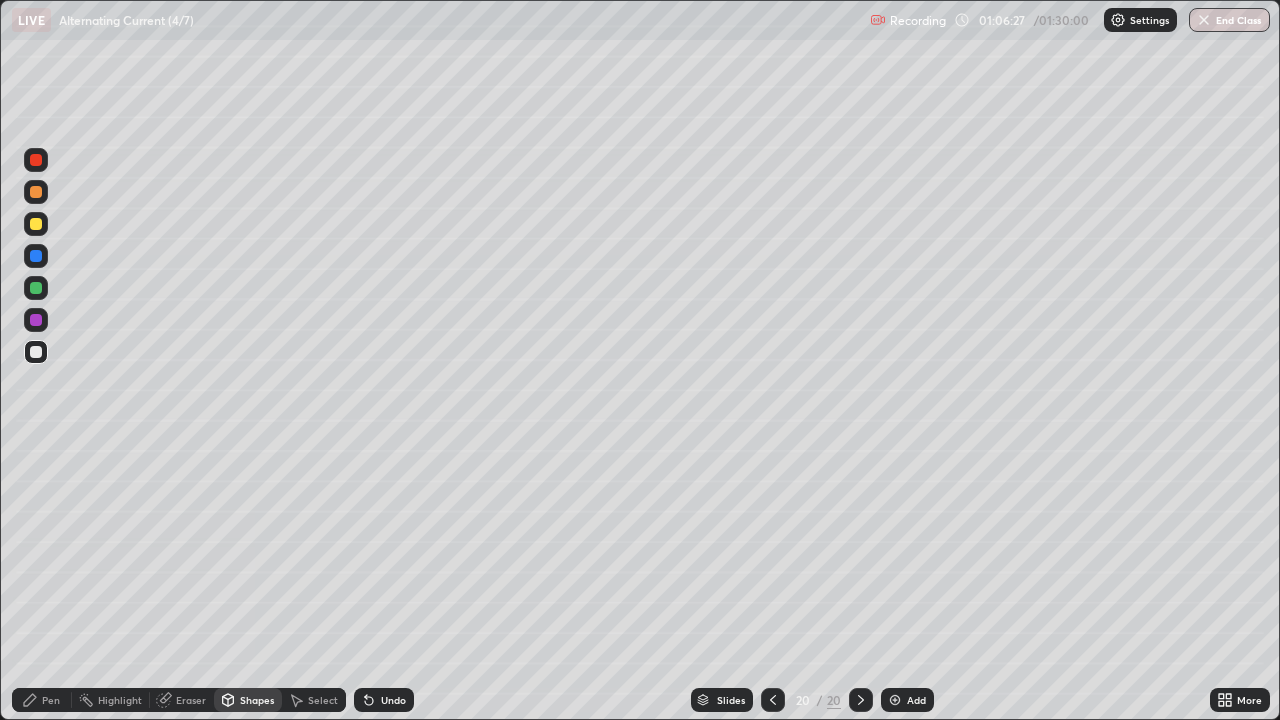 click on "Pen" at bounding box center (51, 700) 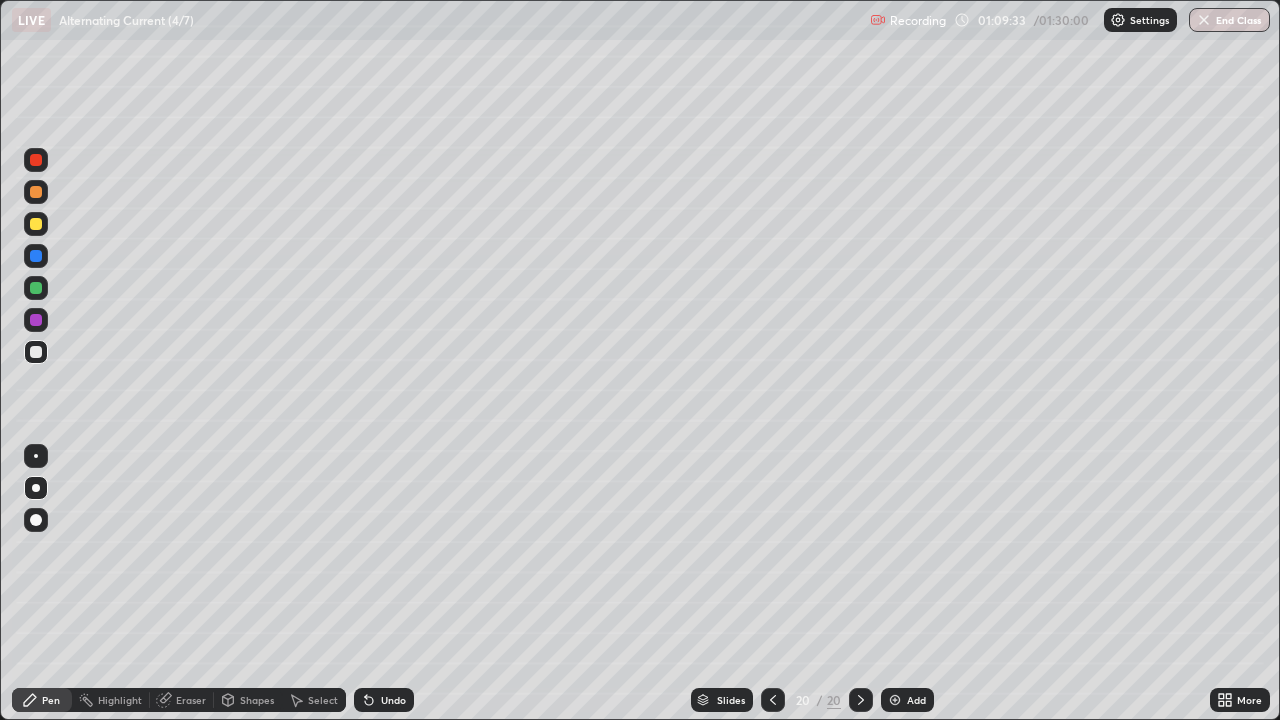 click on "Add" at bounding box center [916, 700] 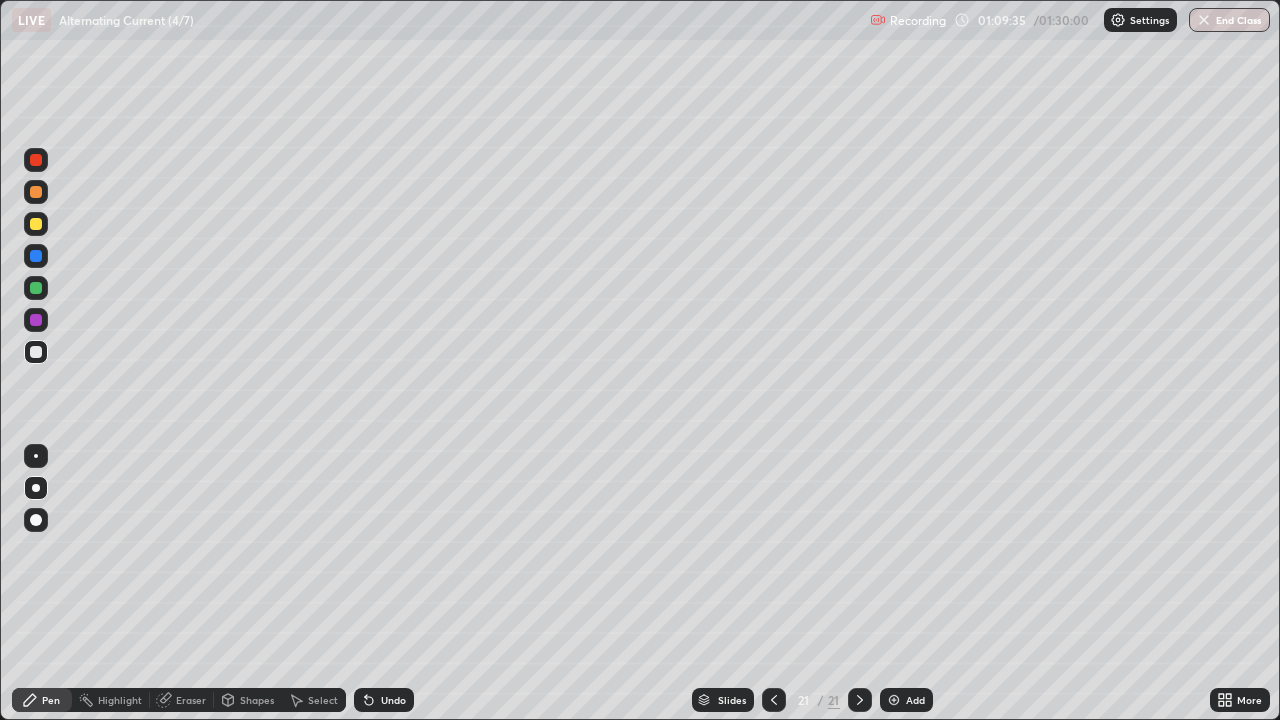 click at bounding box center [36, 224] 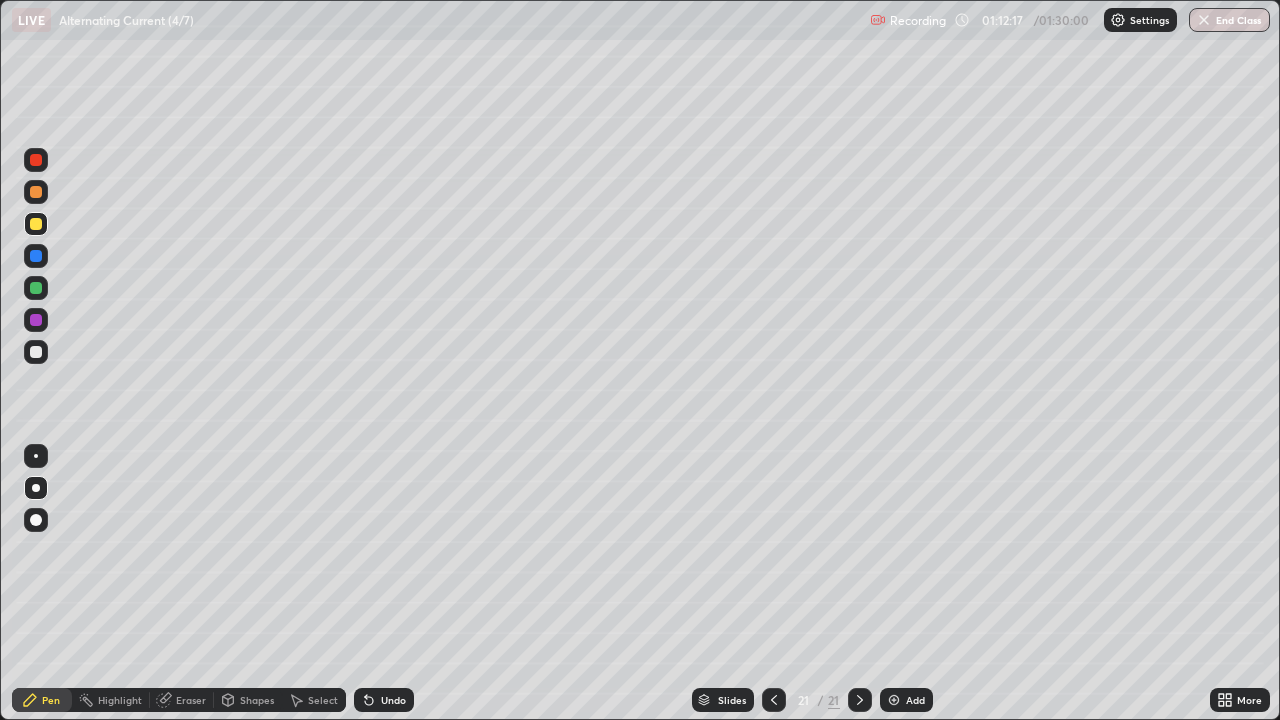 click at bounding box center [36, 352] 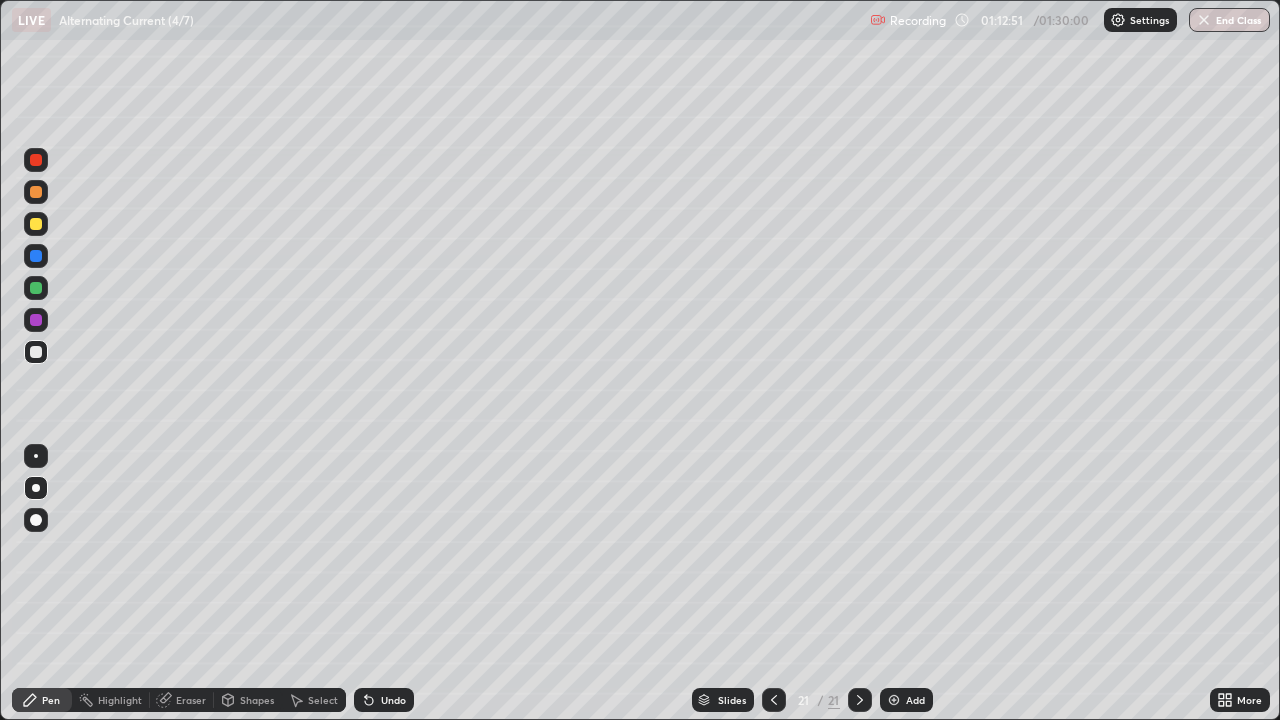 click on "Eraser" at bounding box center [182, 700] 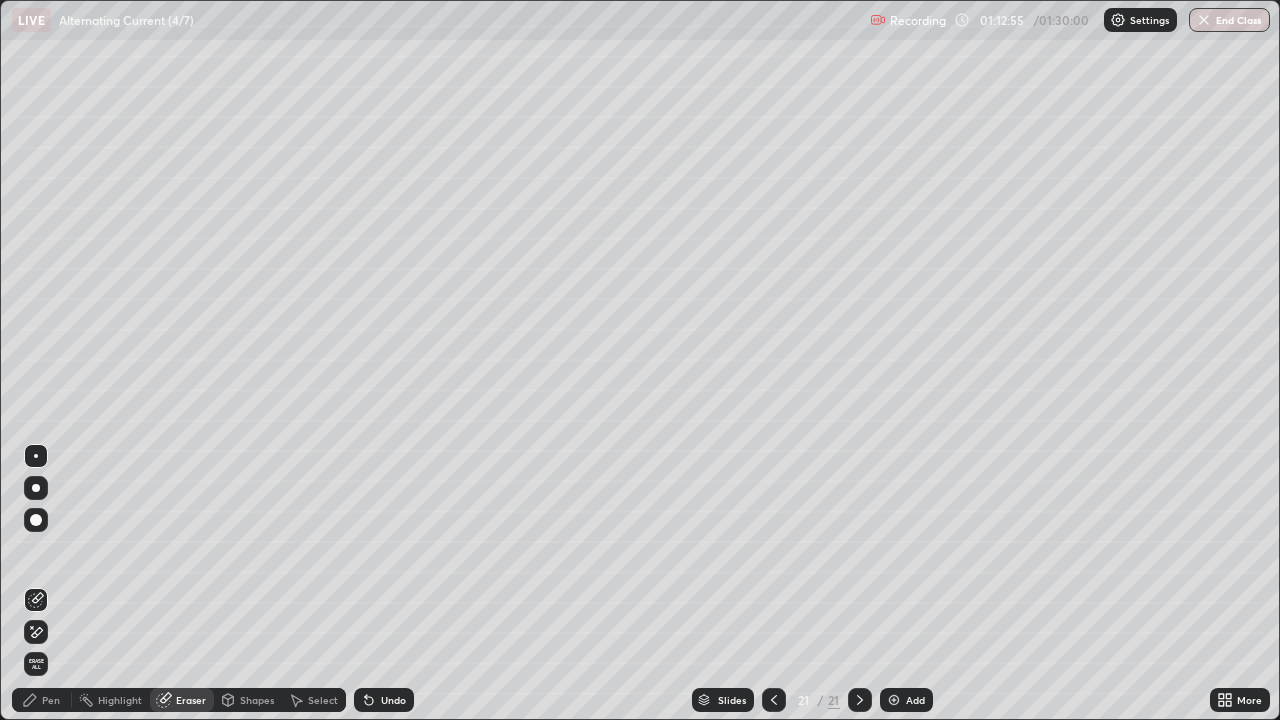 click on "Pen" at bounding box center [51, 700] 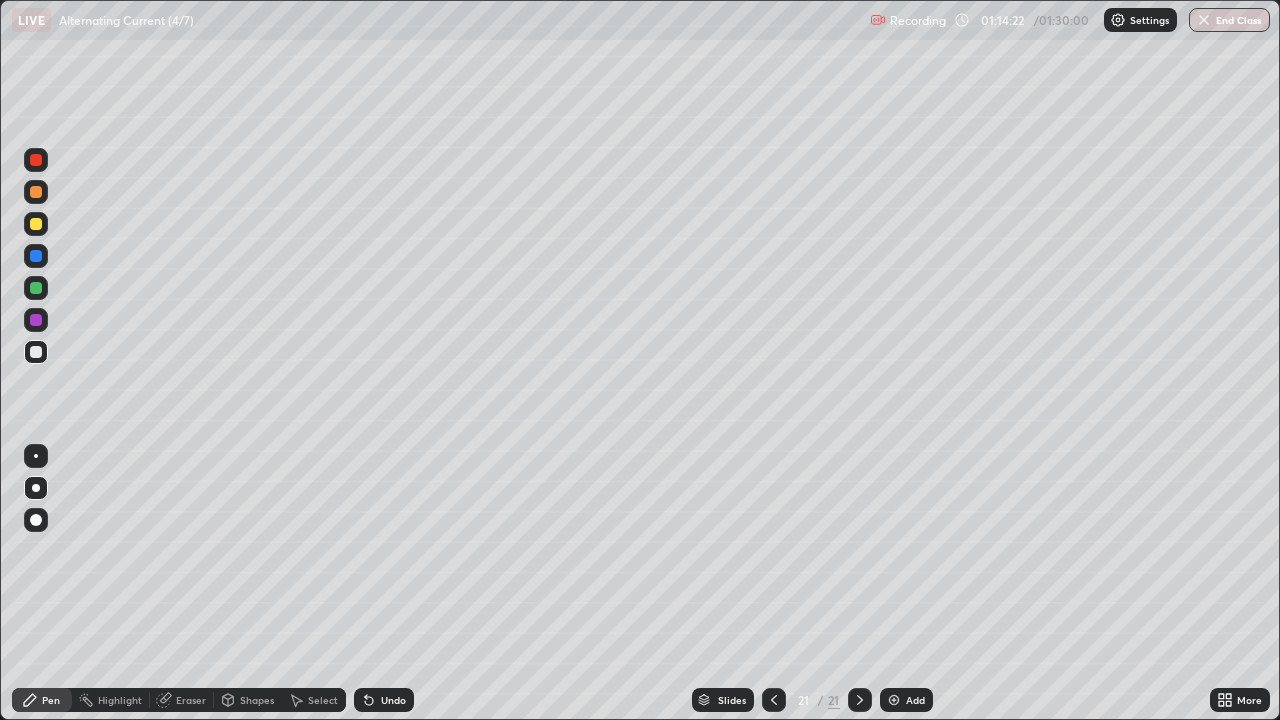 click 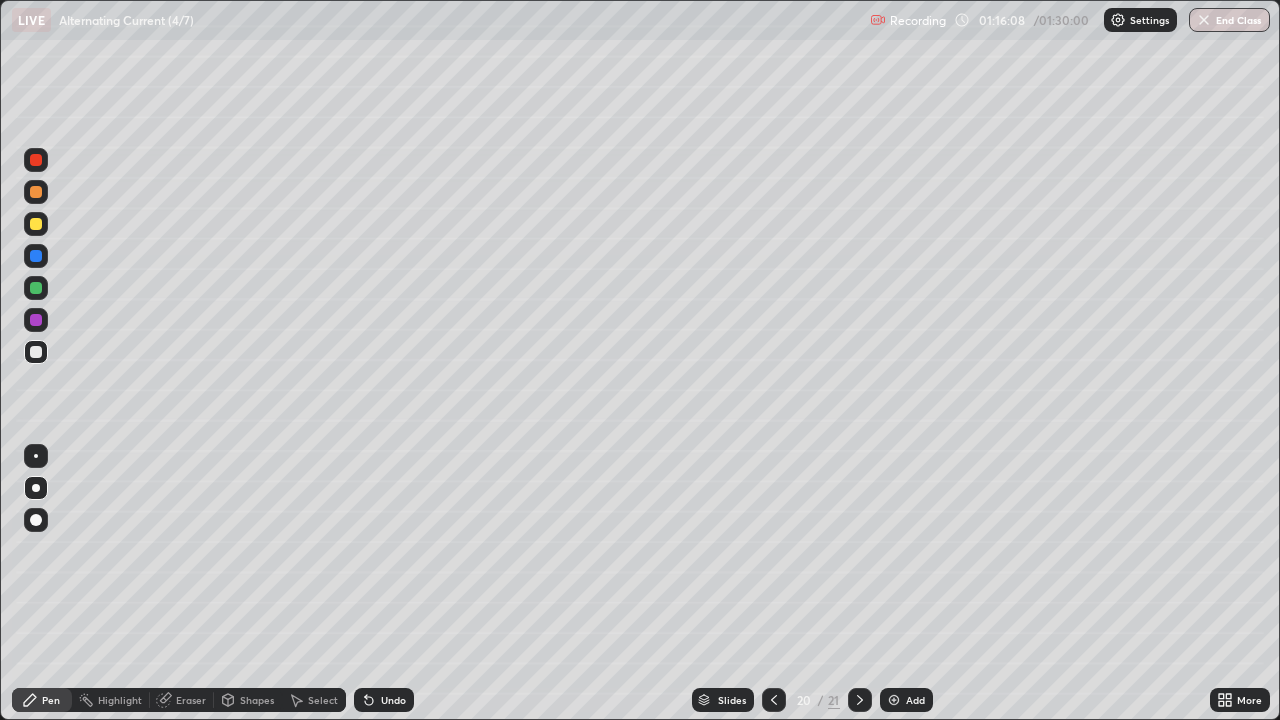 click on "Add" at bounding box center (915, 700) 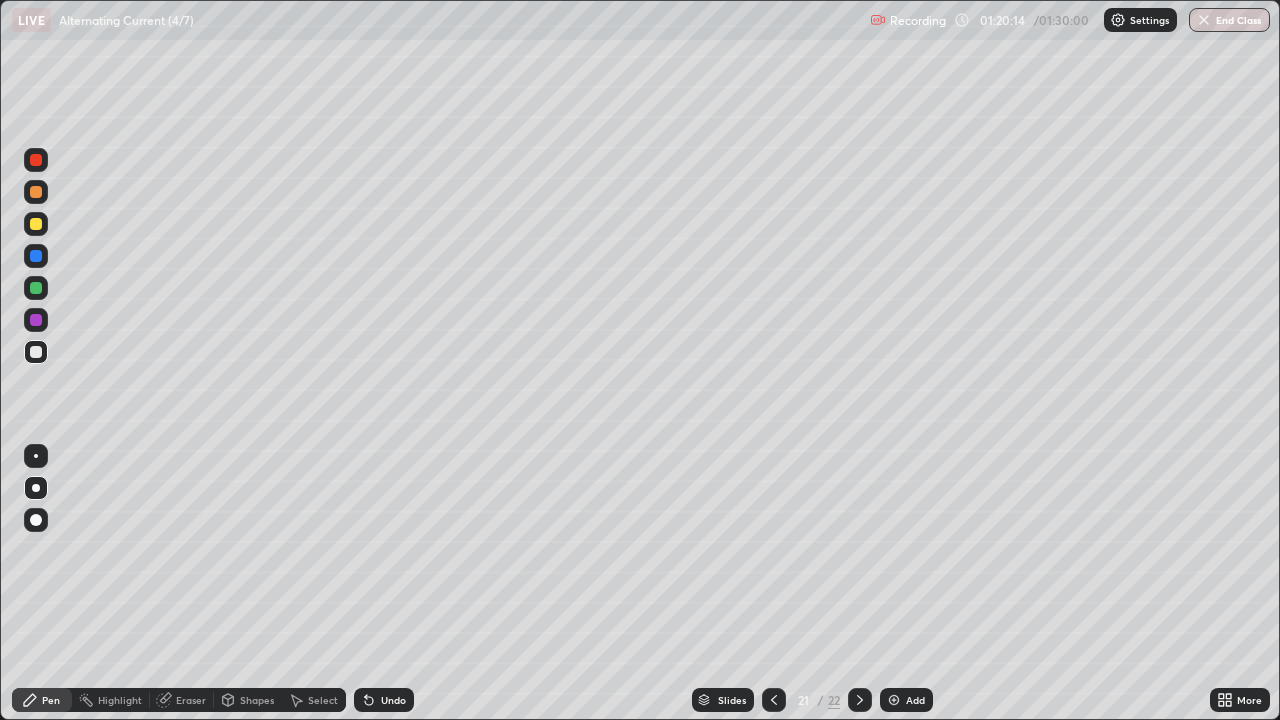 click on "21" at bounding box center [804, 700] 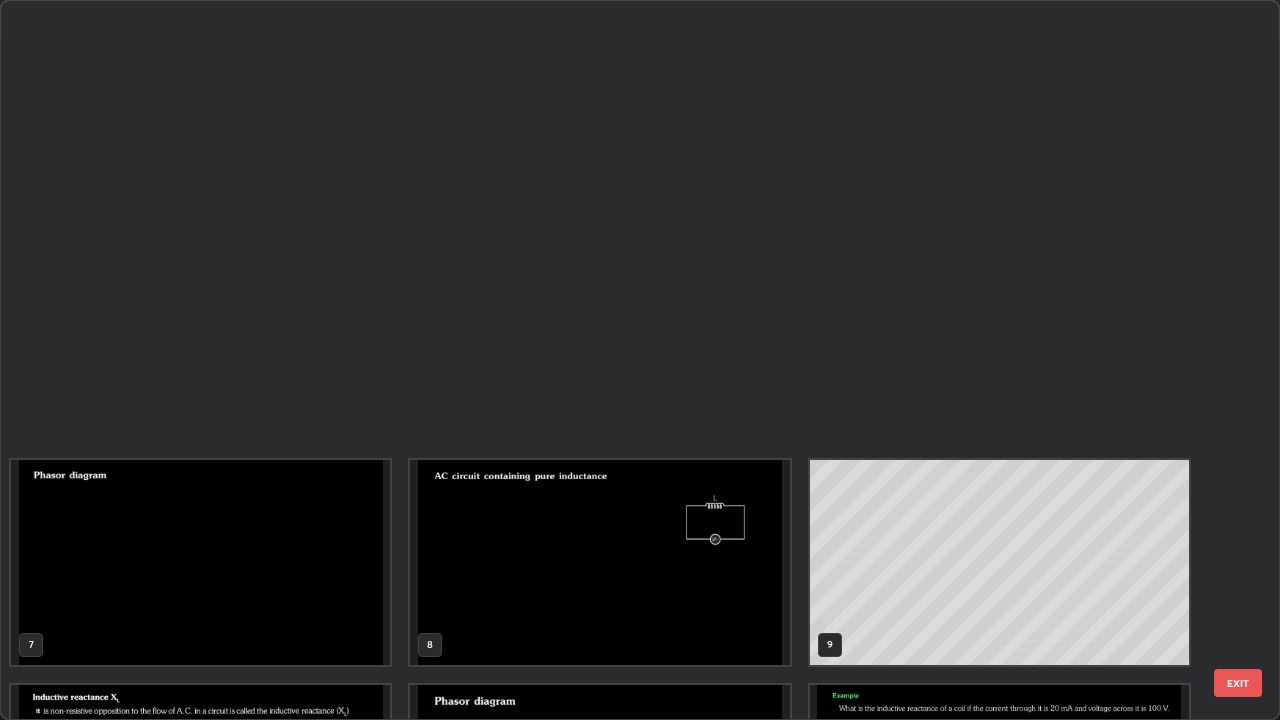scroll, scrollTop: 854, scrollLeft: 0, axis: vertical 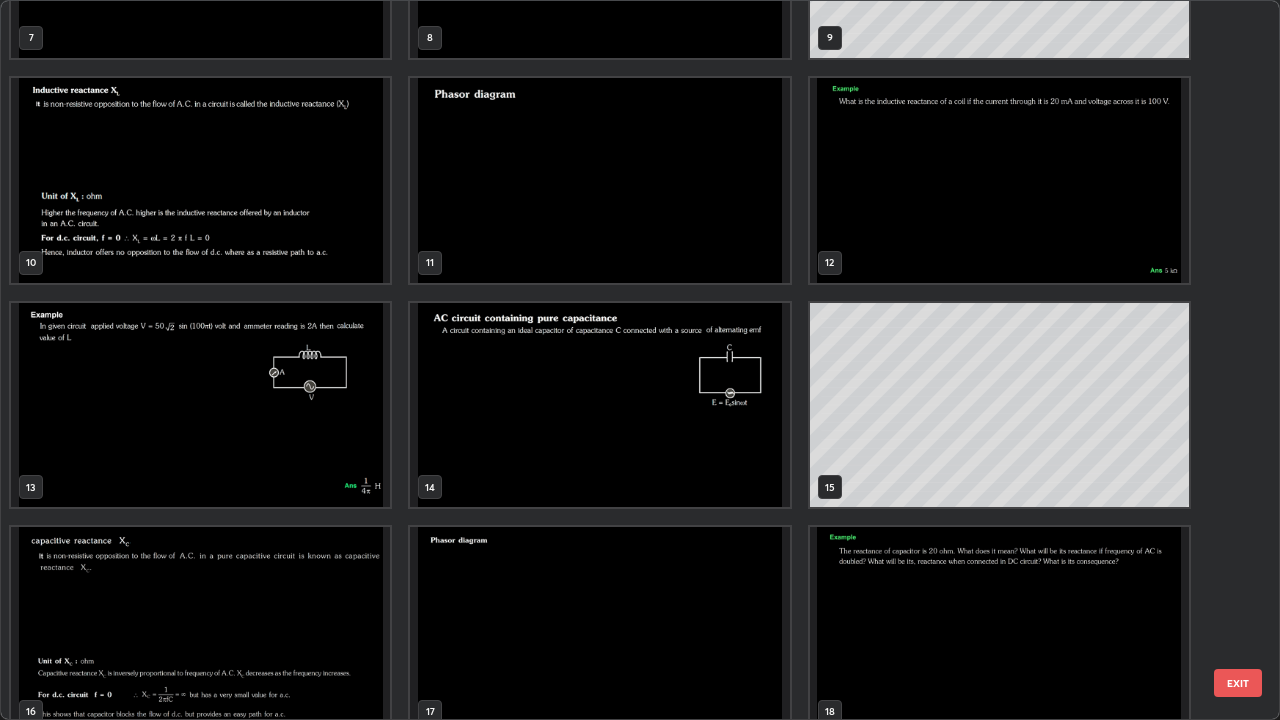 click at bounding box center [200, 180] 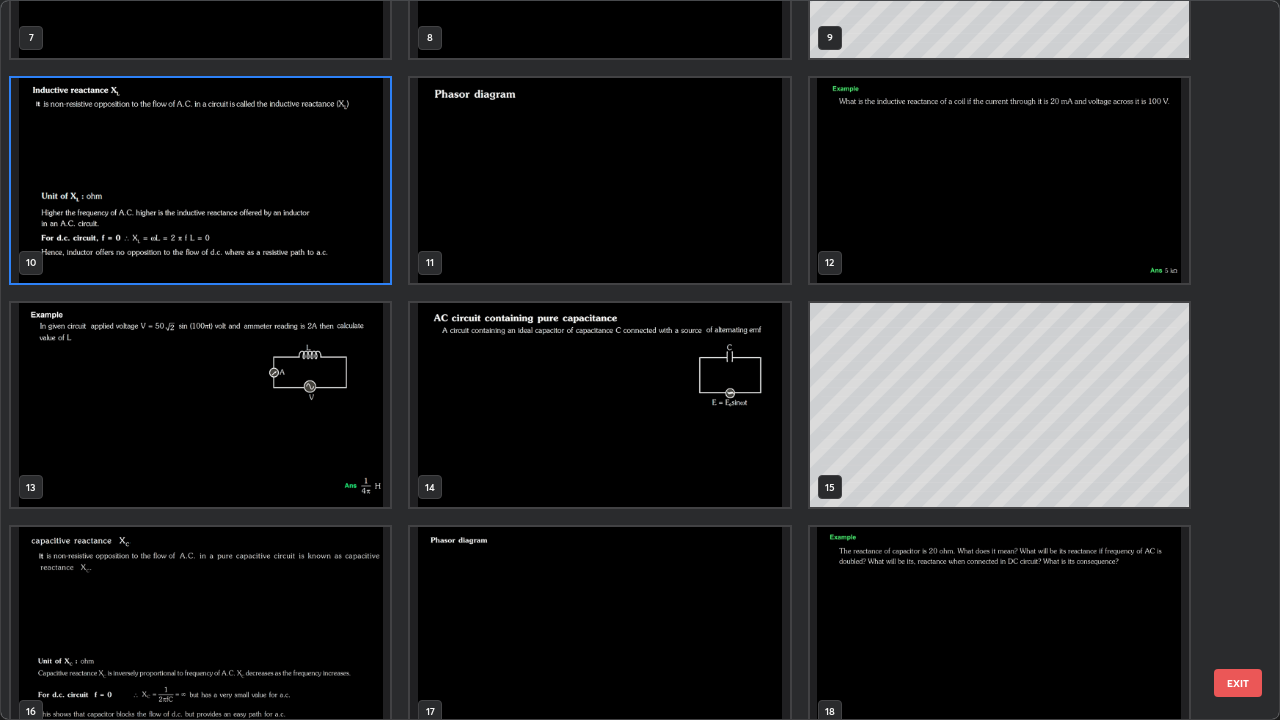 click at bounding box center [200, 180] 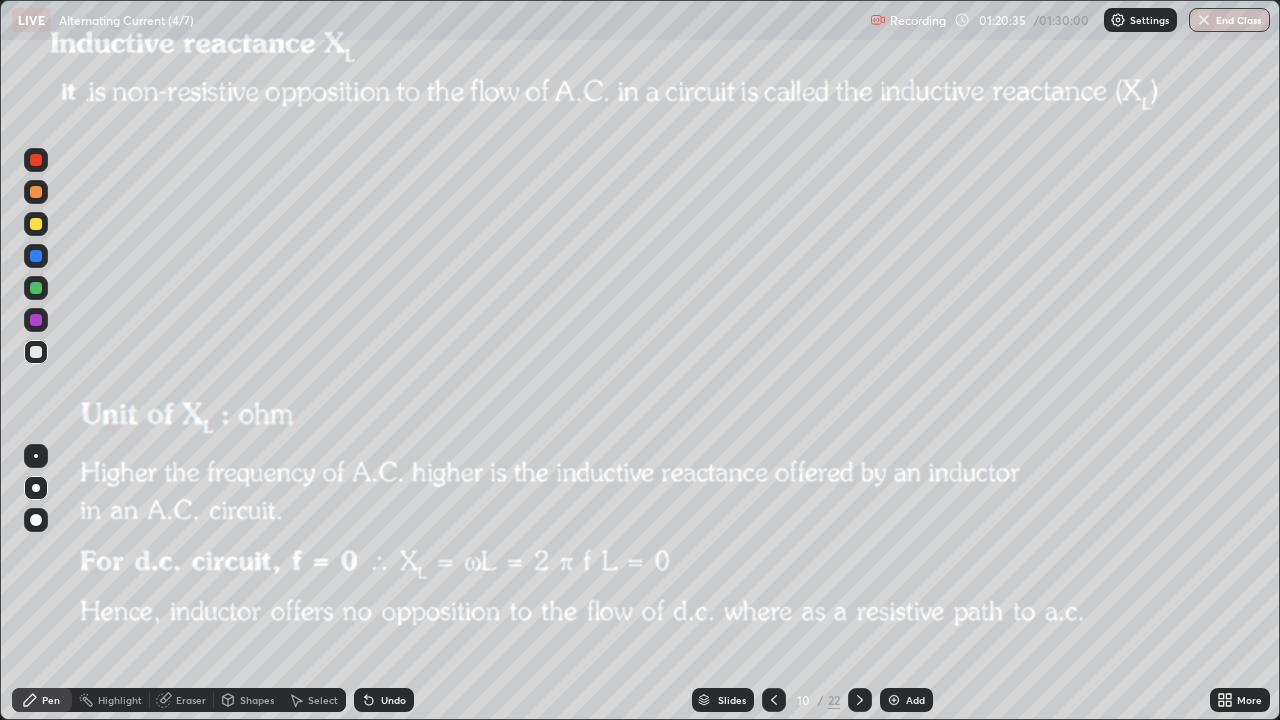 click at bounding box center [36, 192] 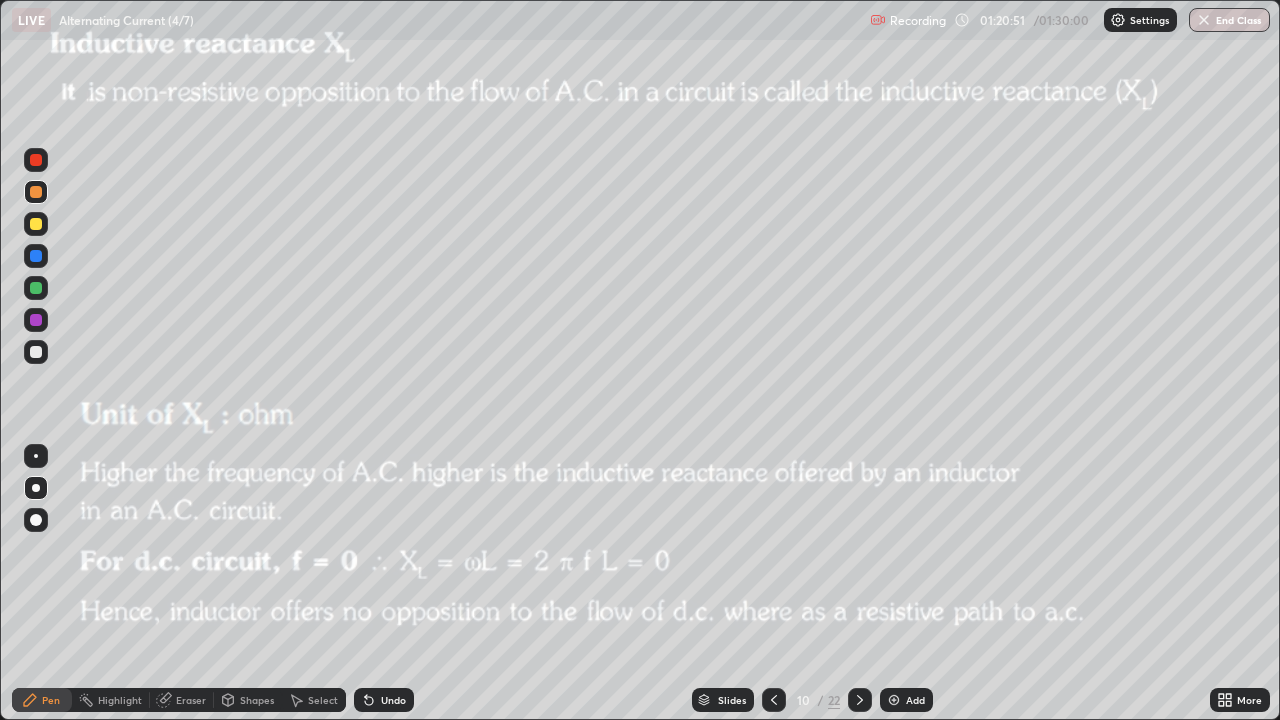 click on "Shapes" at bounding box center (248, 700) 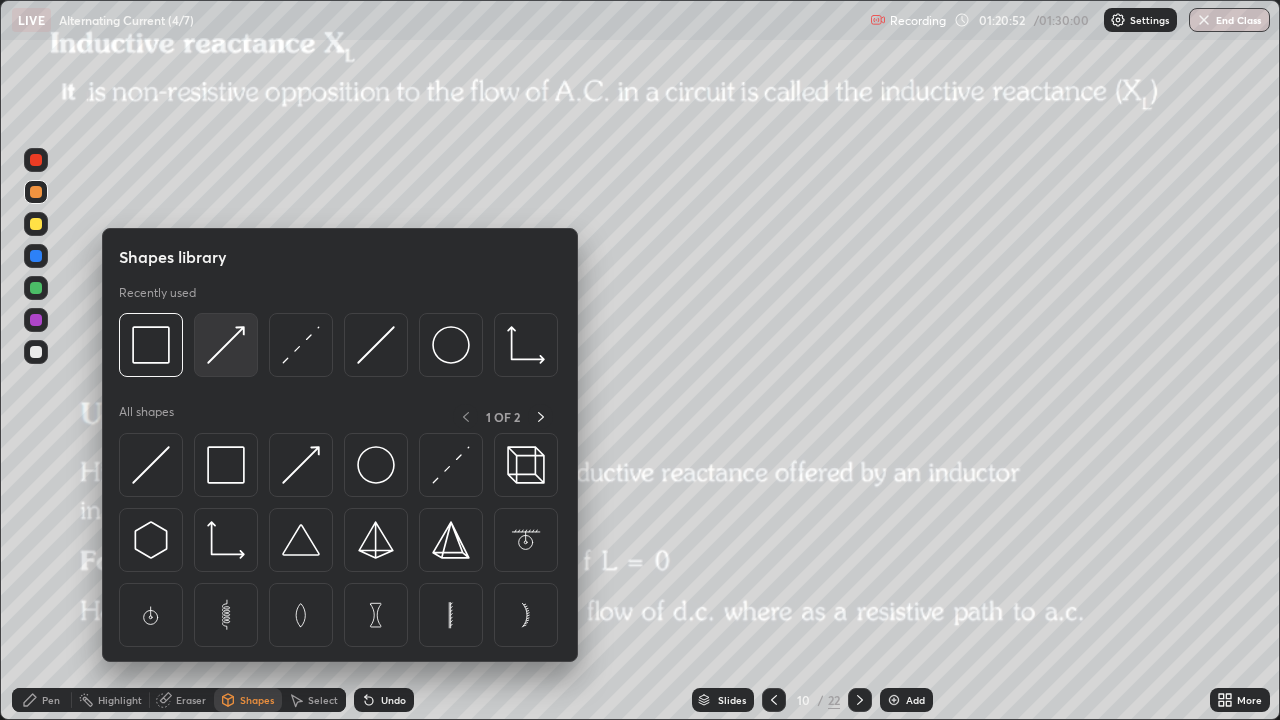 click at bounding box center [226, 345] 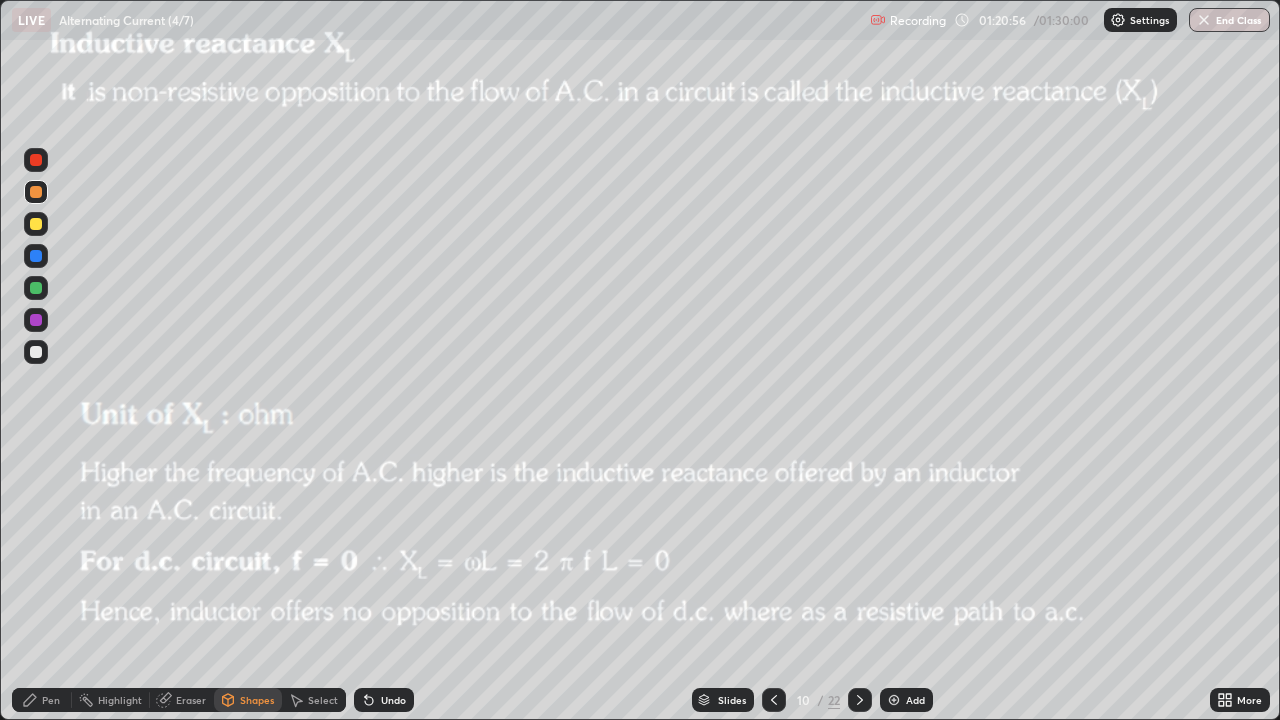 click on "Pen" at bounding box center [51, 700] 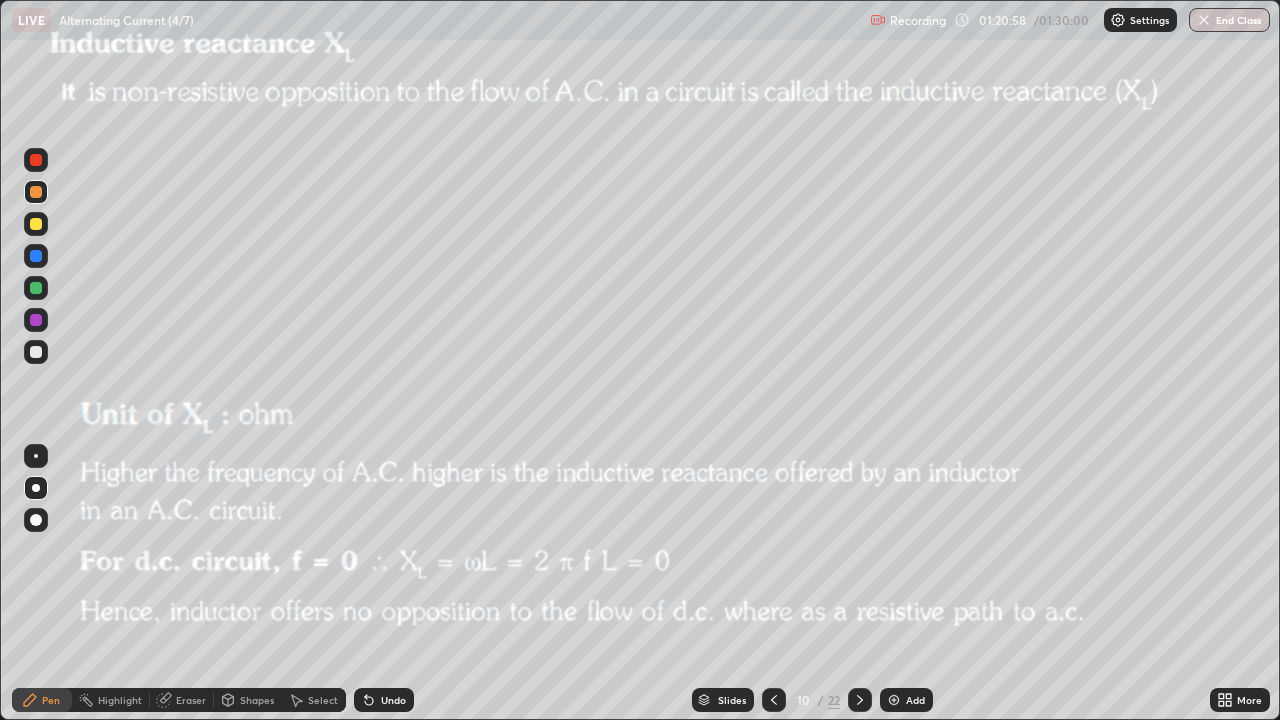 click at bounding box center [36, 352] 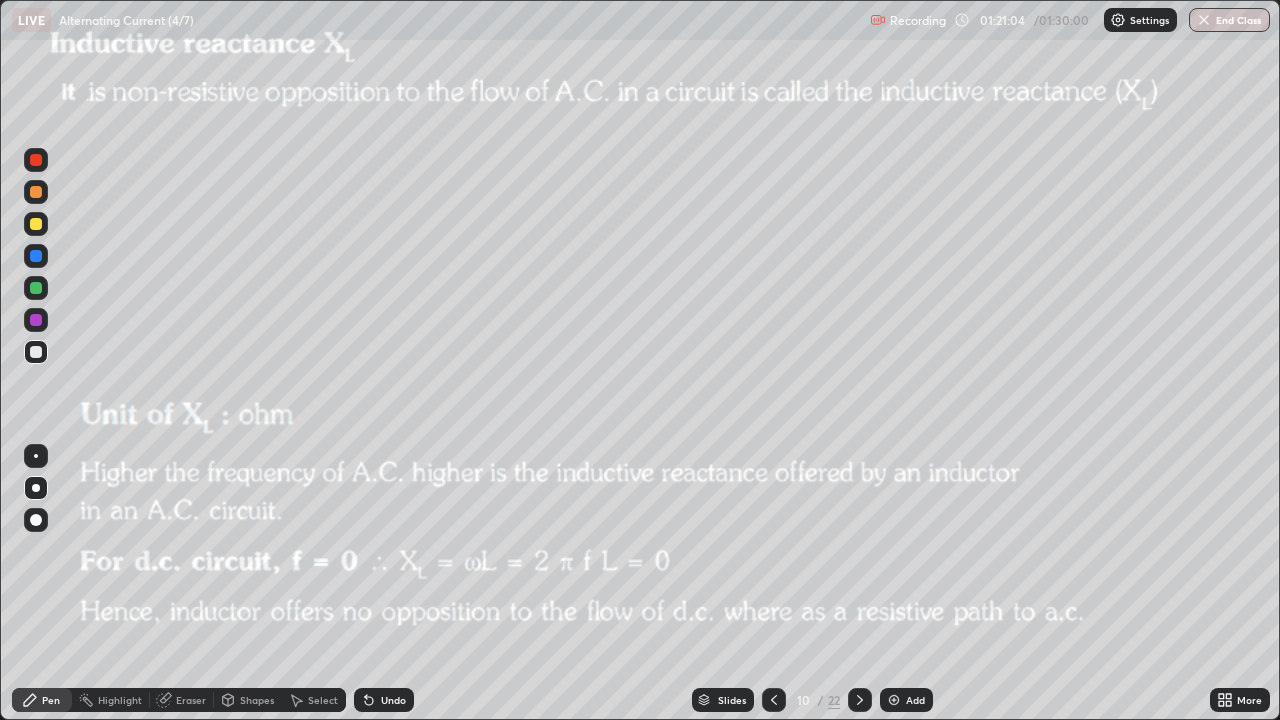 click on "Shapes" at bounding box center [257, 700] 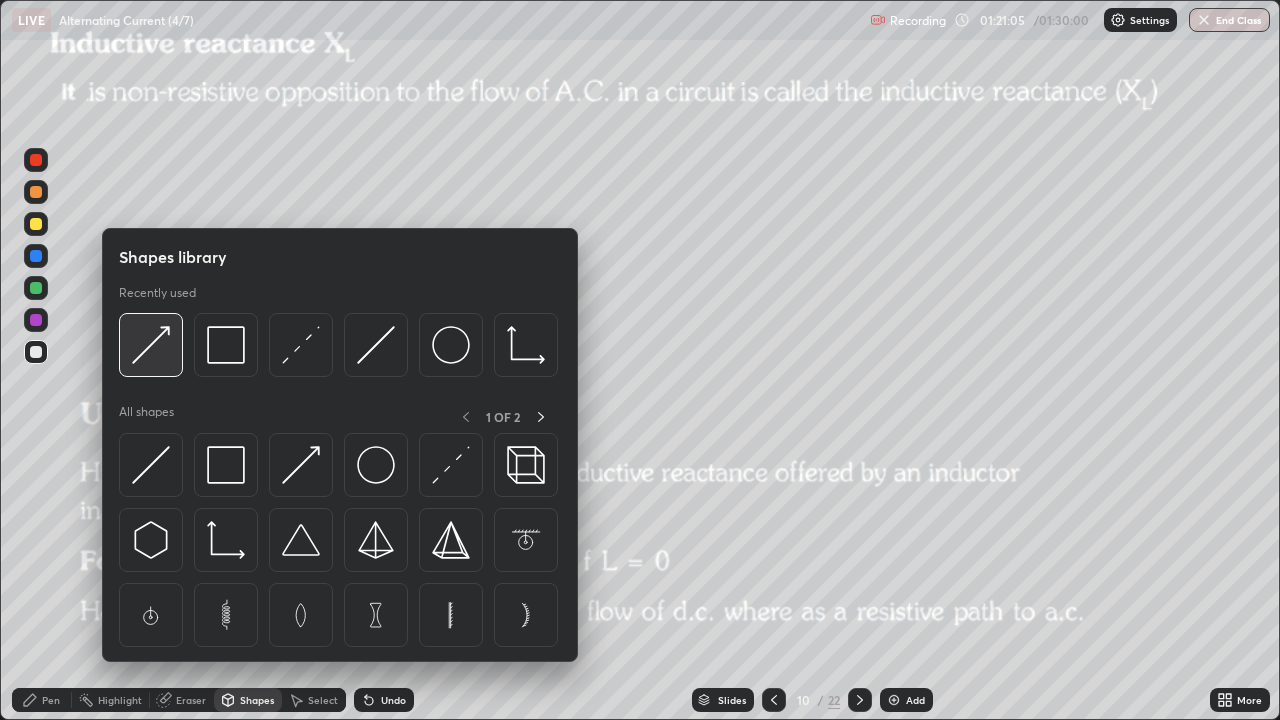 click at bounding box center (151, 345) 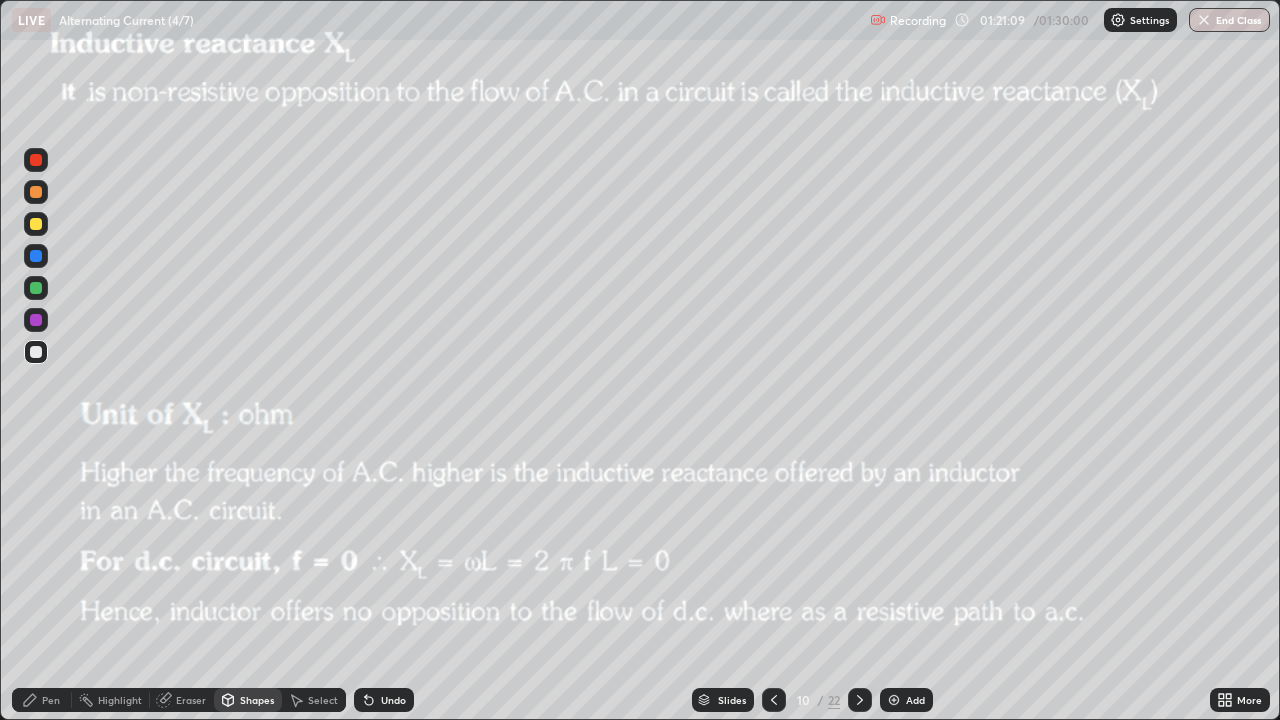 click on "Pen" at bounding box center (51, 700) 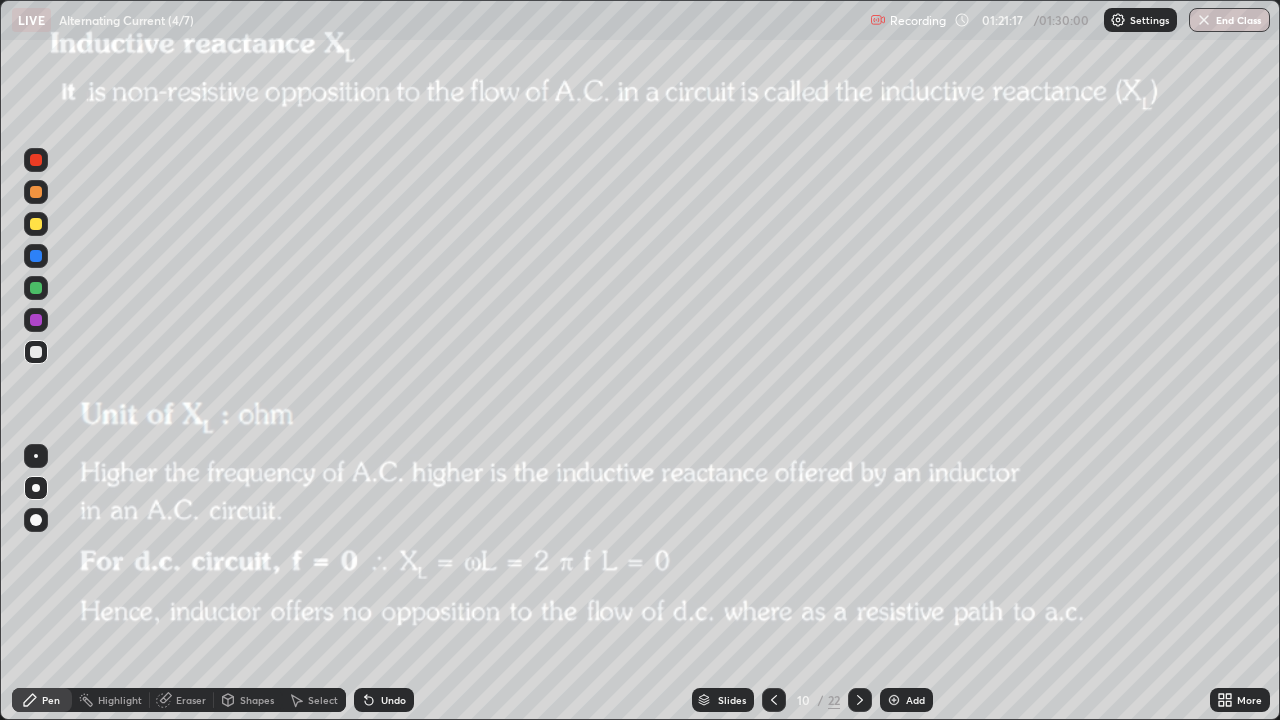 click on "Shapes" at bounding box center (257, 700) 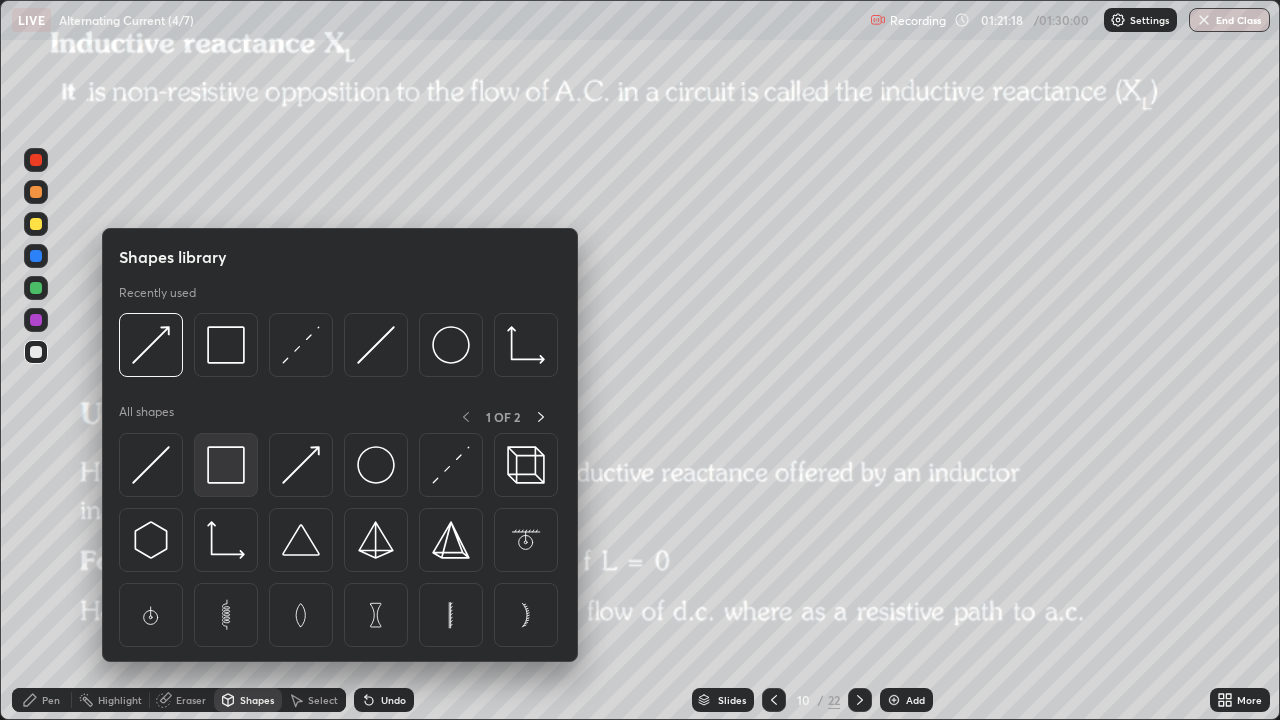 click at bounding box center (226, 465) 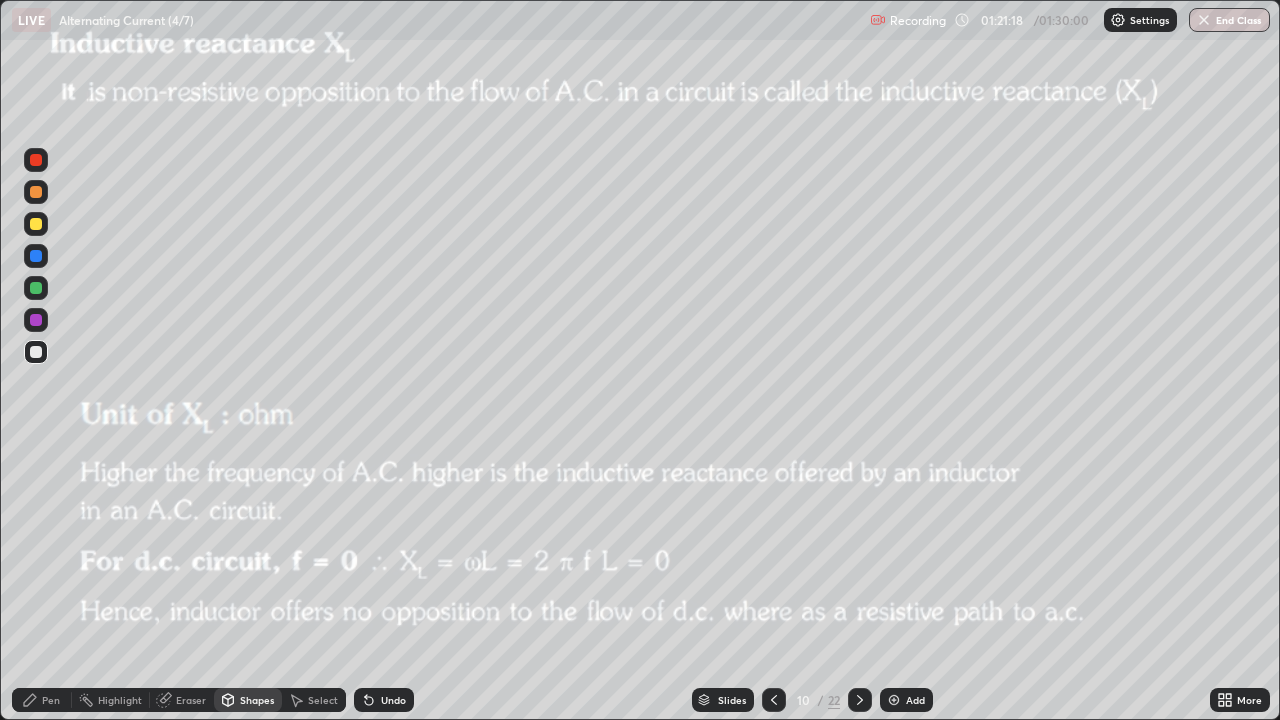 click at bounding box center [36, 288] 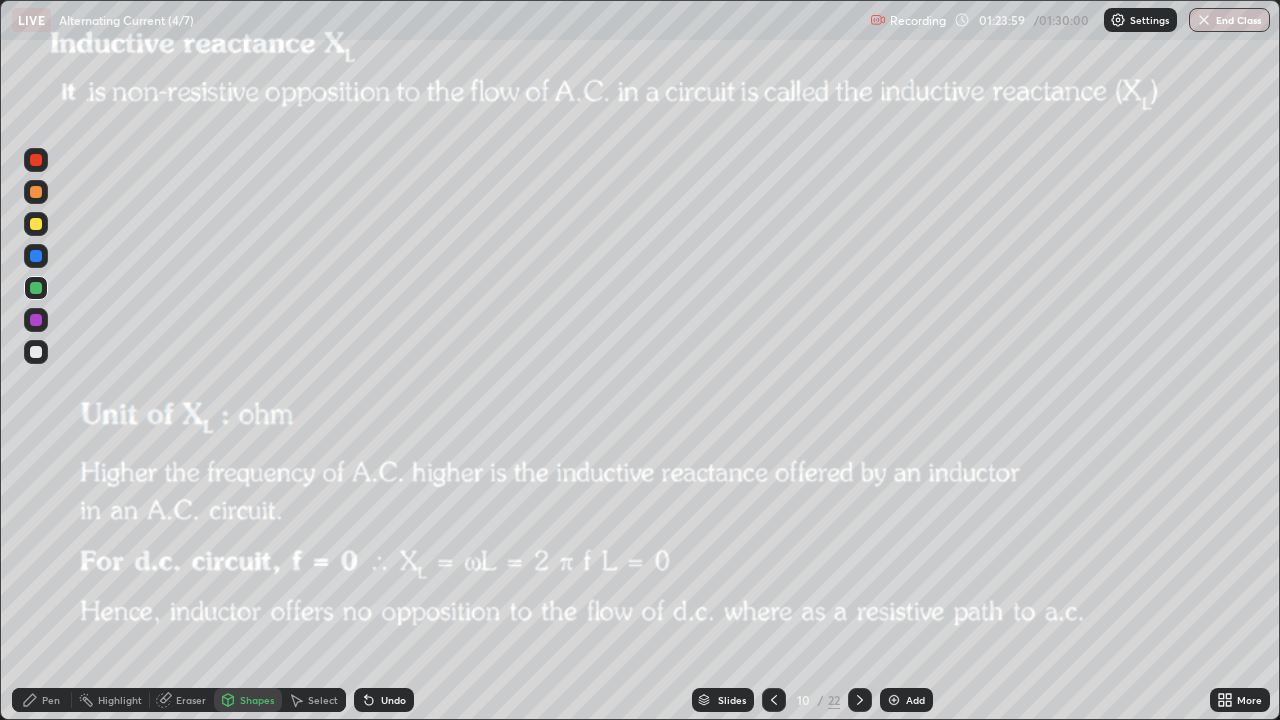 click on "End Class" at bounding box center [1229, 20] 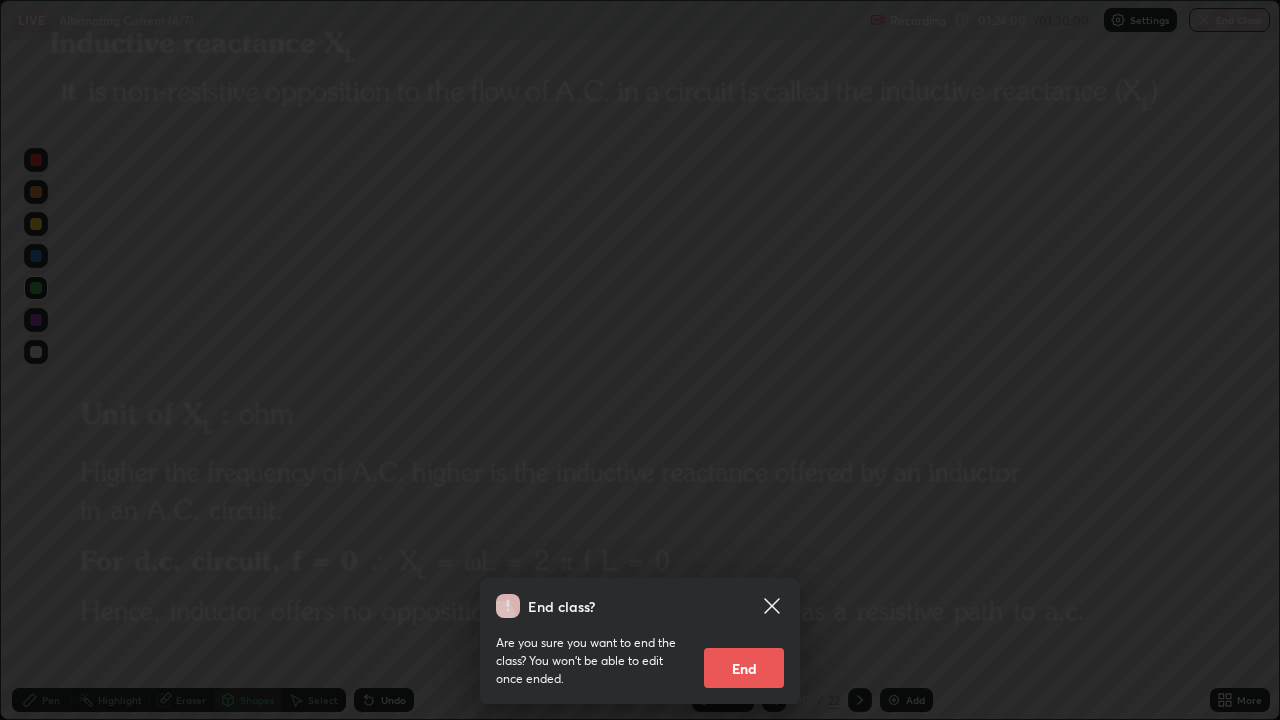 click on "End" at bounding box center (744, 668) 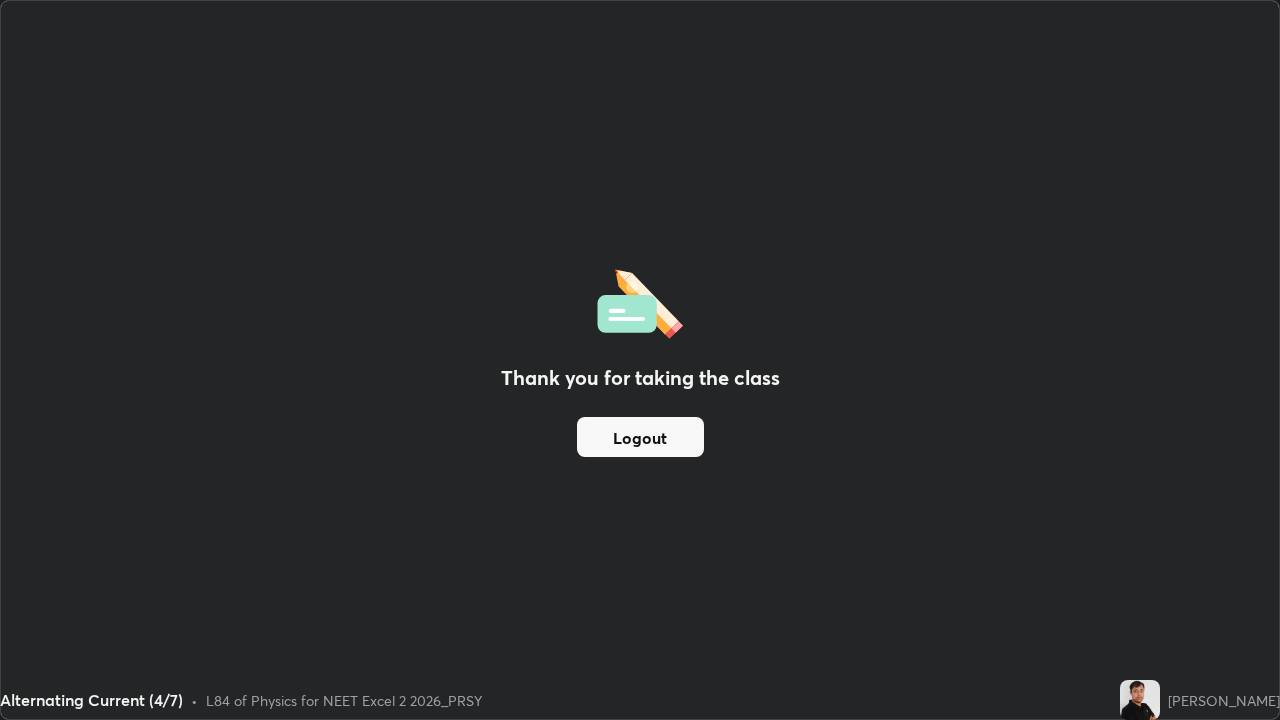 click on "Logout" at bounding box center (640, 437) 